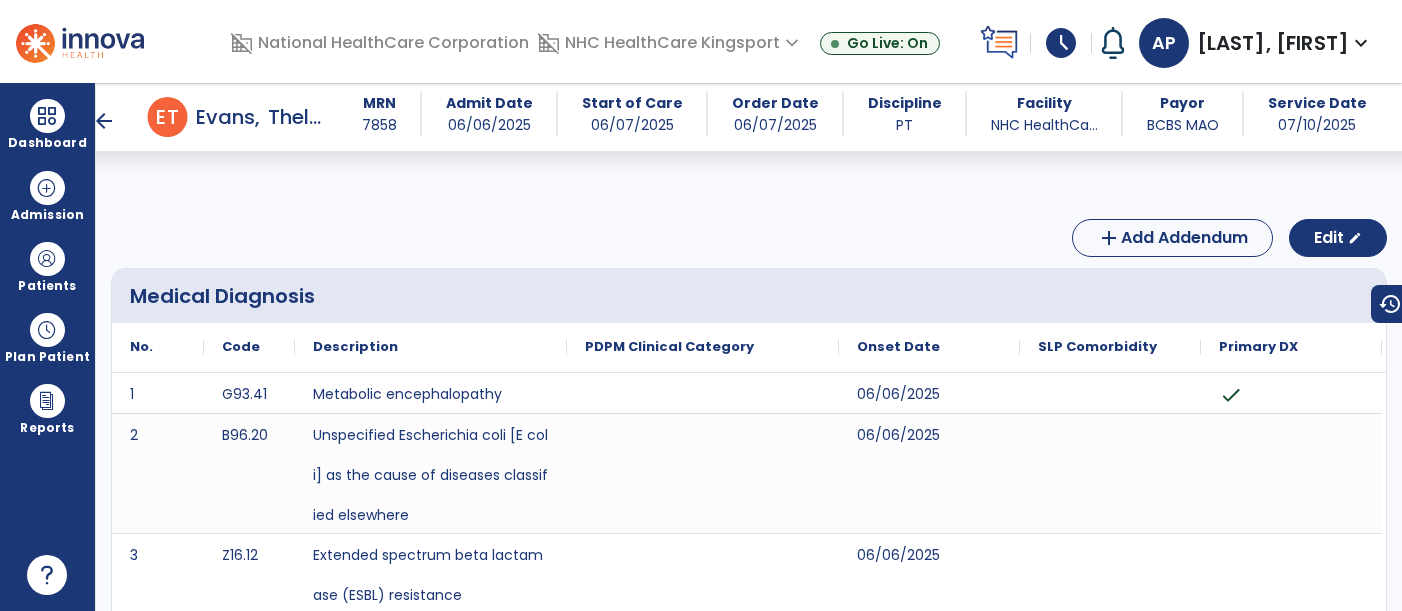 scroll, scrollTop: 0, scrollLeft: 0, axis: both 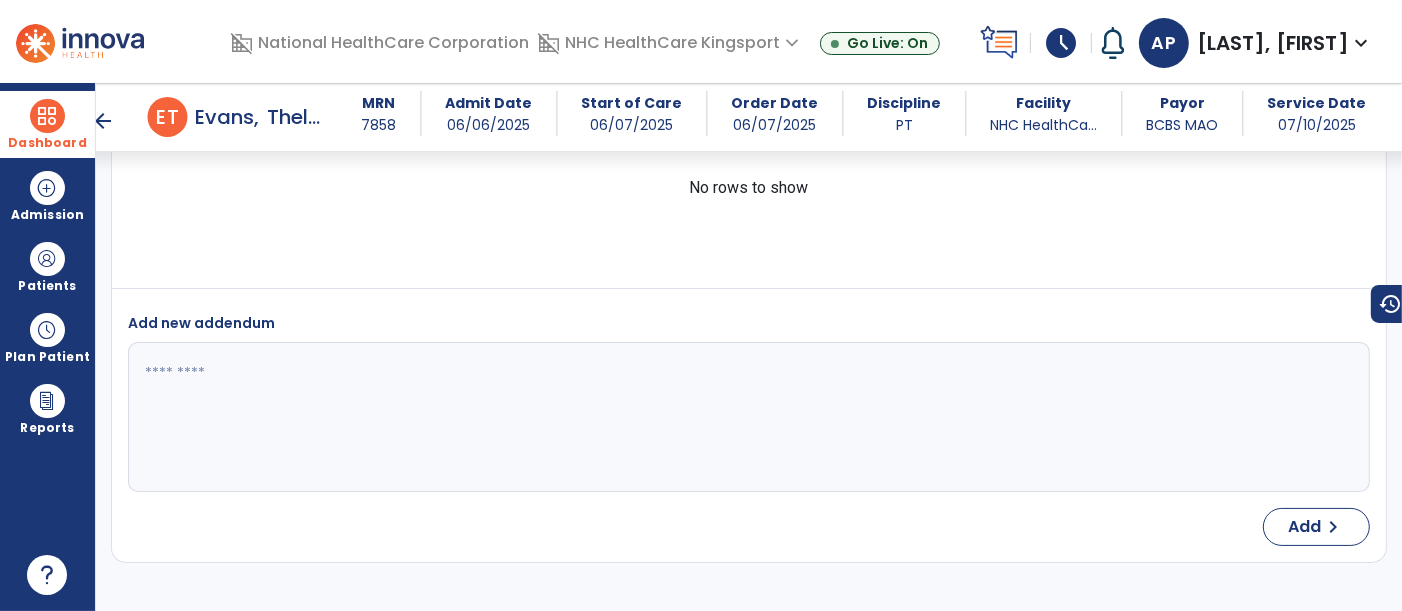 click on "Dashboard" at bounding box center (47, 124) 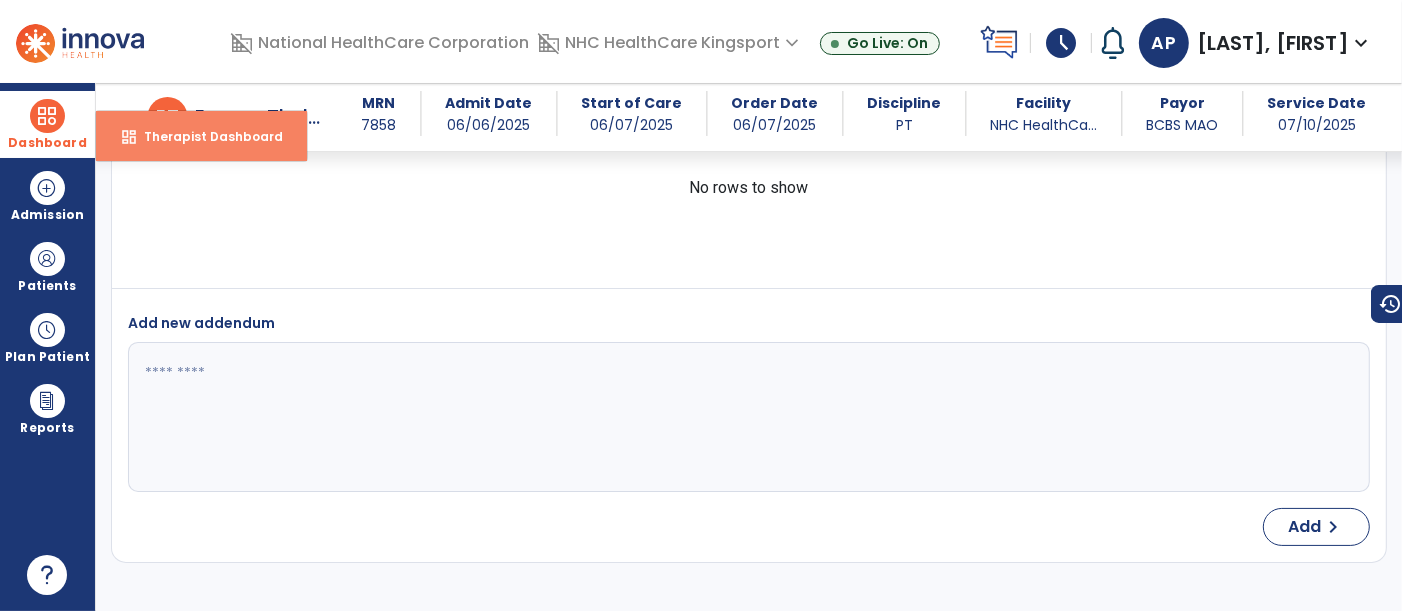 click on "dashboard  Therapist Dashboard" at bounding box center [201, 136] 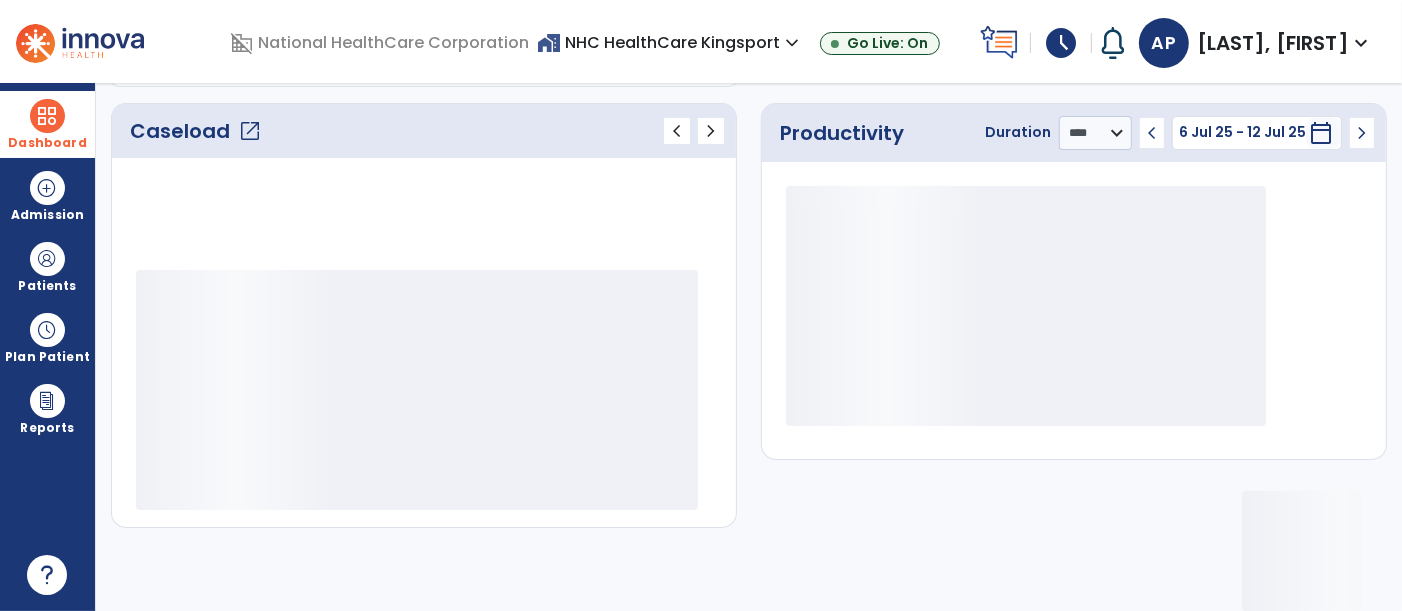 scroll, scrollTop: 260, scrollLeft: 0, axis: vertical 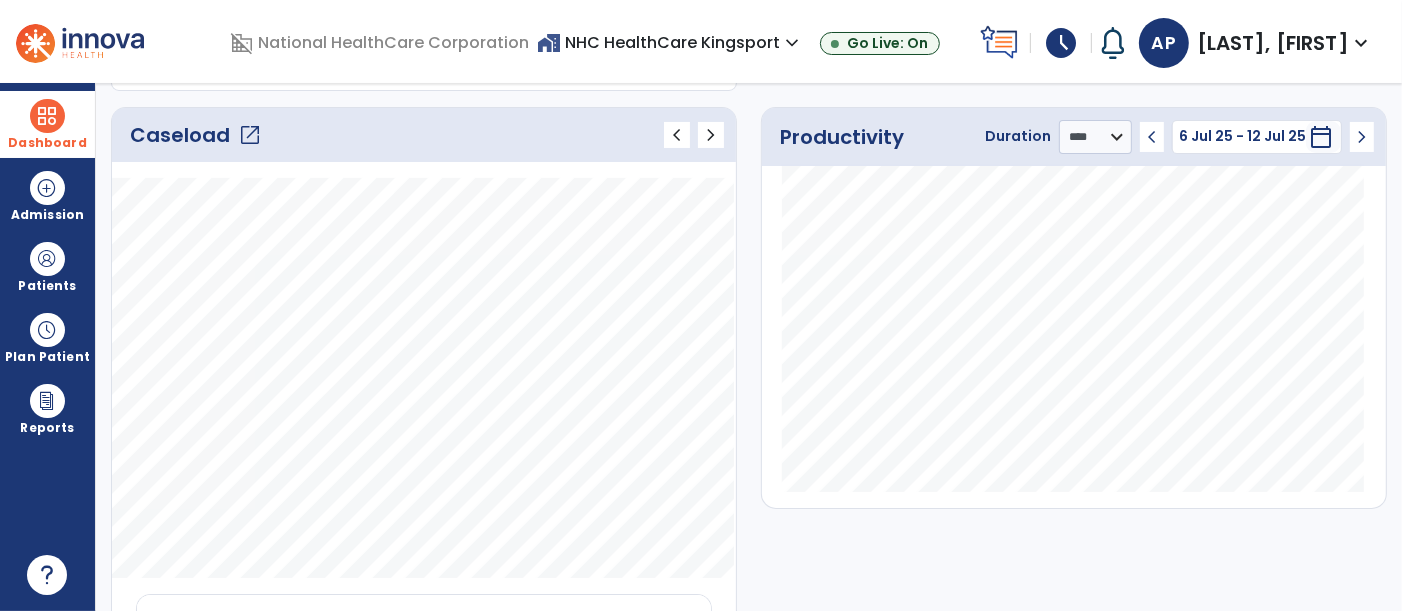 click on "Caseload   open_in_new" 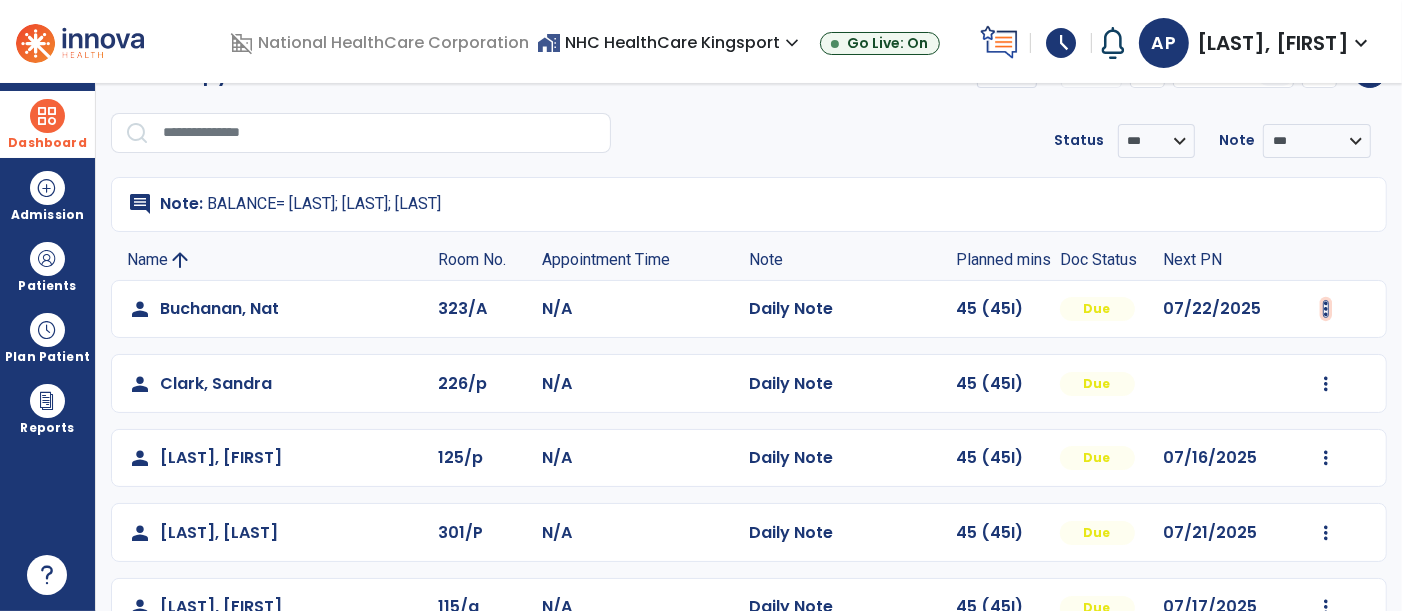 click at bounding box center (1326, 309) 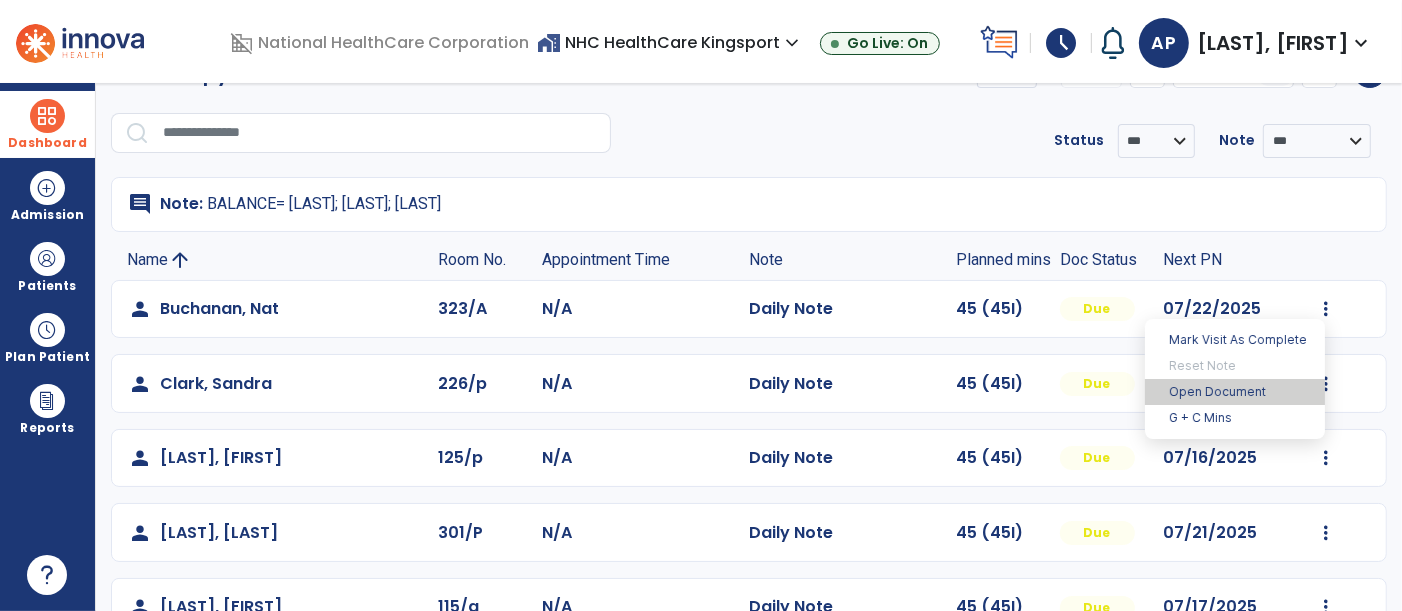 click on "Open Document" at bounding box center (1235, 392) 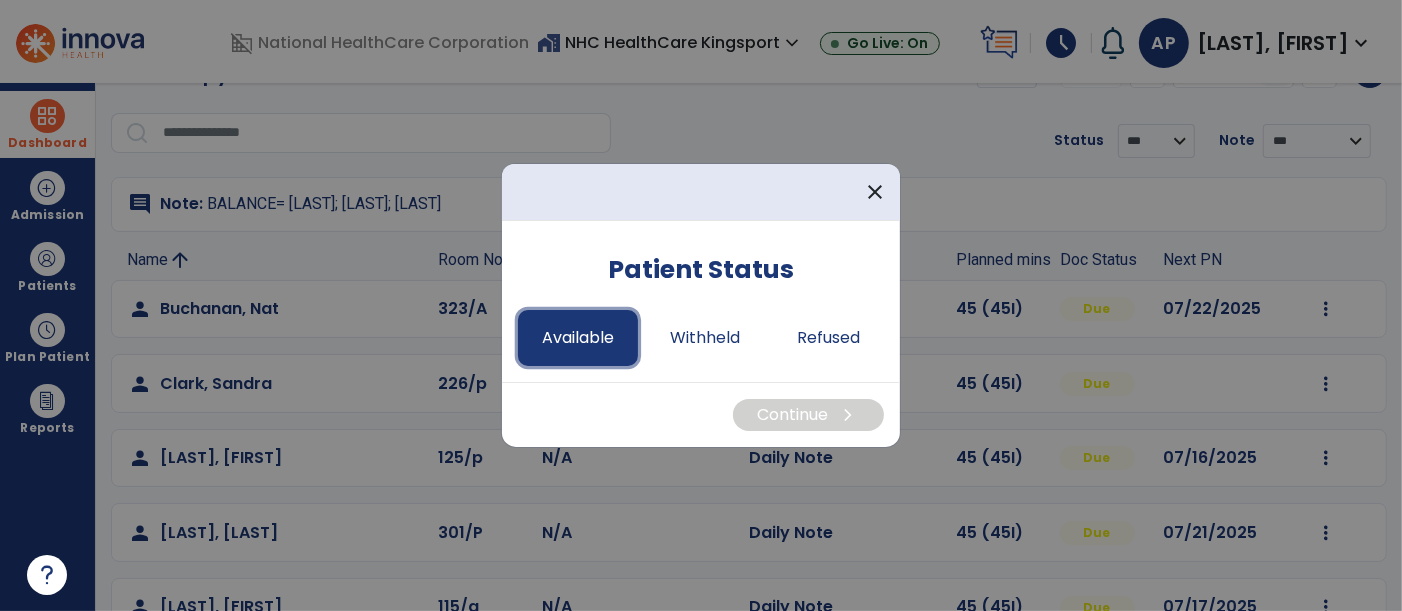 click on "Available" at bounding box center [578, 338] 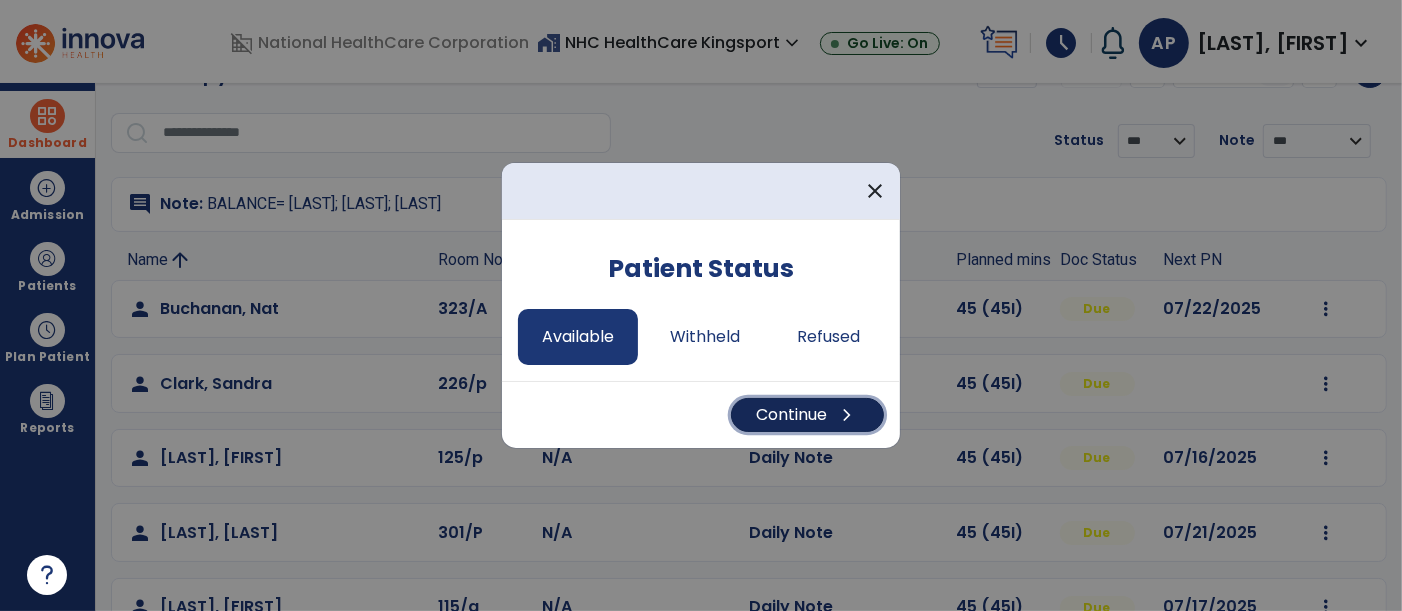 click on "Continue   chevron_right" at bounding box center [807, 415] 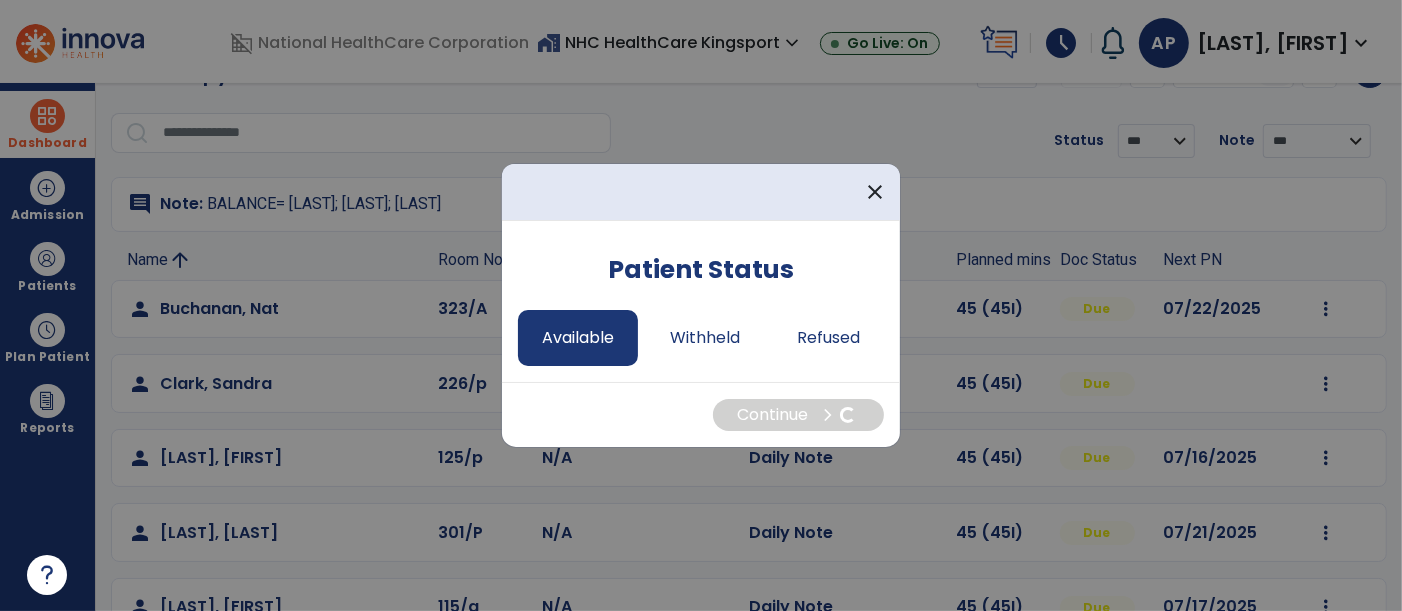 select on "*" 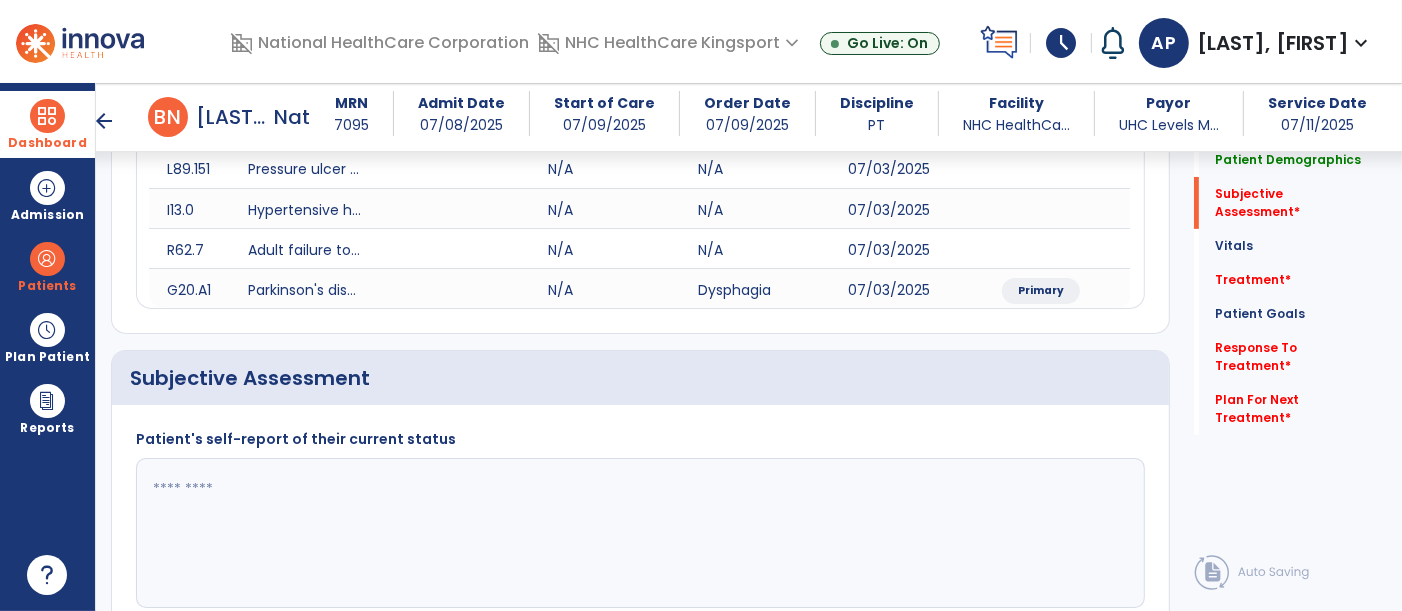 scroll, scrollTop: 528, scrollLeft: 0, axis: vertical 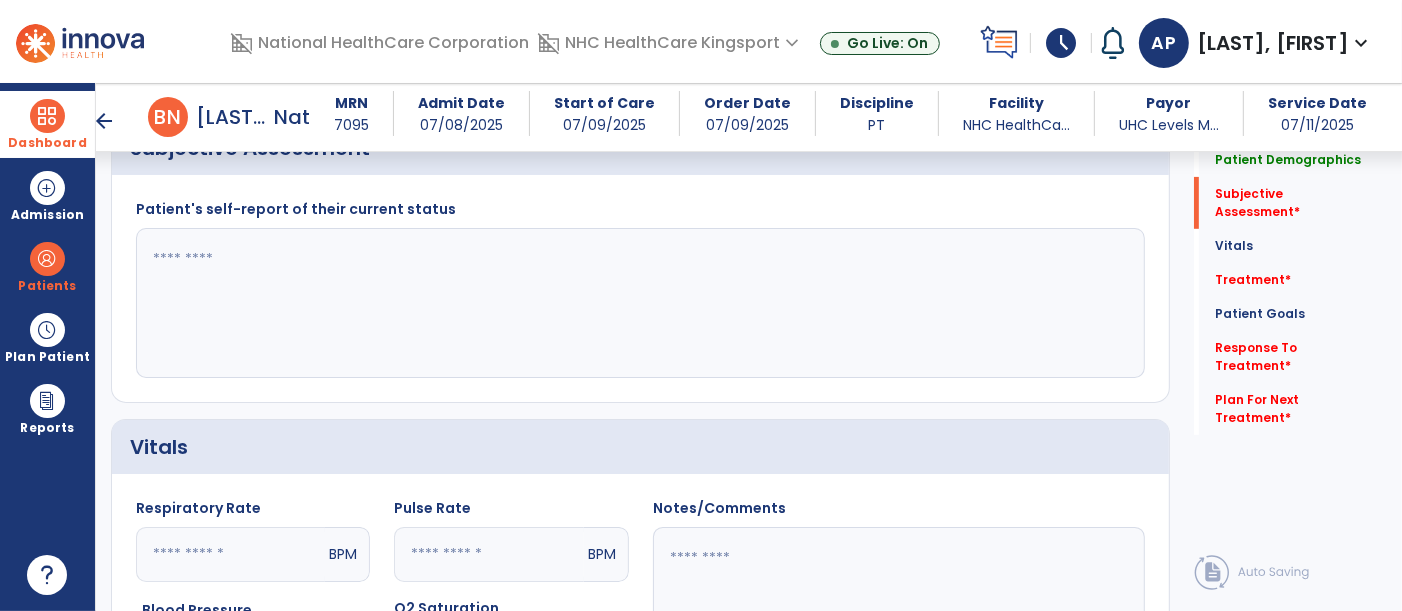 click 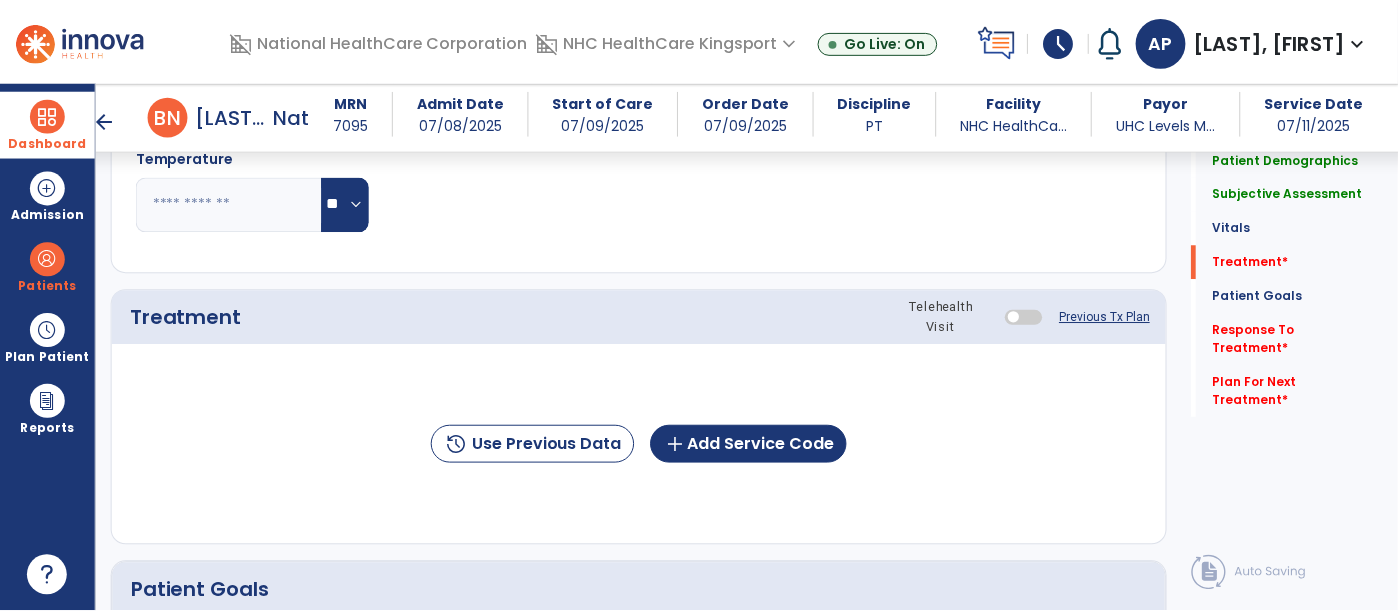 scroll, scrollTop: 1083, scrollLeft: 0, axis: vertical 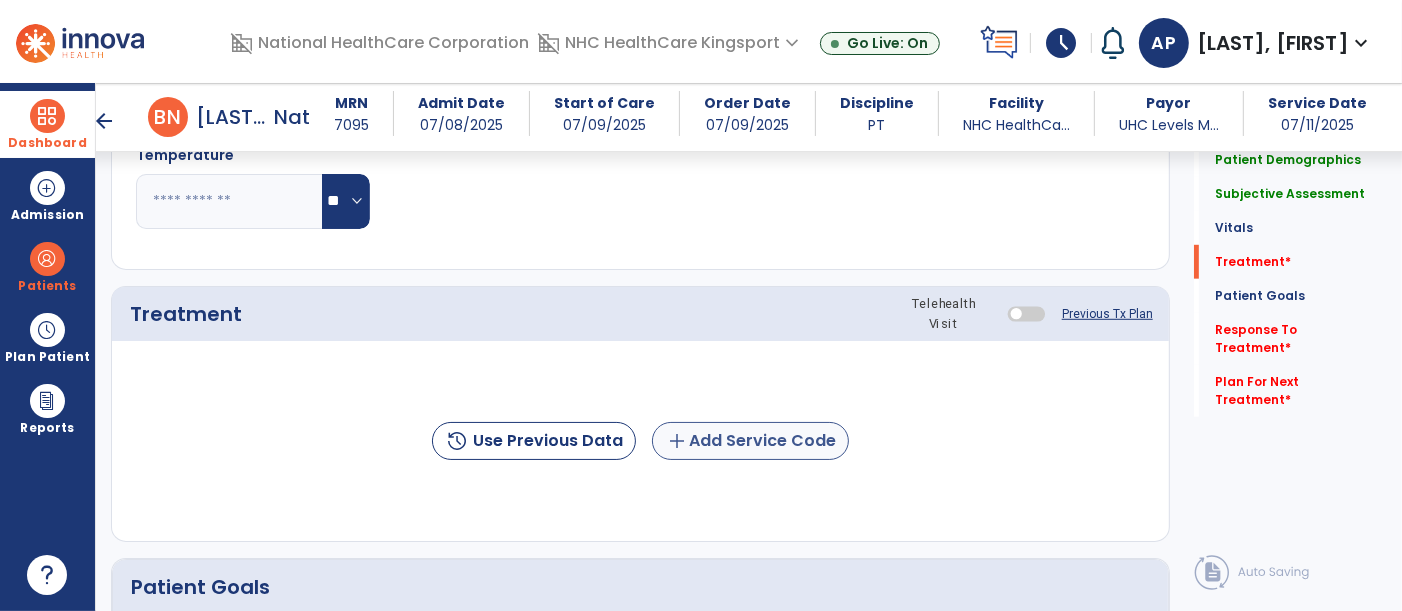 type on "**********" 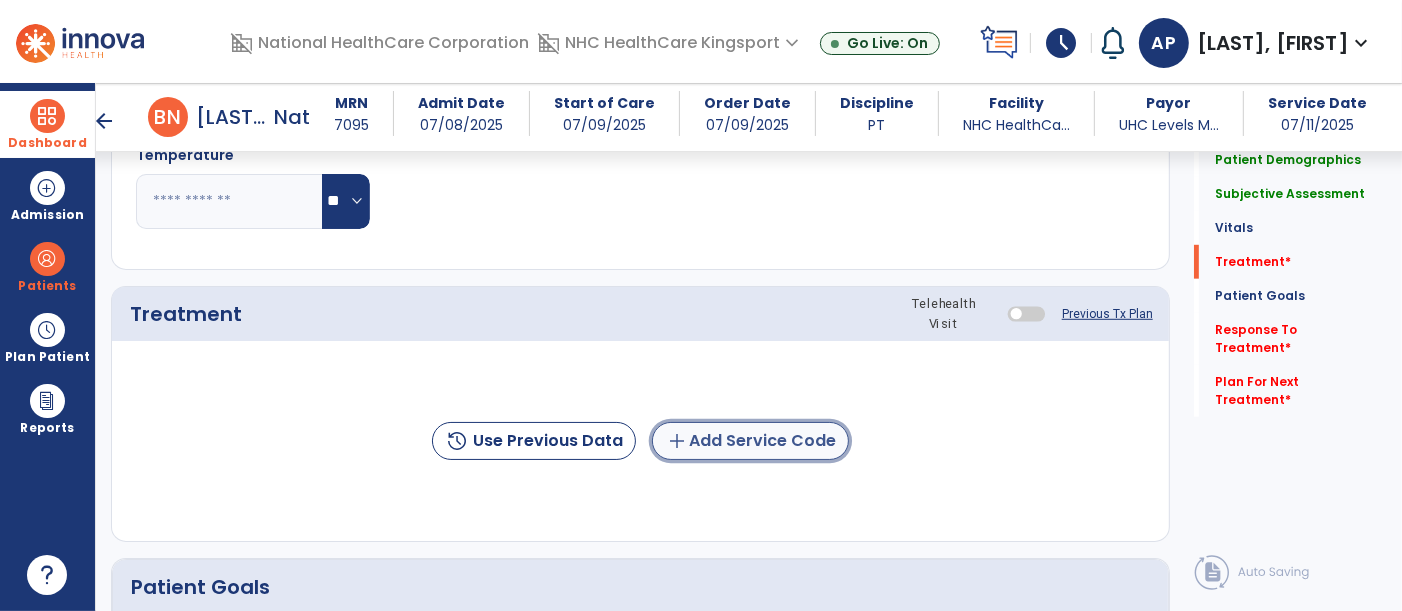 click on "add  Add Service Code" 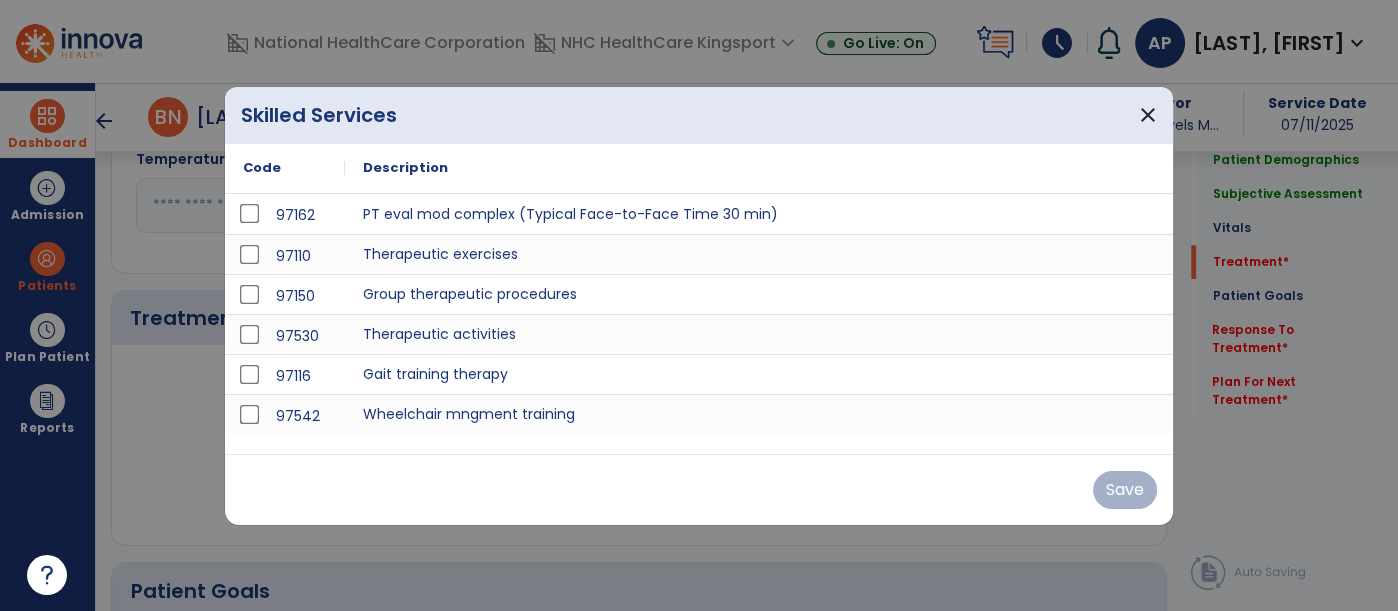 scroll, scrollTop: 1083, scrollLeft: 0, axis: vertical 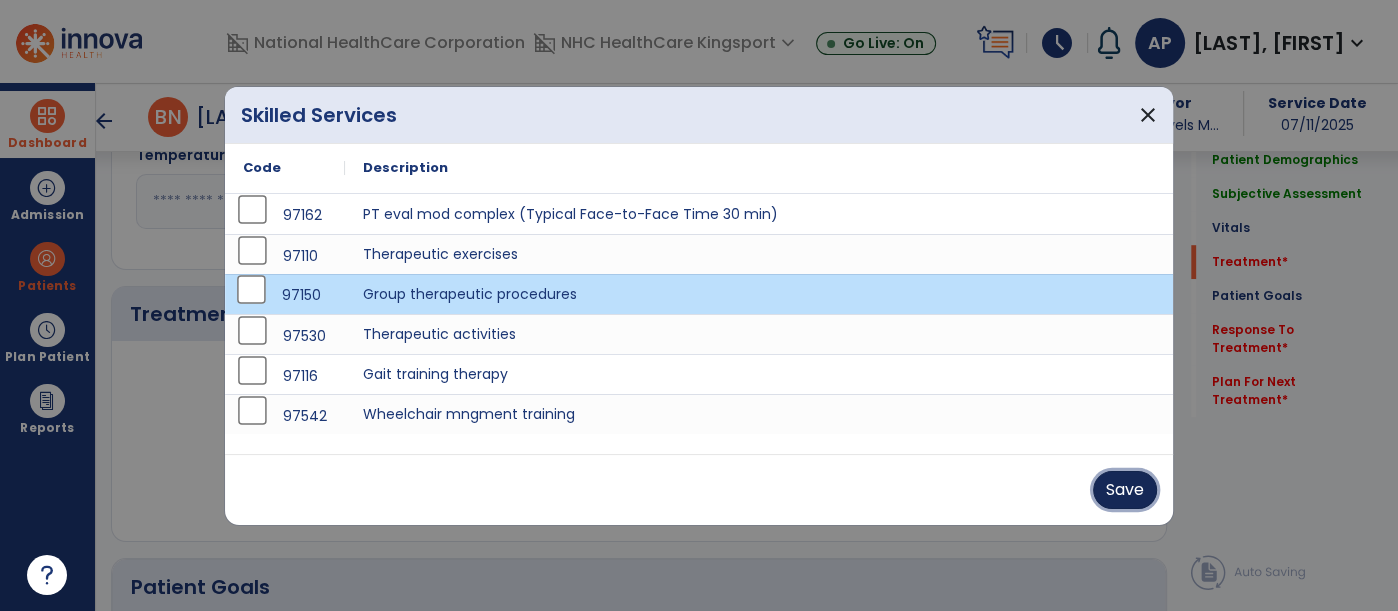 click on "Save" at bounding box center (1125, 490) 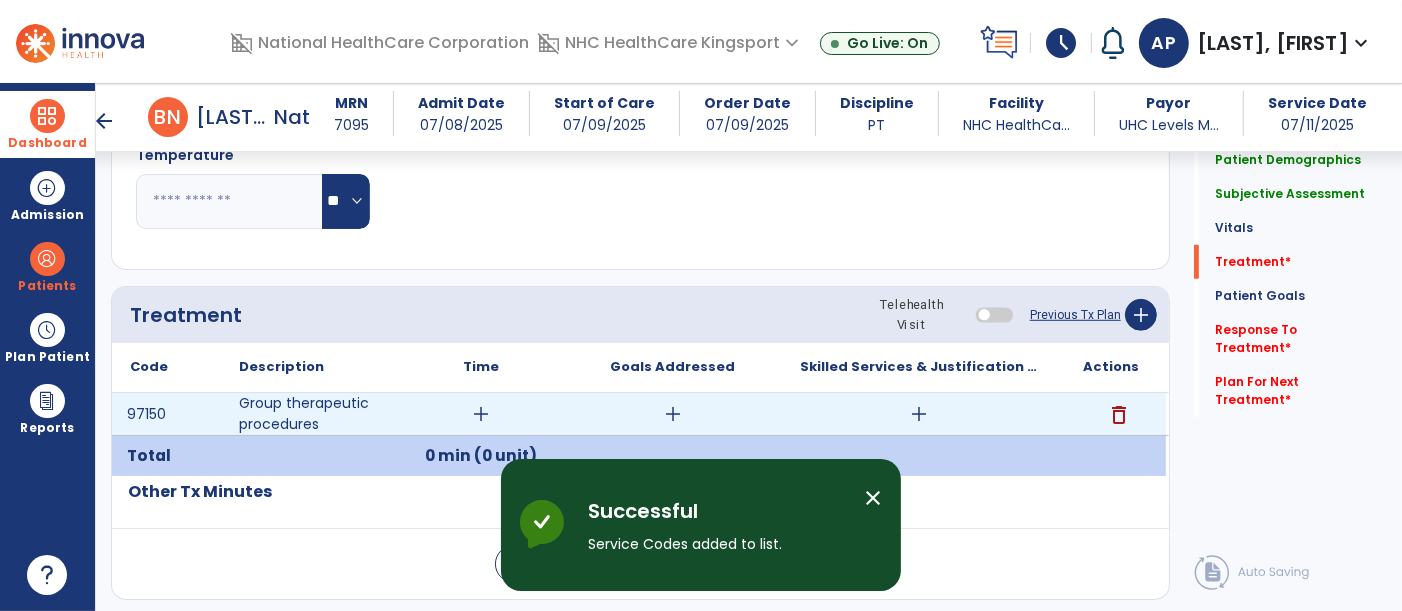 click on "add" at bounding box center [481, 414] 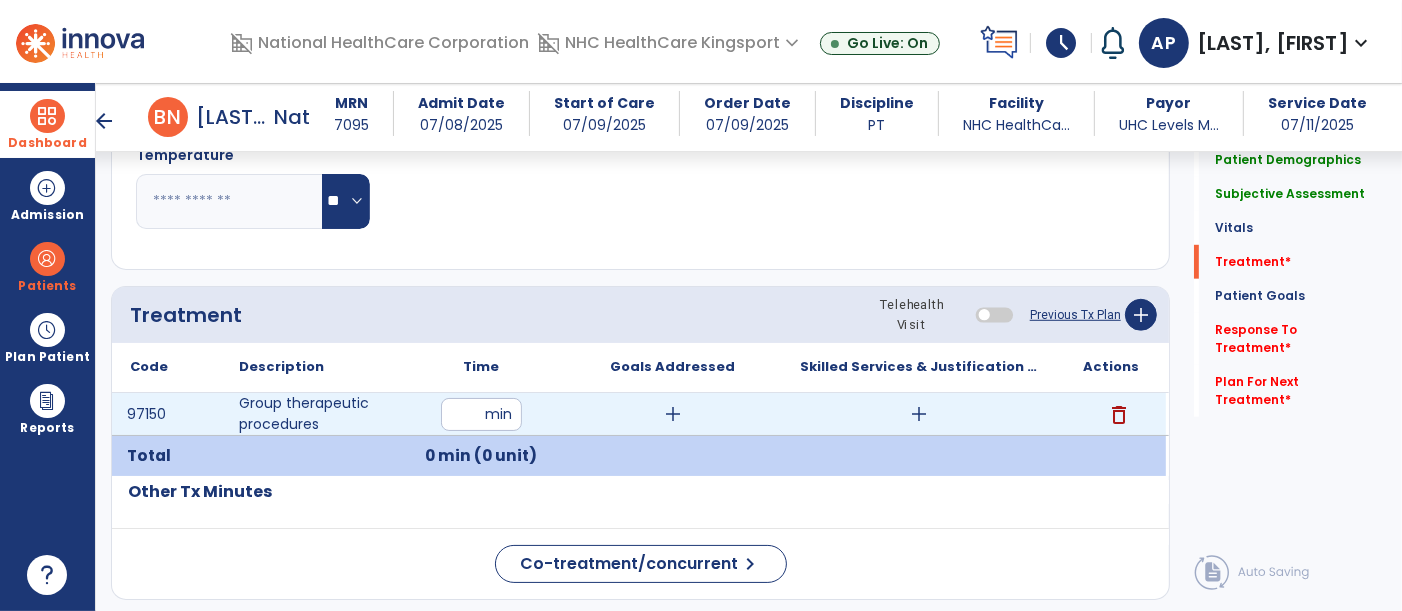 type on "**" 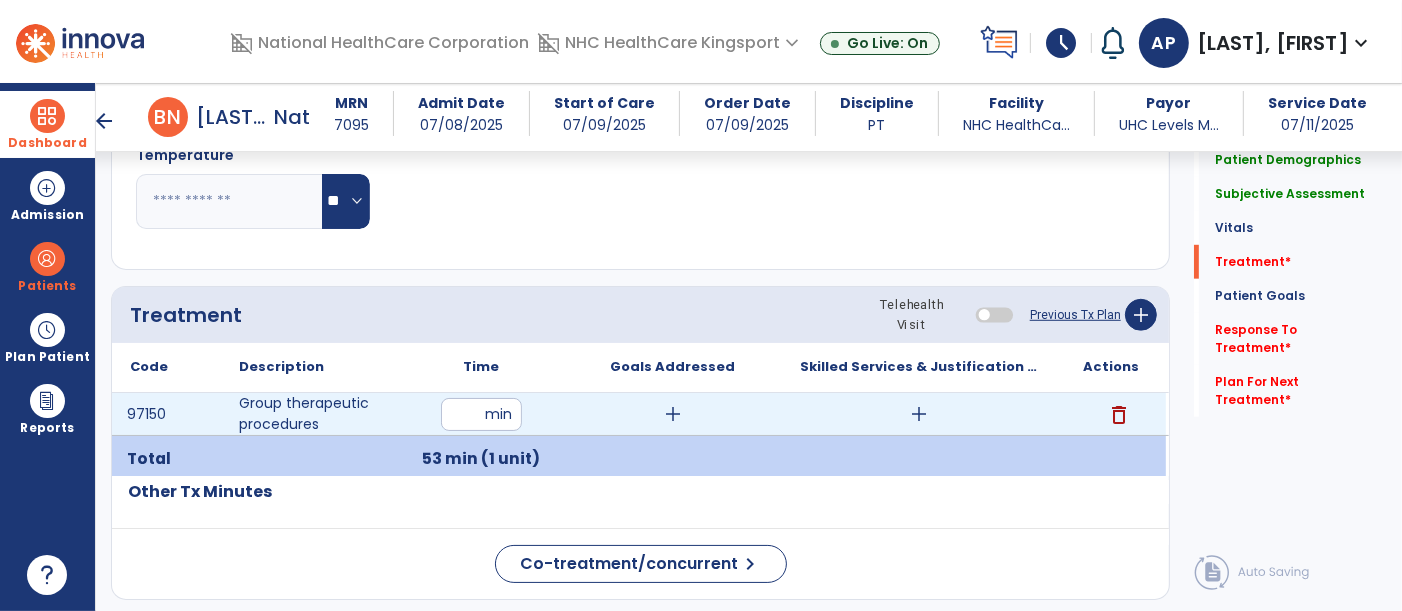 click on "add" at bounding box center (673, 414) 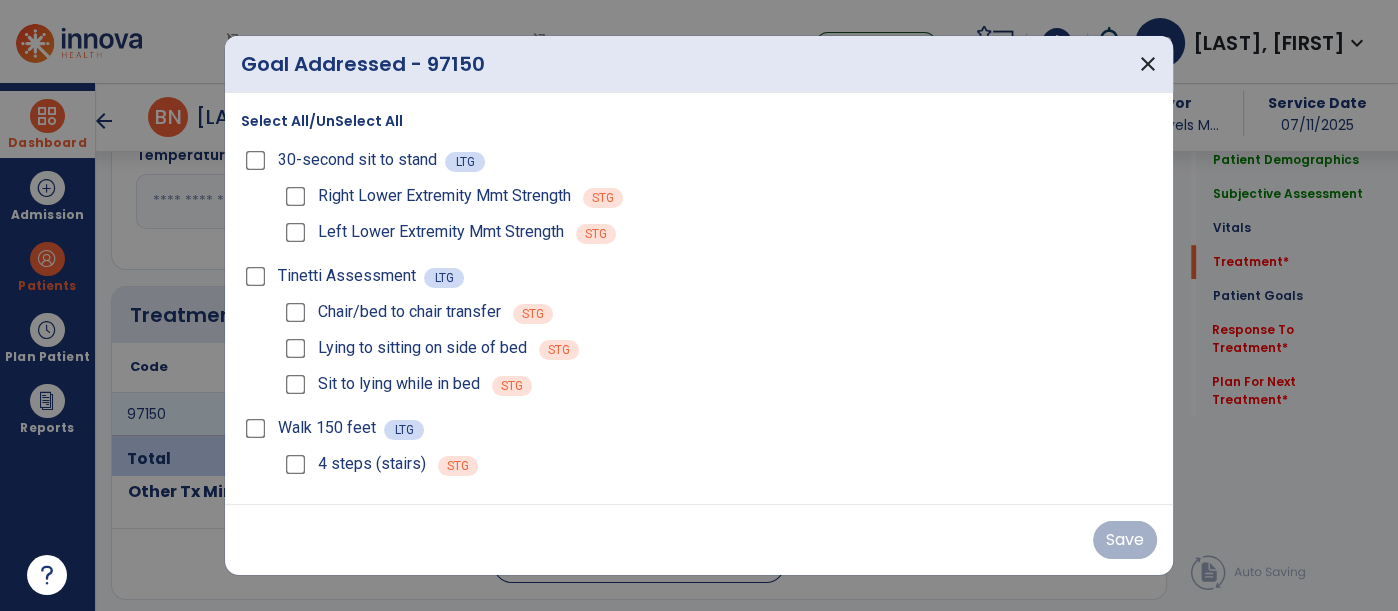 scroll, scrollTop: 1083, scrollLeft: 0, axis: vertical 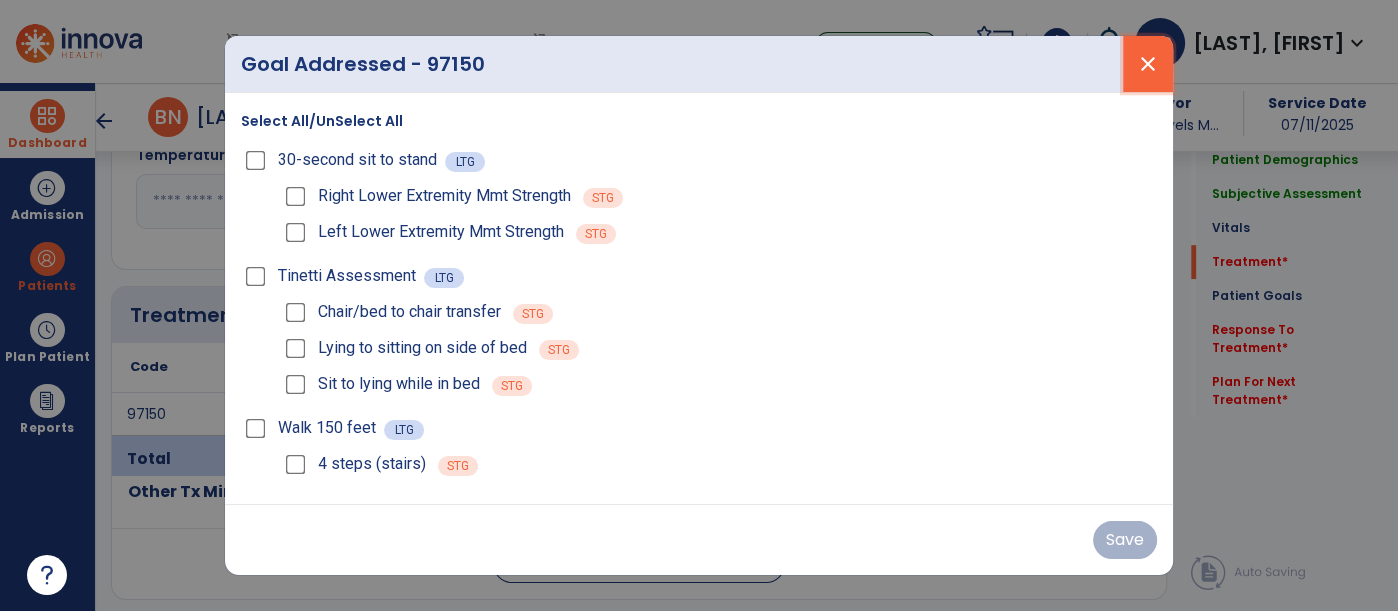 click on "close" at bounding box center [1148, 64] 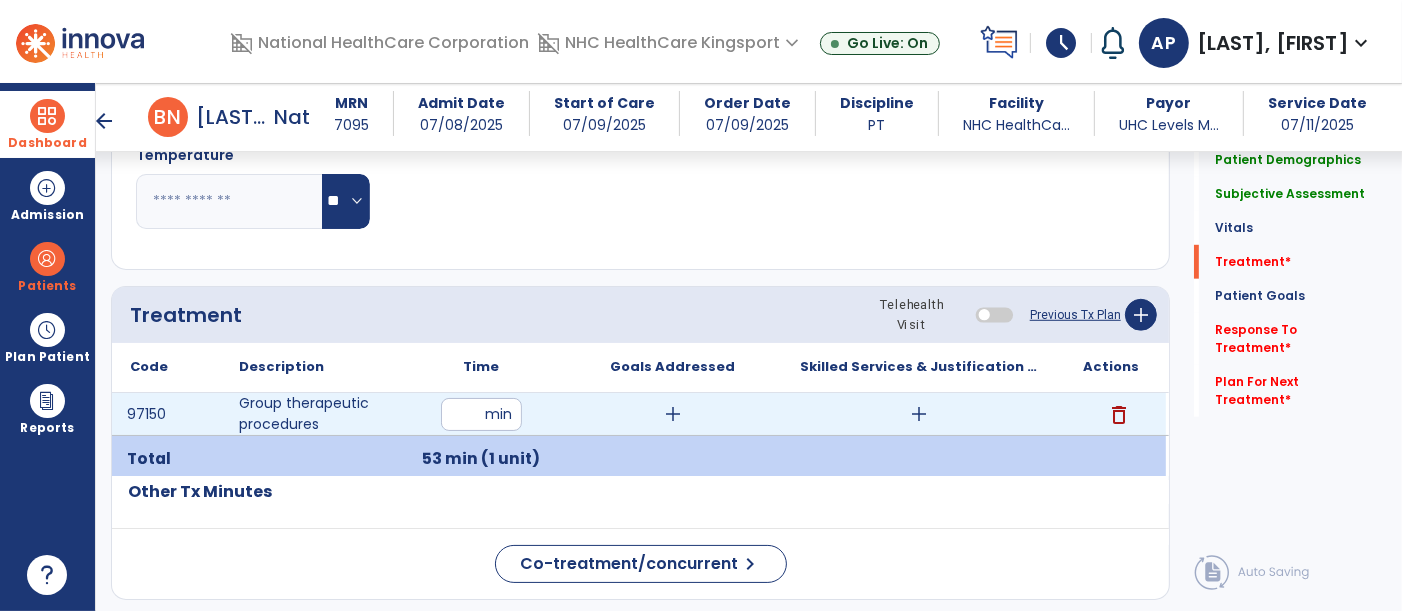 click on "add" at bounding box center [919, 414] 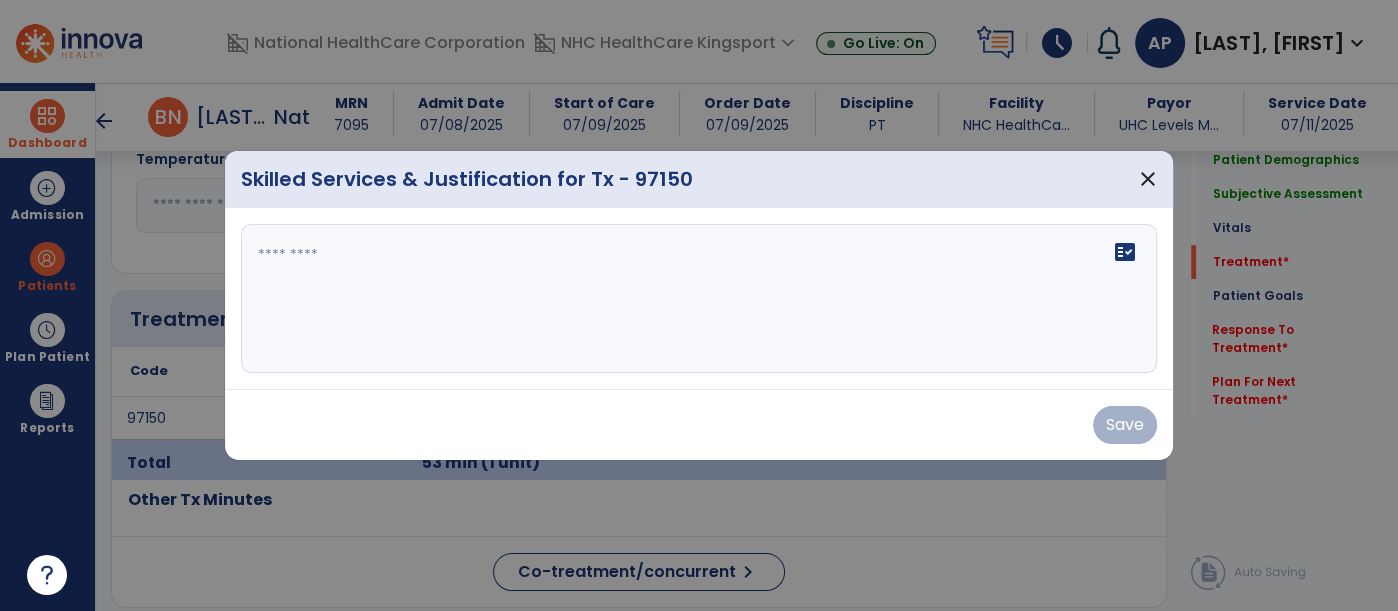 scroll, scrollTop: 1083, scrollLeft: 0, axis: vertical 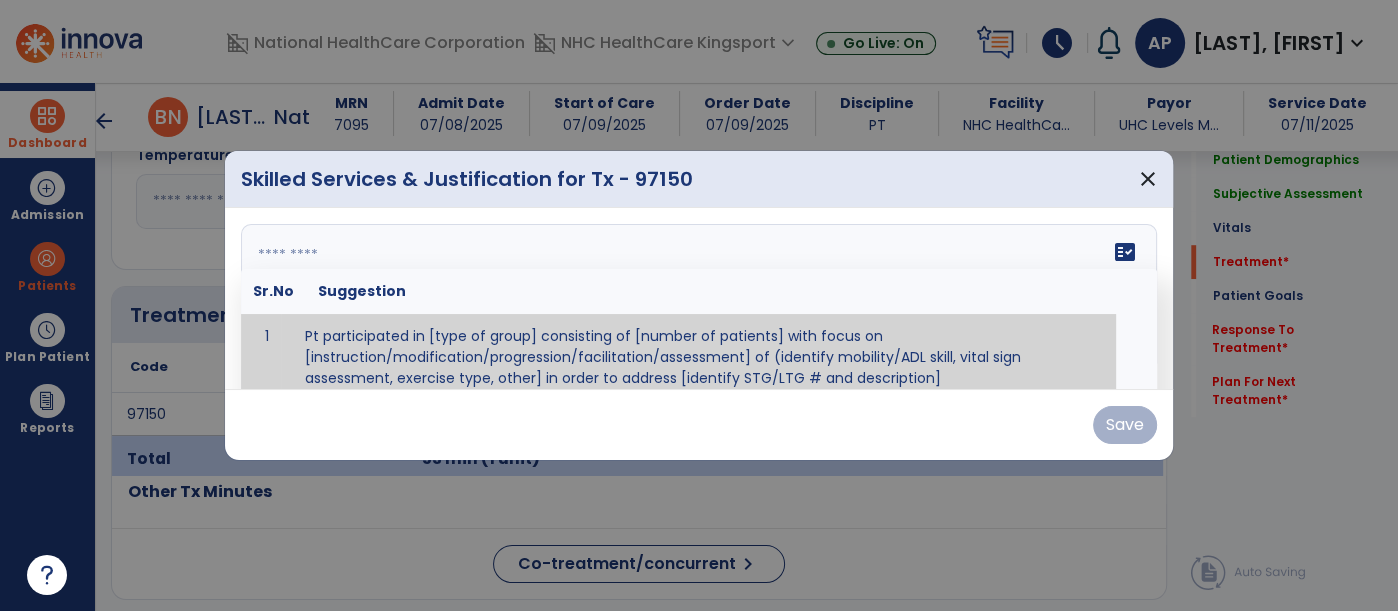 drag, startPoint x: 599, startPoint y: 270, endPoint x: 516, endPoint y: 361, distance: 123.16656 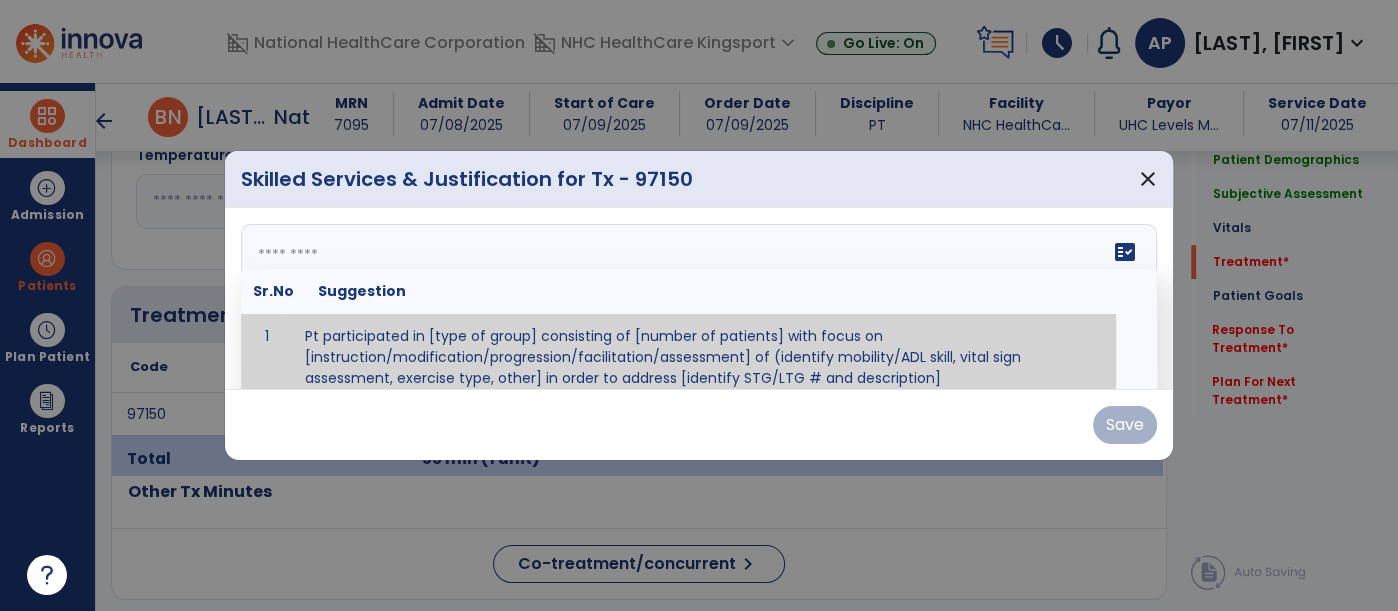 click on "fact_check  Sr.No Suggestion 1 Pt participated in [type of group] consisting of [number of patients] with focus on [instruction/modification/progression/facilitation/assessment] of (identify mobility/ADL skill, vital sign assessment, exercise type, other] in order to address [identify STG/LTG # and description]" at bounding box center (699, 299) 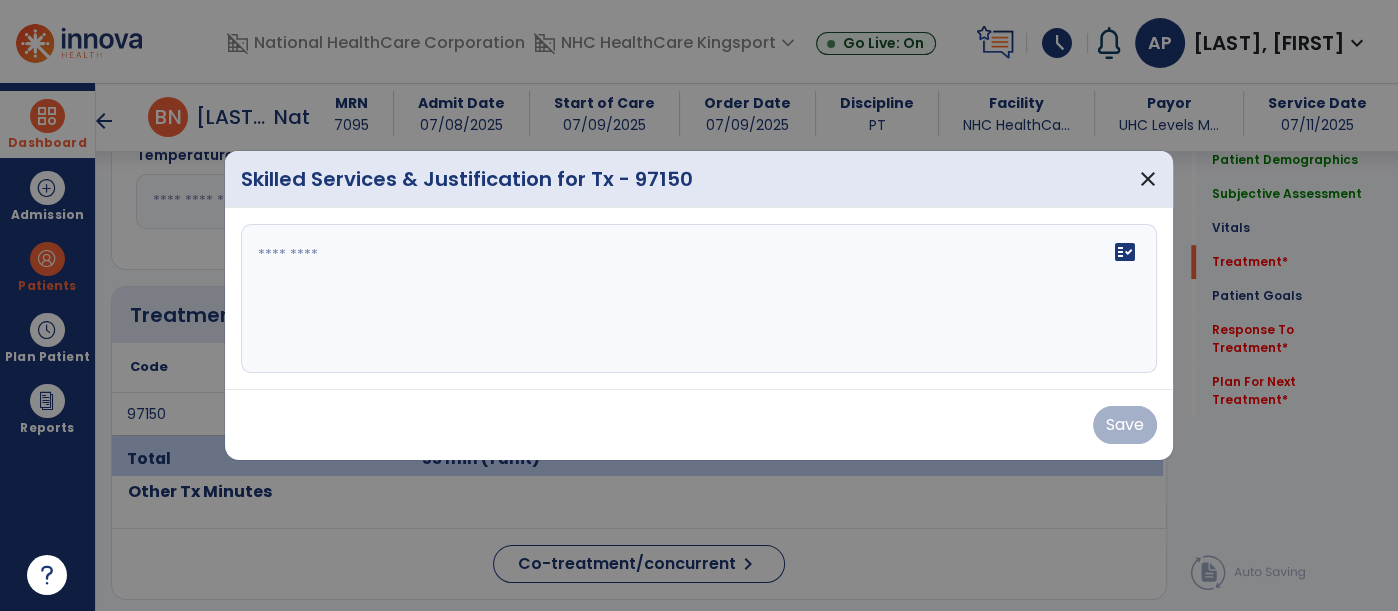 click at bounding box center [699, 299] 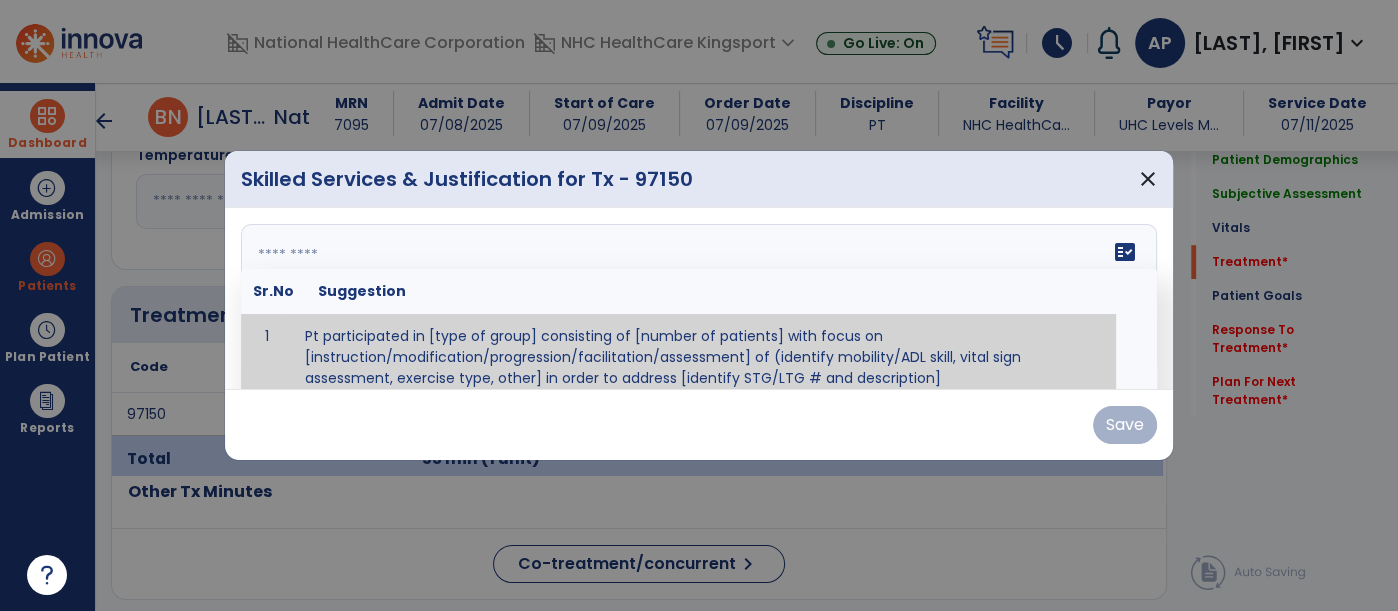 paste on "**********" 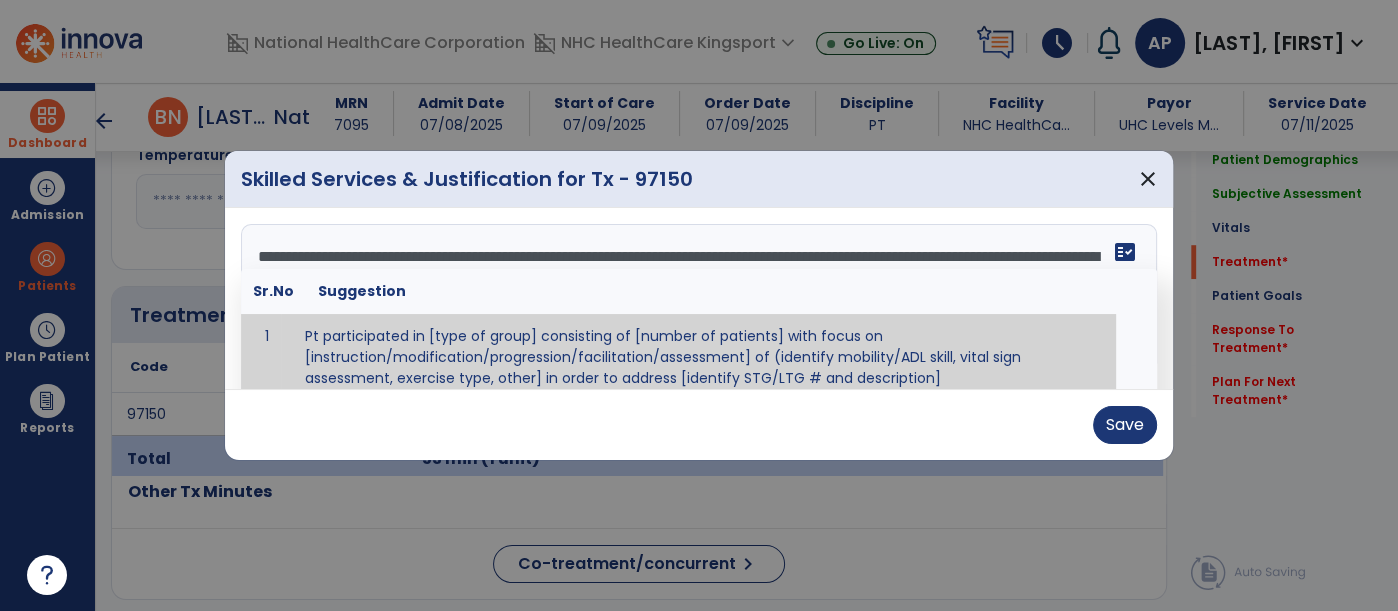 scroll, scrollTop: 207, scrollLeft: 0, axis: vertical 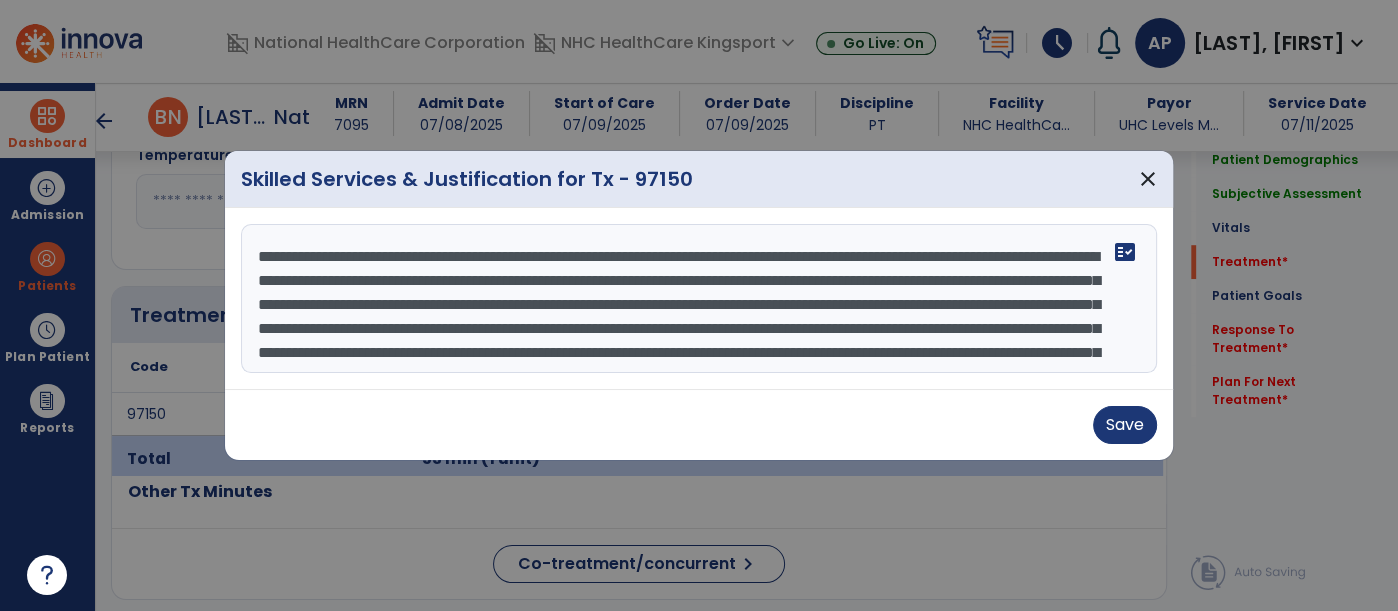click at bounding box center [699, 299] 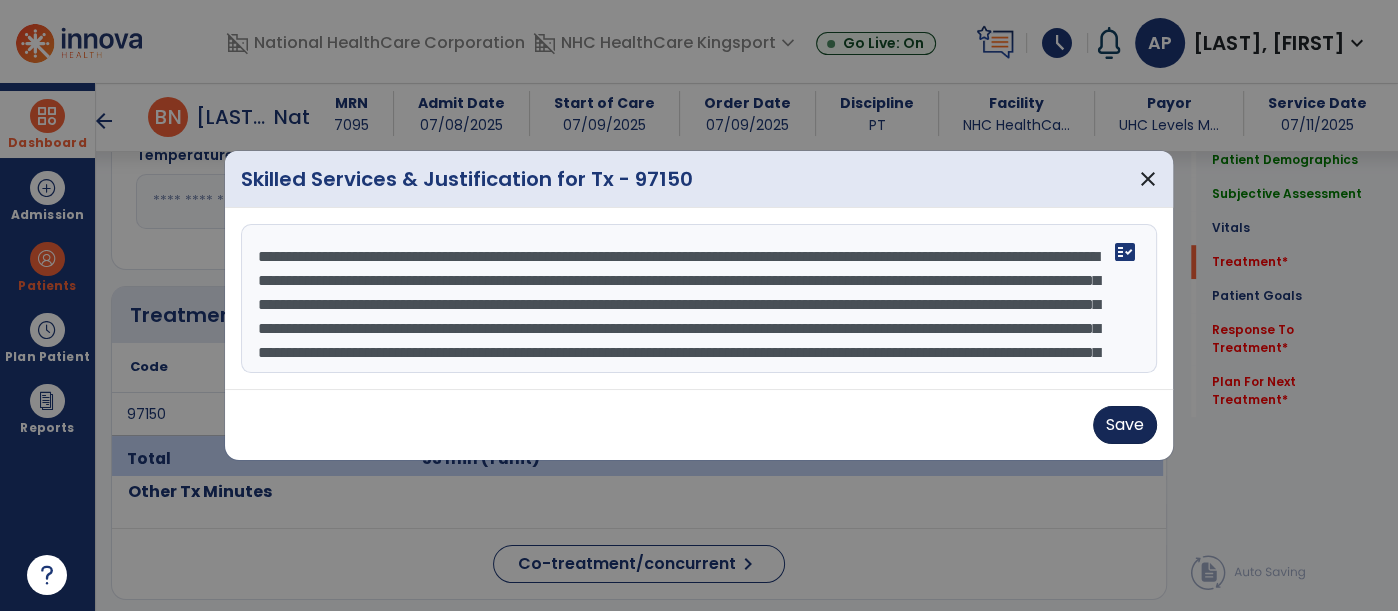 type on "**********" 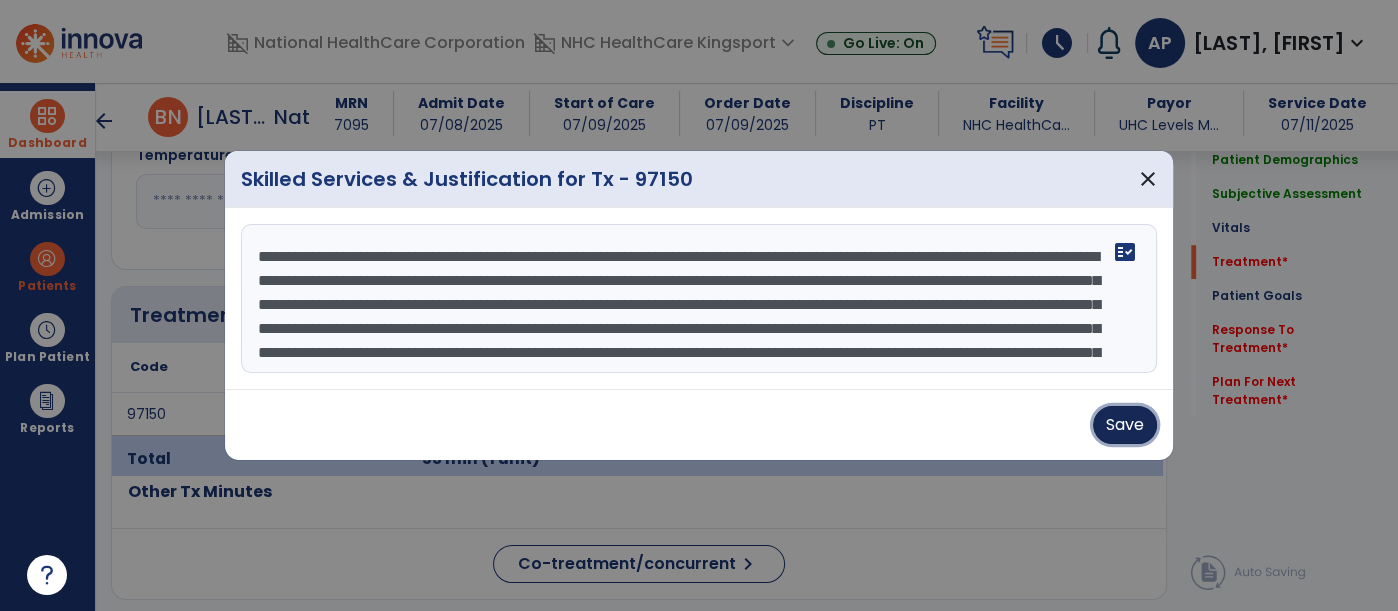 click on "Save" at bounding box center [1125, 425] 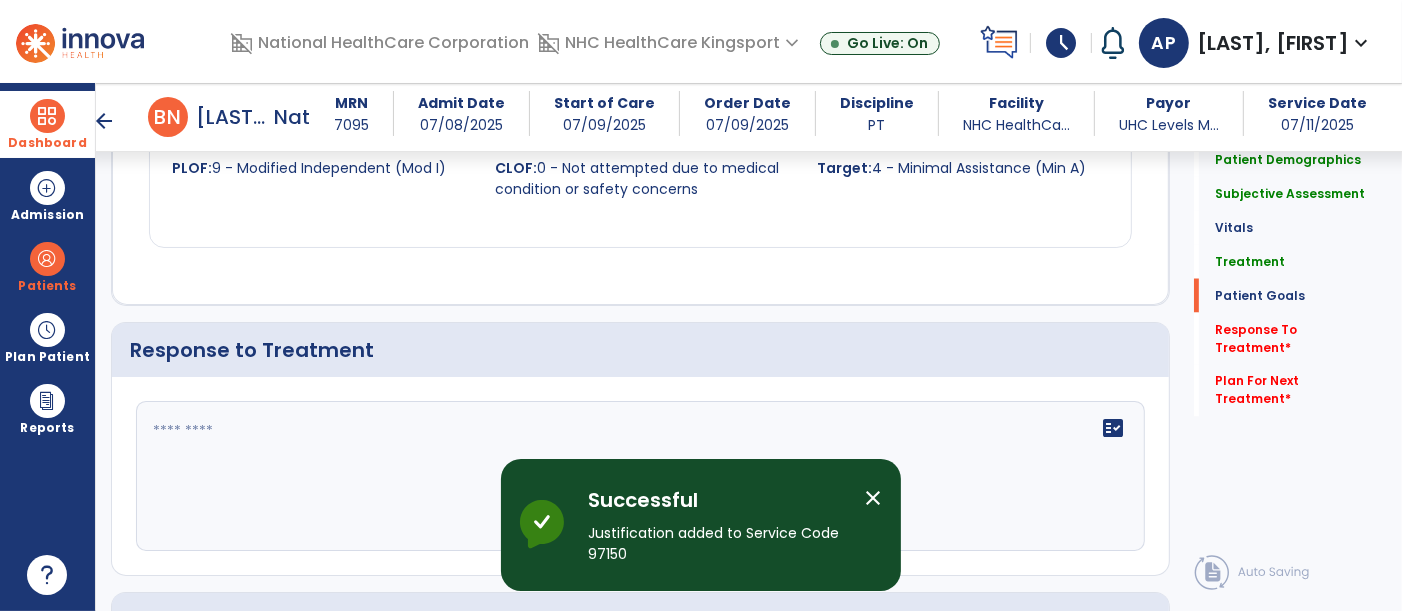 scroll, scrollTop: 3083, scrollLeft: 0, axis: vertical 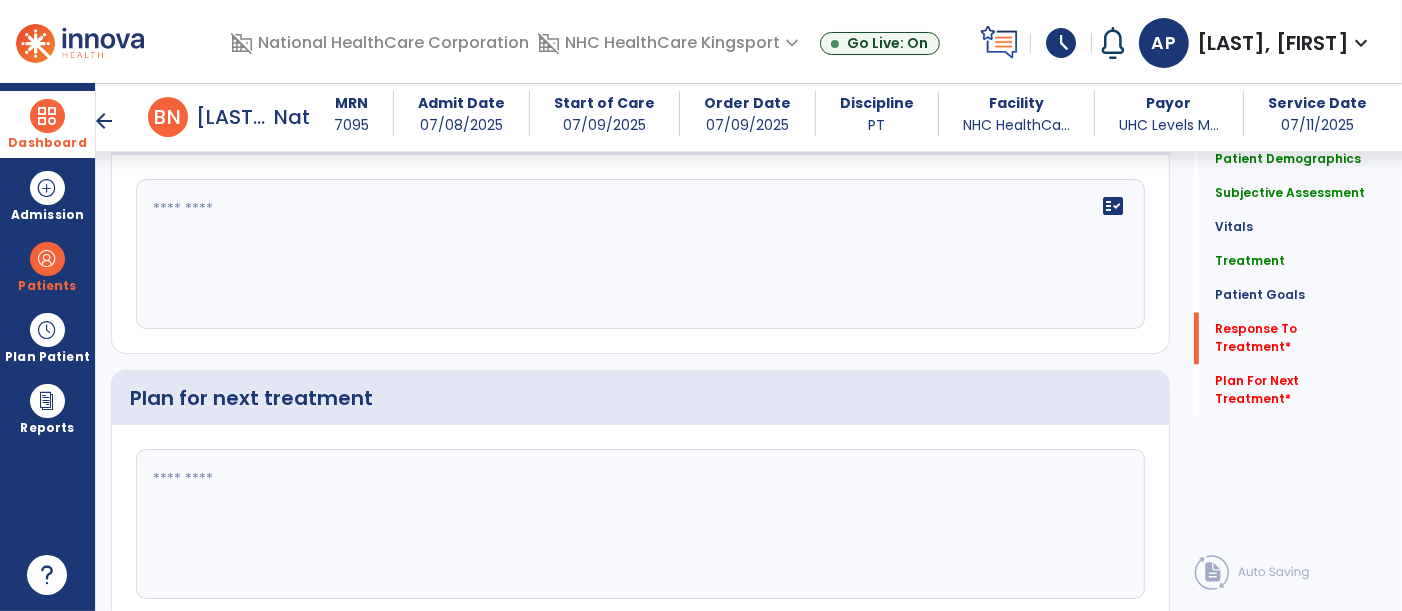 click on "fact_check" 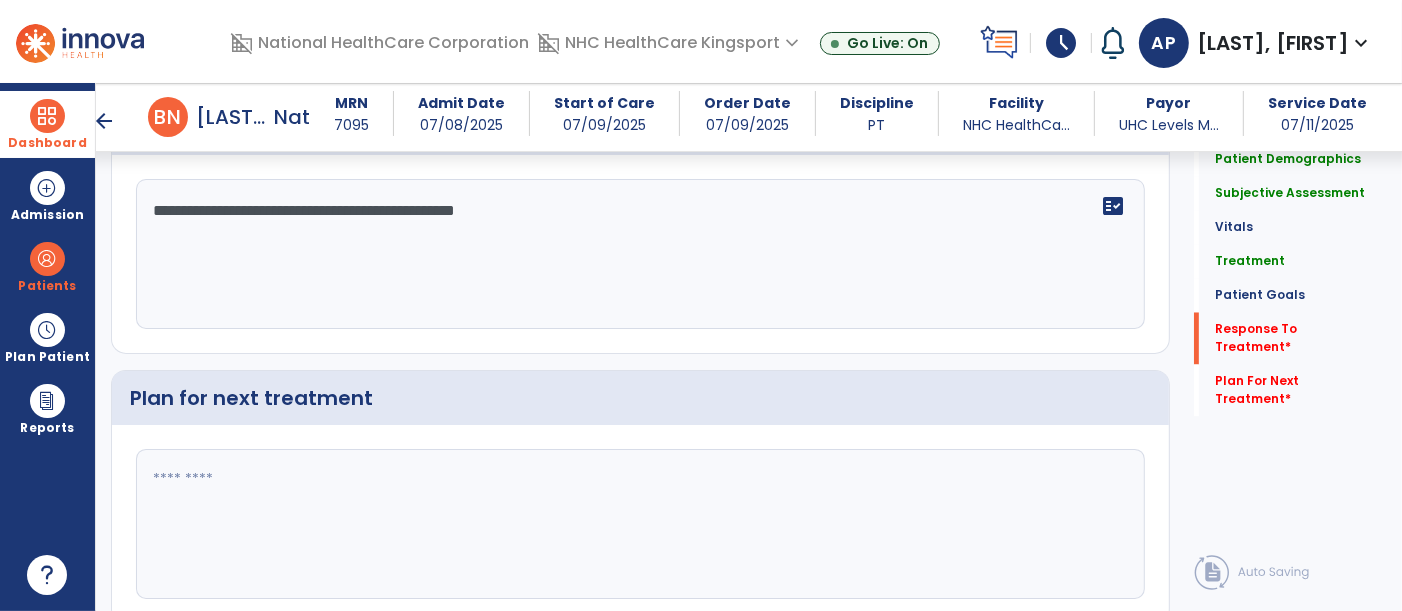 type on "**********" 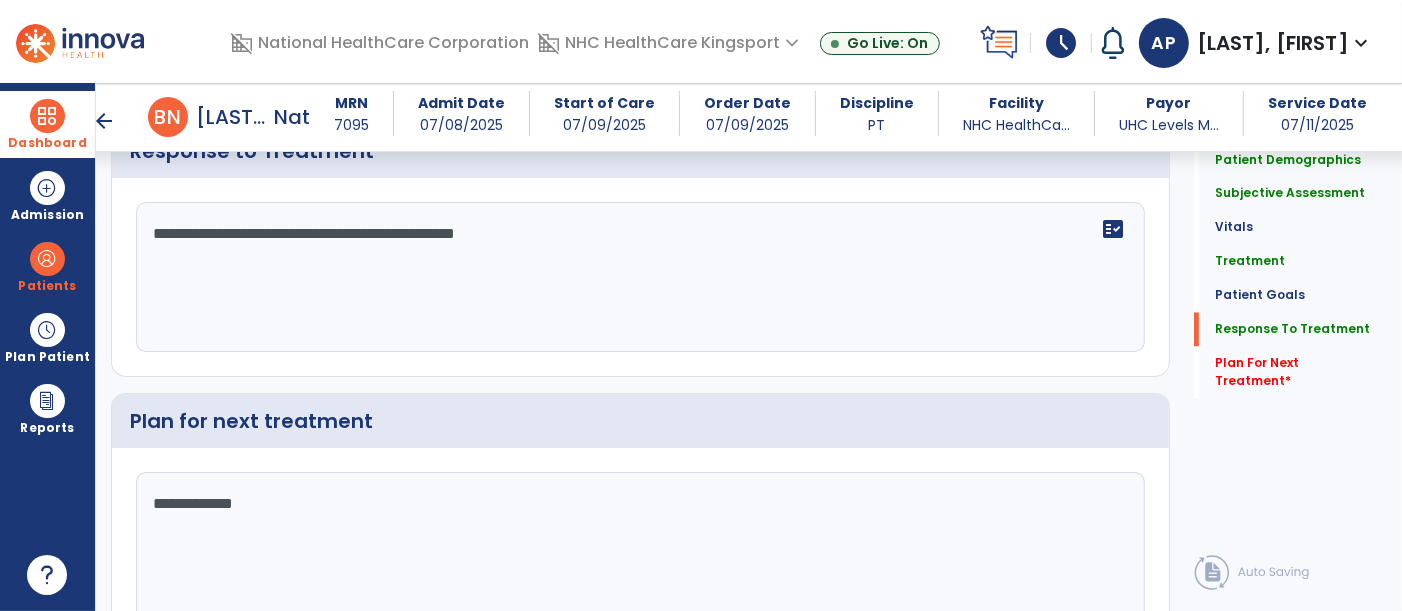 scroll, scrollTop: 3083, scrollLeft: 0, axis: vertical 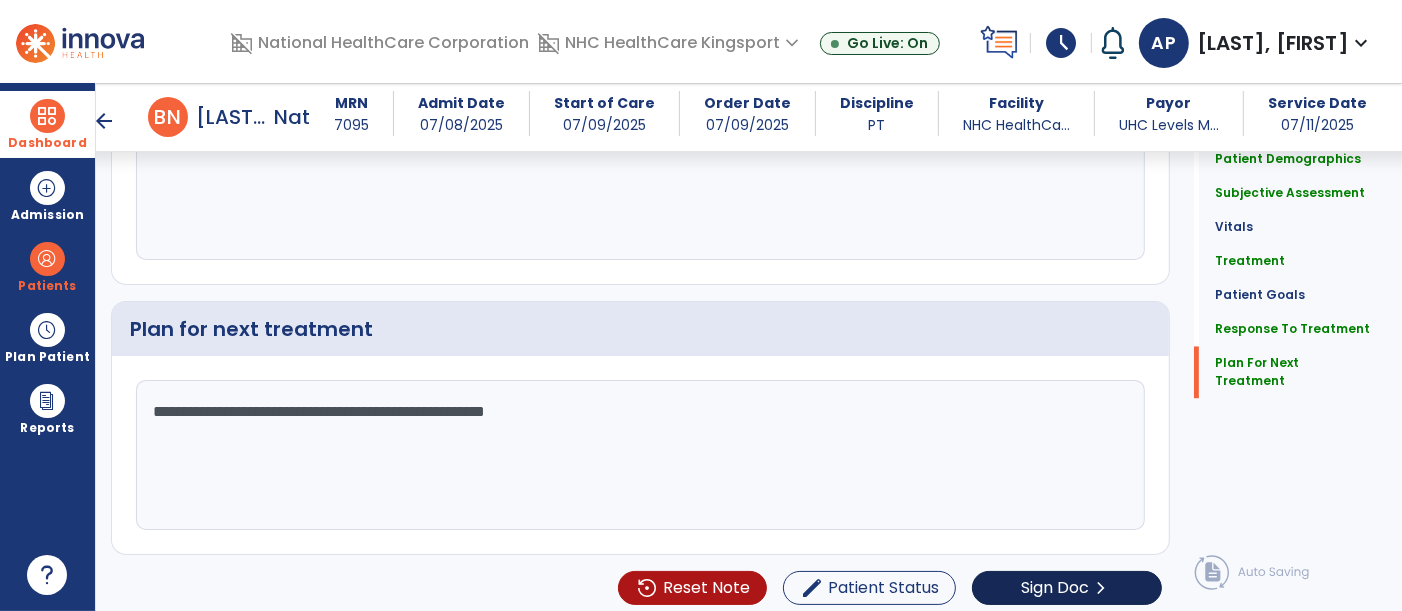 type on "**********" 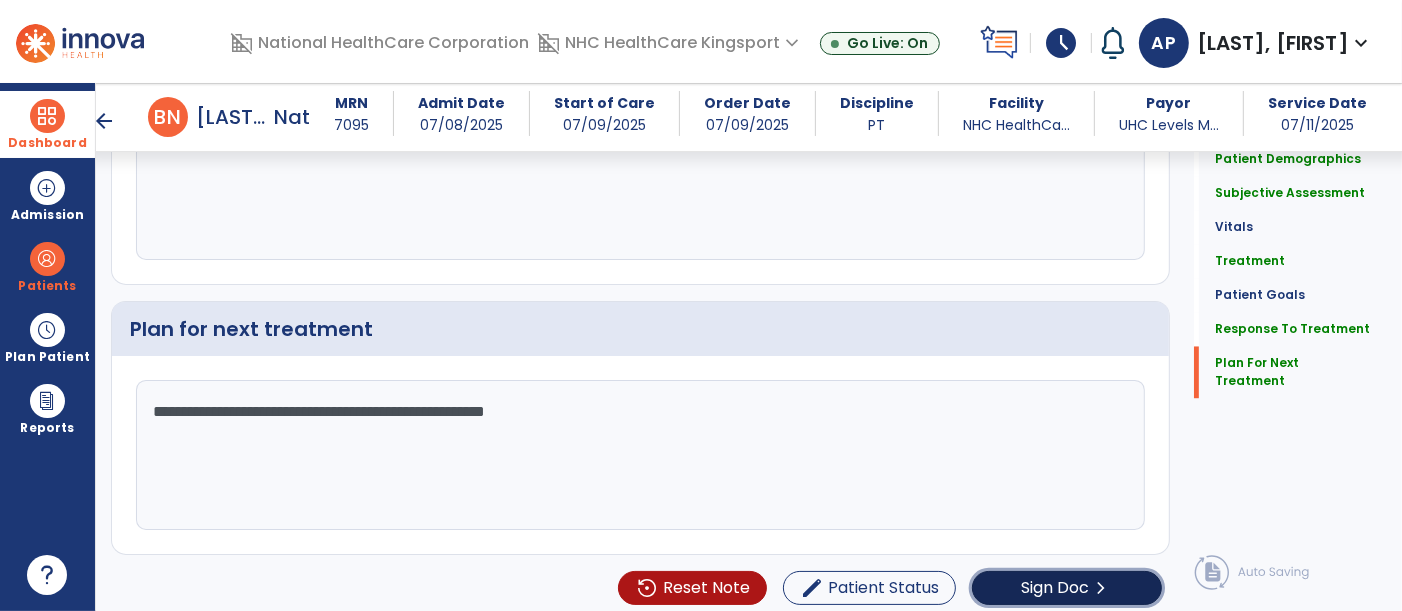 click on "Sign Doc" 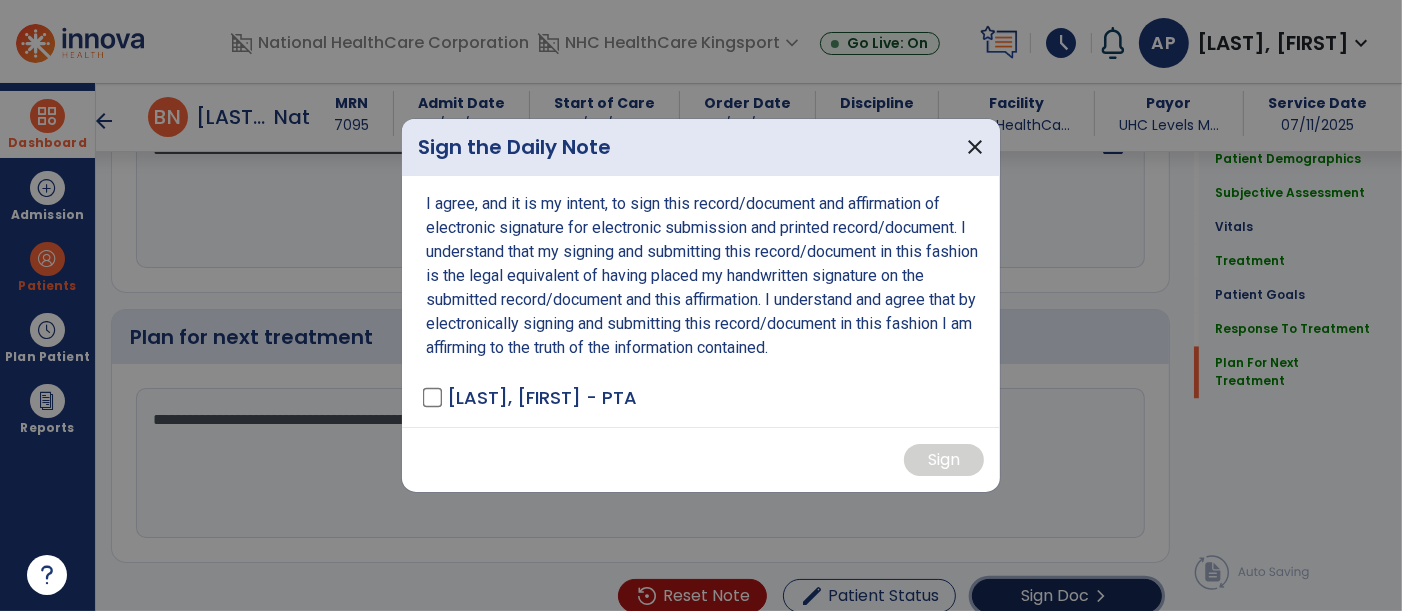 scroll, scrollTop: 3152, scrollLeft: 0, axis: vertical 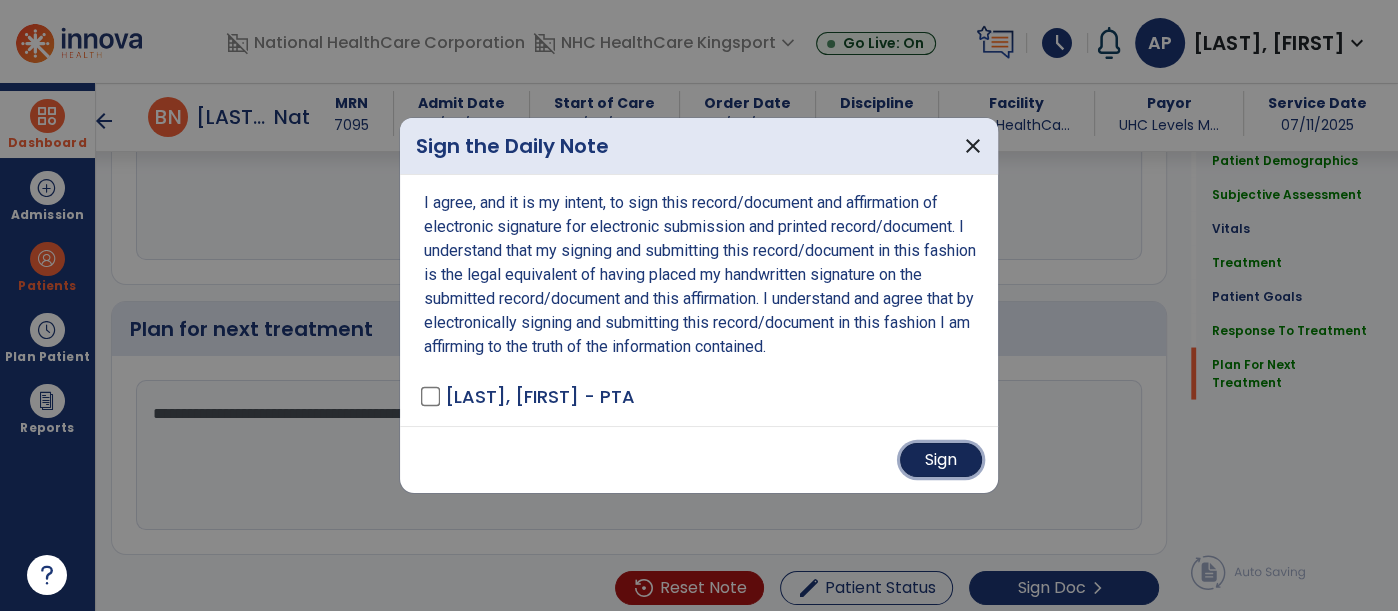 click on "Sign" at bounding box center [941, 460] 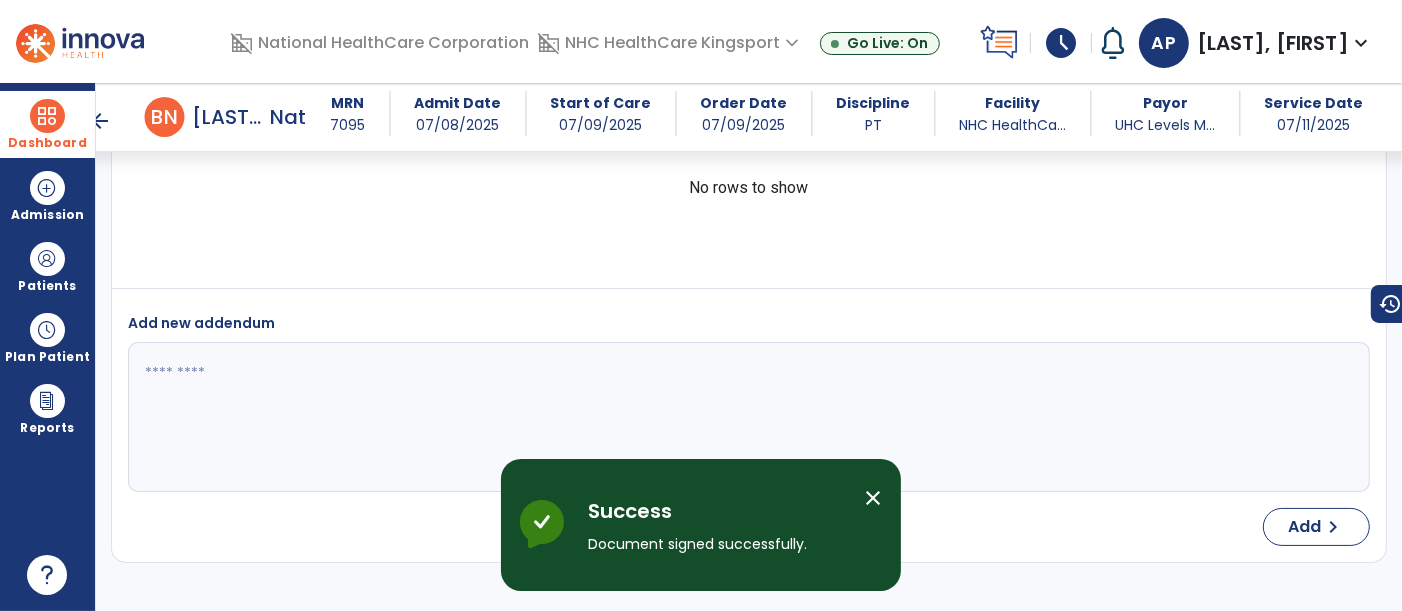 scroll, scrollTop: 5288, scrollLeft: 0, axis: vertical 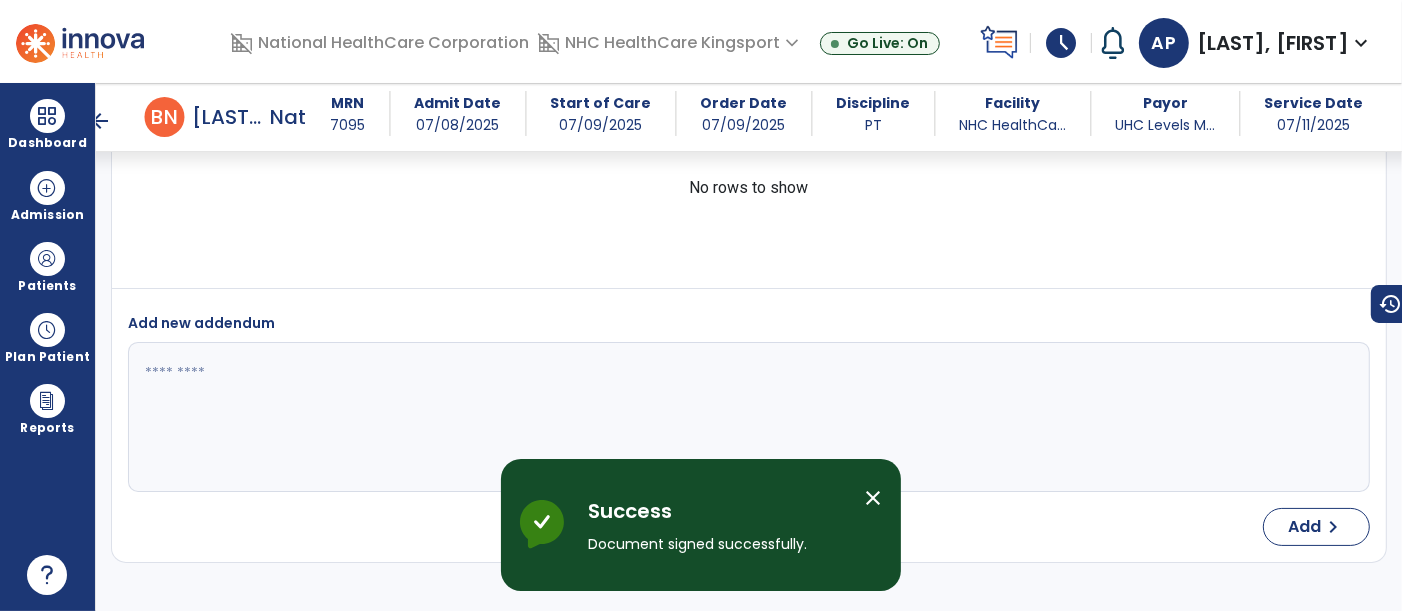 click on "arrow_back" at bounding box center [101, 121] 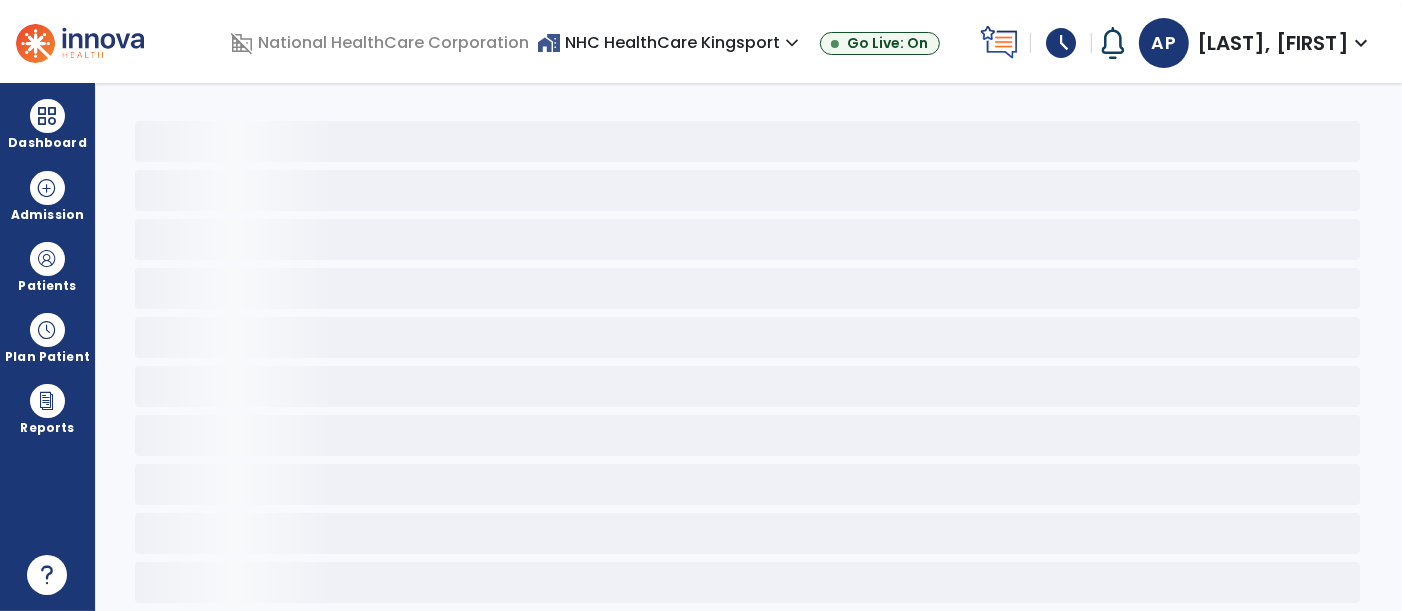 scroll, scrollTop: 50, scrollLeft: 0, axis: vertical 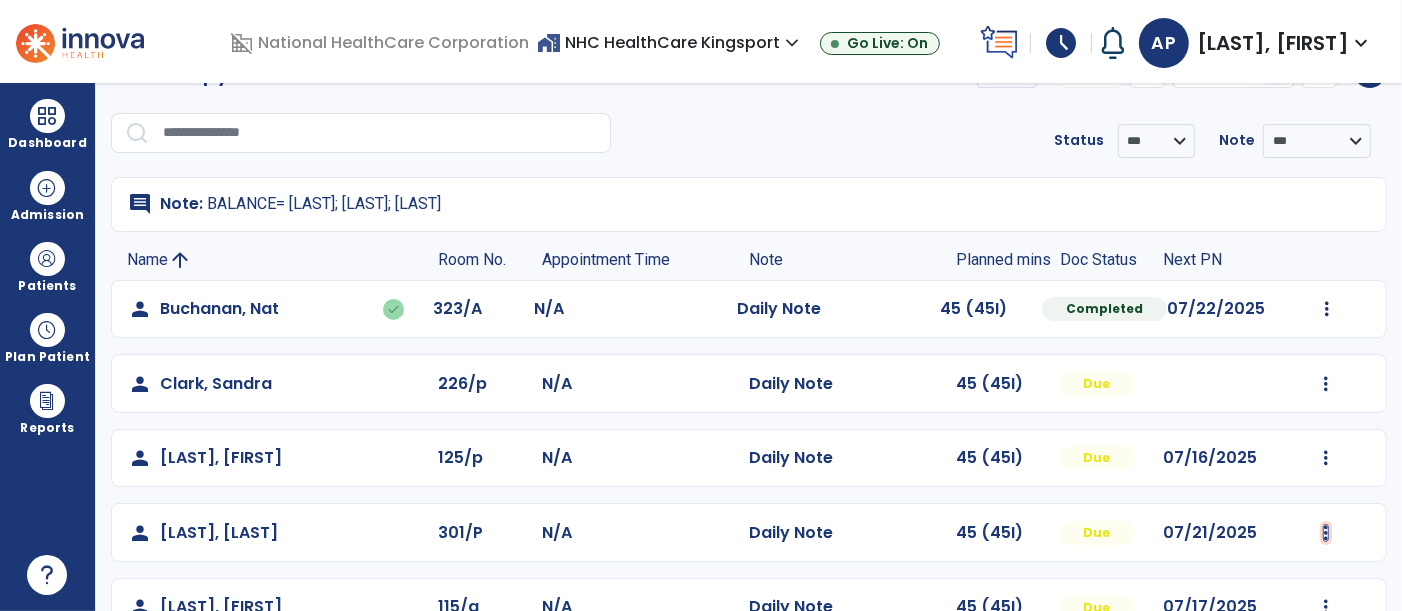click at bounding box center [1327, 309] 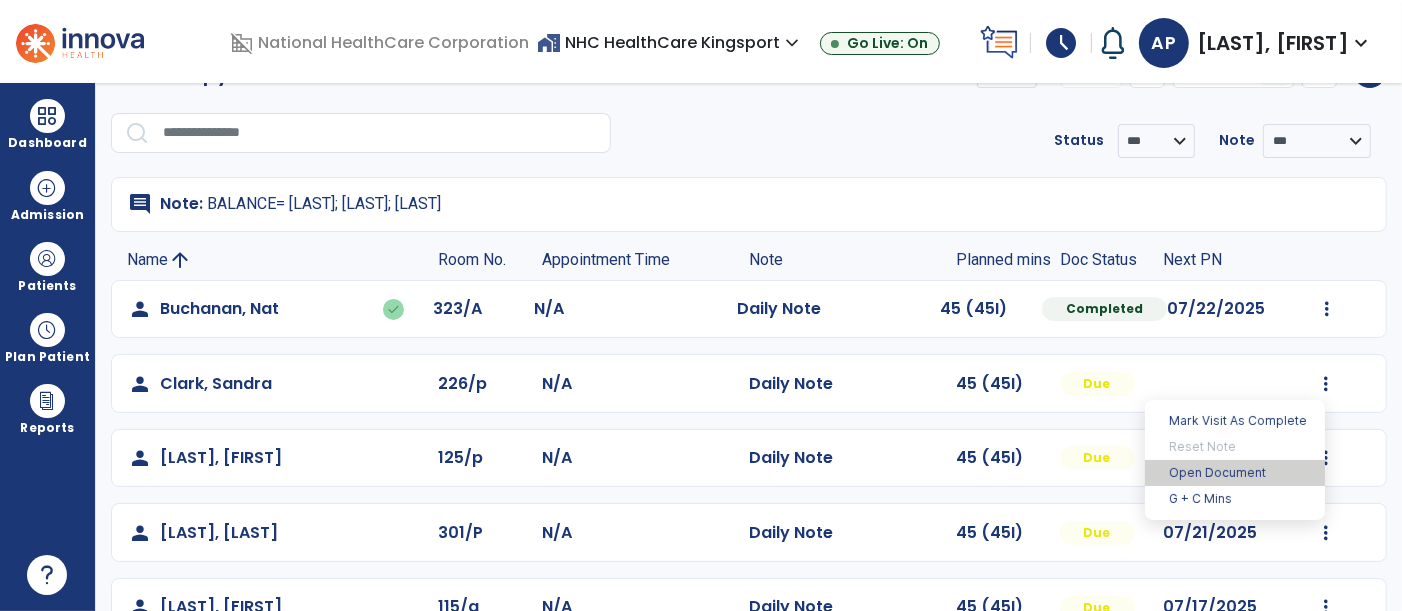 click on "Open Document" at bounding box center [1235, 473] 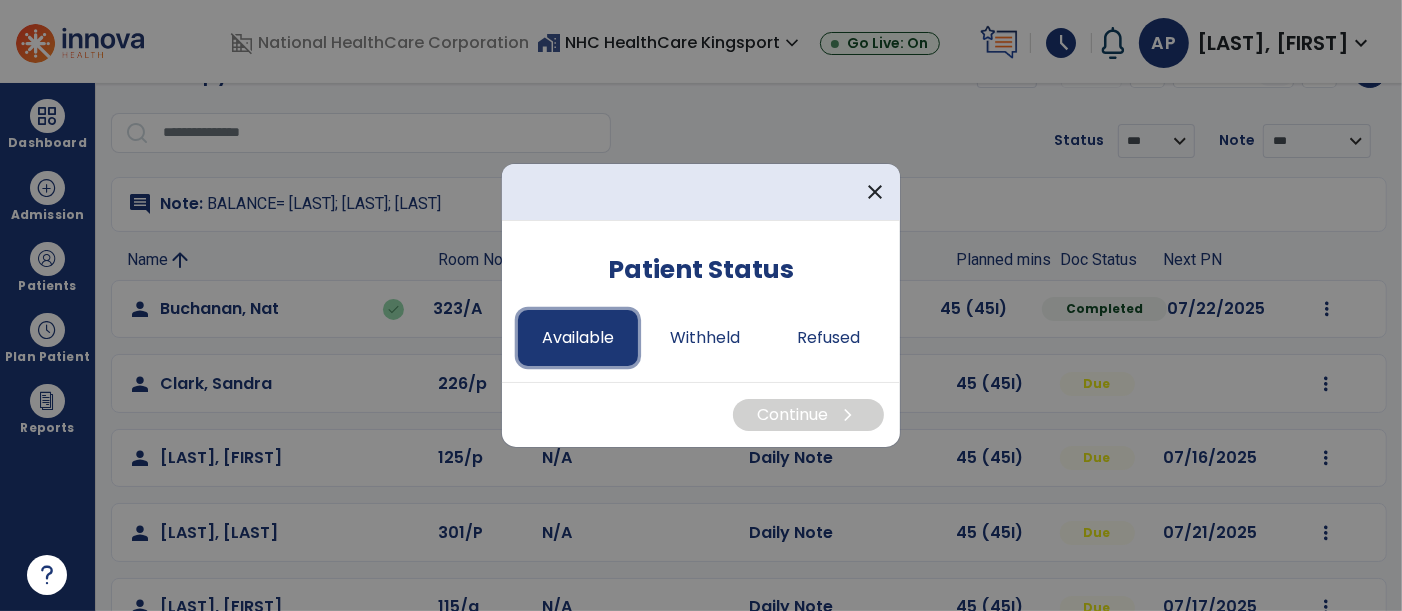 click on "Available" at bounding box center (578, 338) 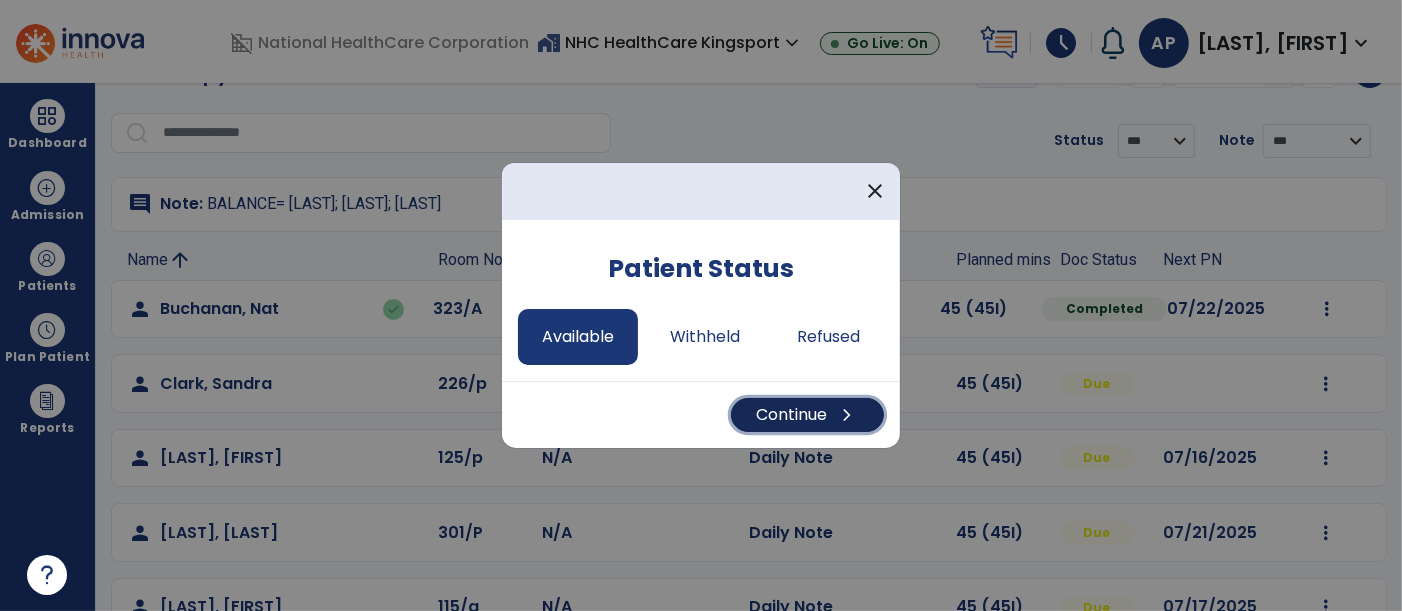 click on "Continue   chevron_right" at bounding box center (807, 415) 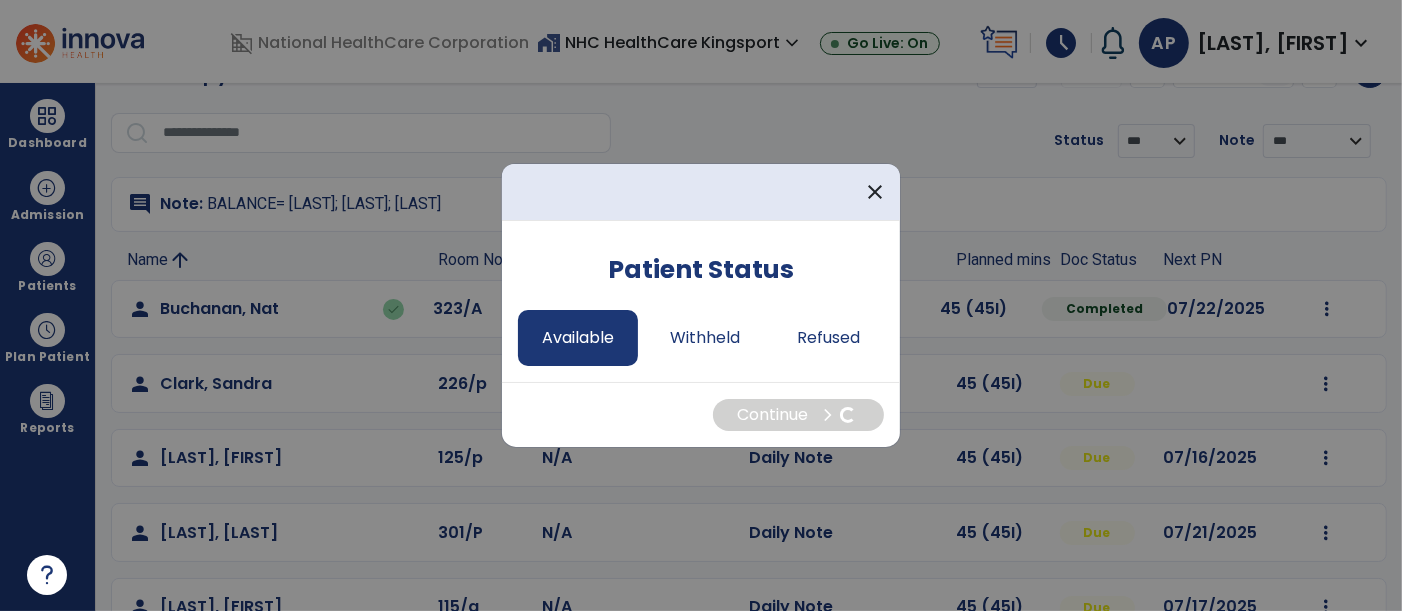 select on "*" 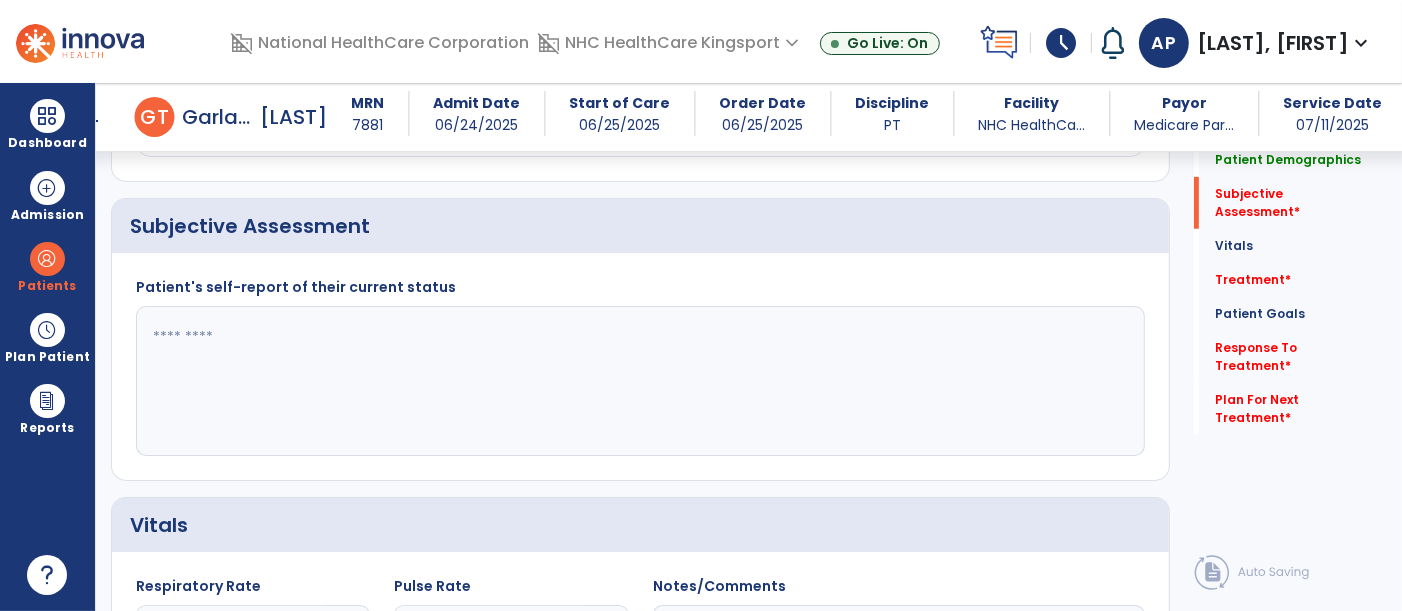 scroll, scrollTop: 972, scrollLeft: 0, axis: vertical 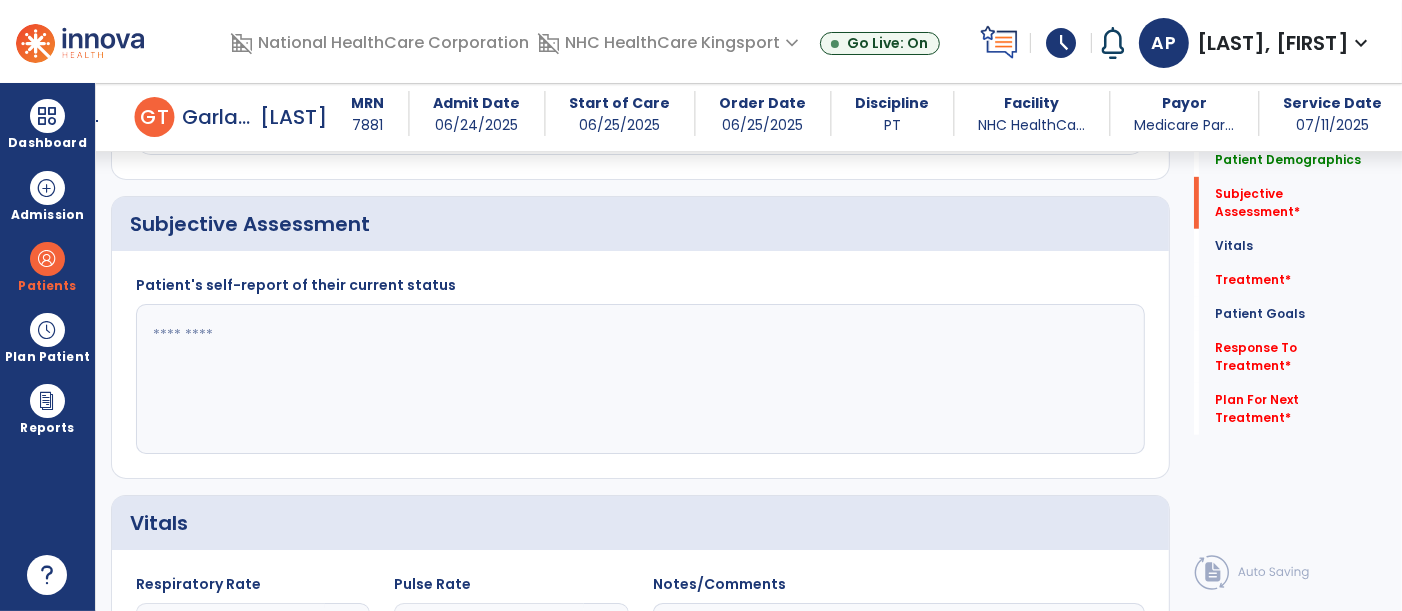 click 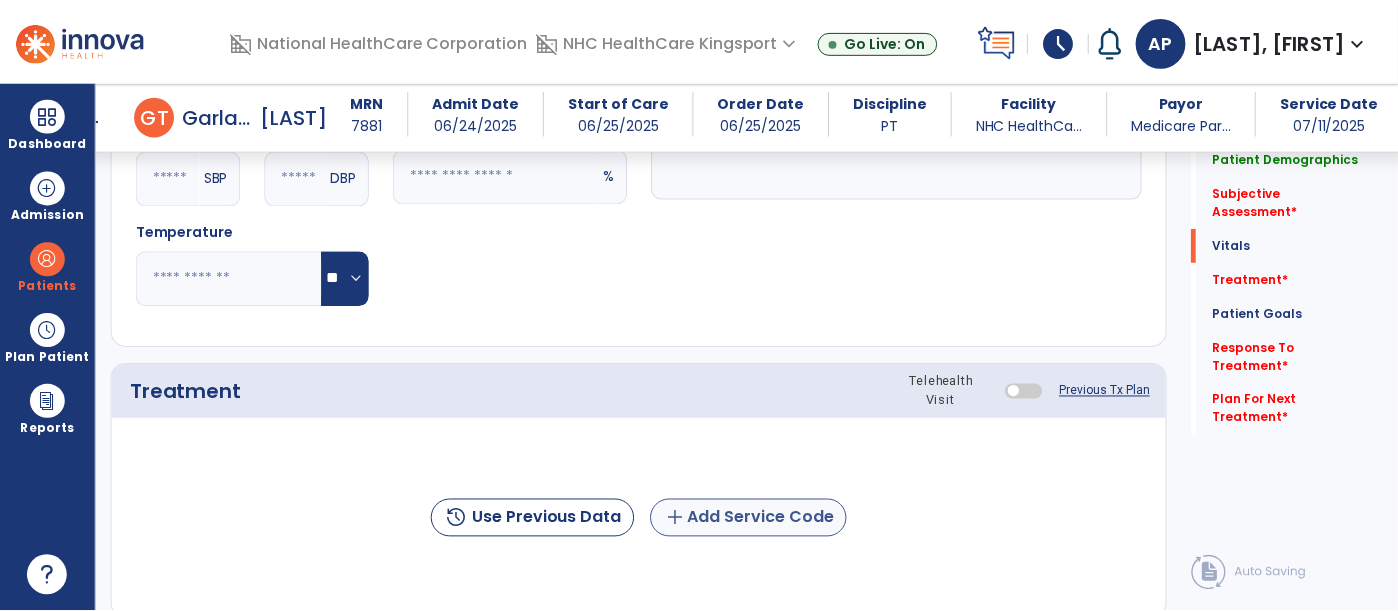 scroll, scrollTop: 1528, scrollLeft: 0, axis: vertical 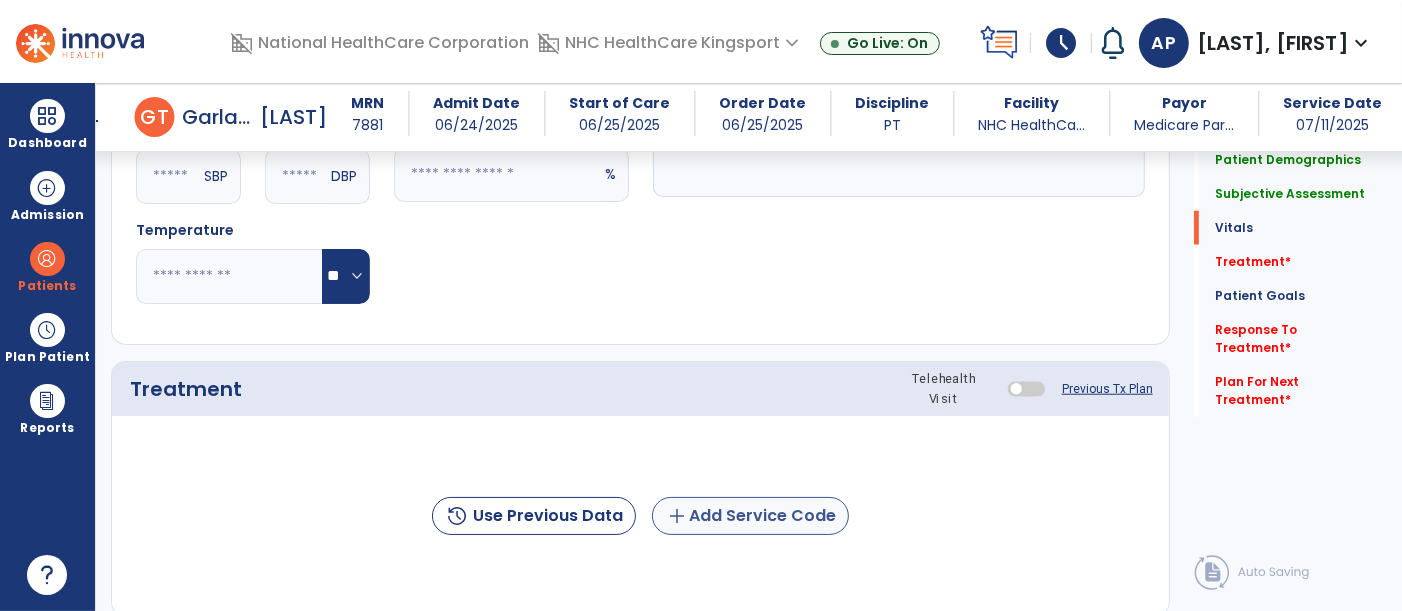 type on "**********" 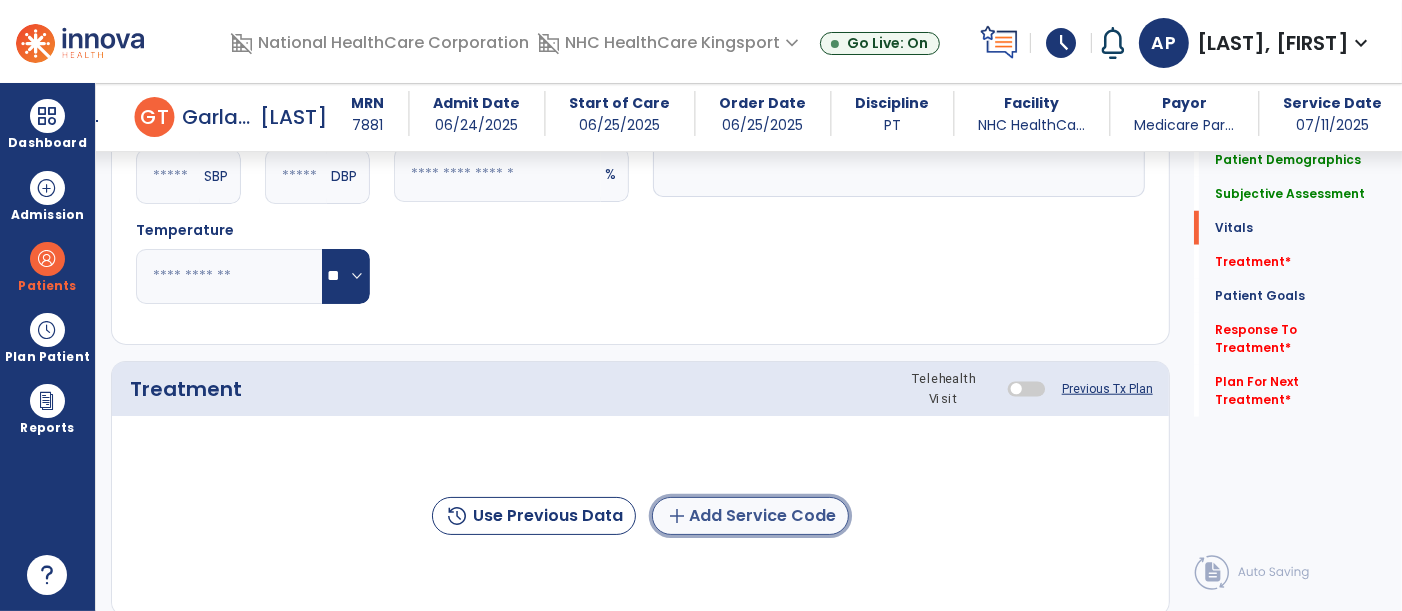 click on "add  Add Service Code" 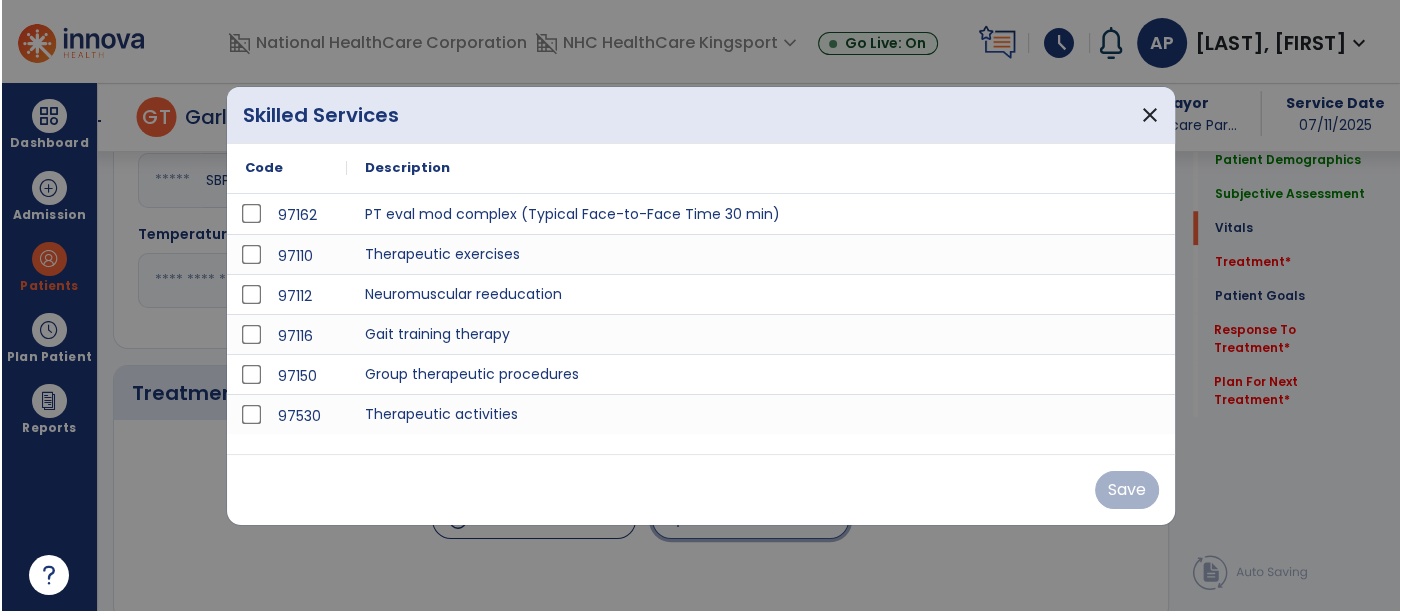 scroll, scrollTop: 1528, scrollLeft: 0, axis: vertical 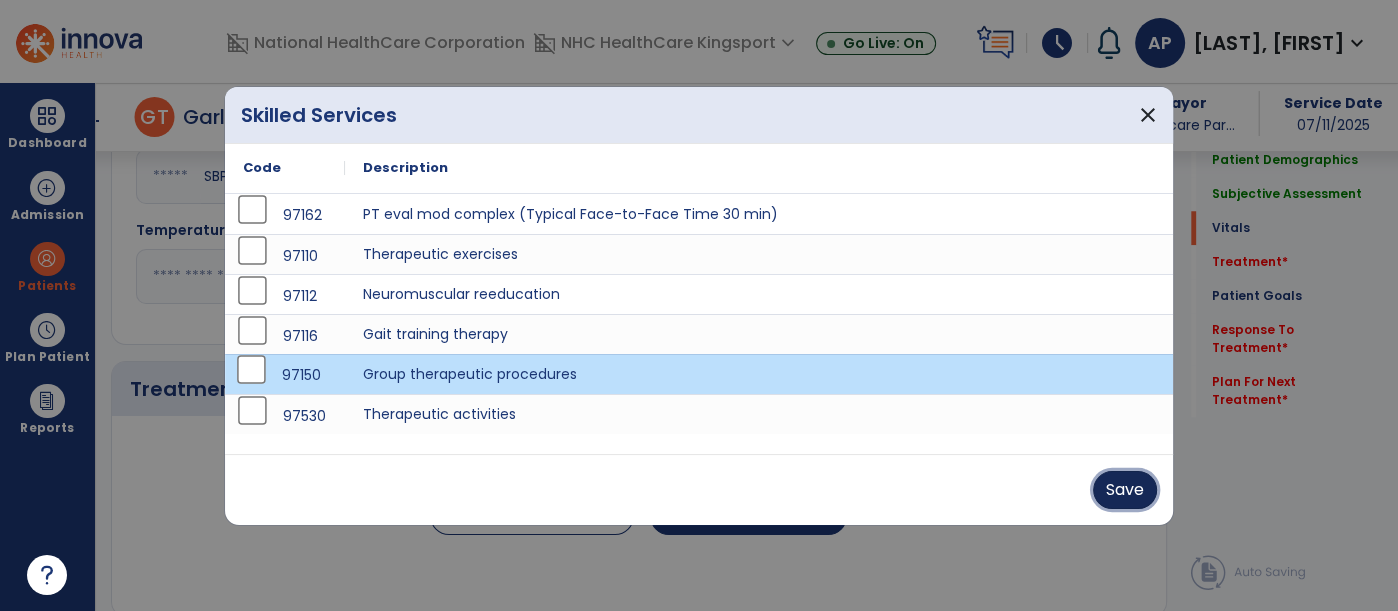 click on "Save" at bounding box center (1125, 490) 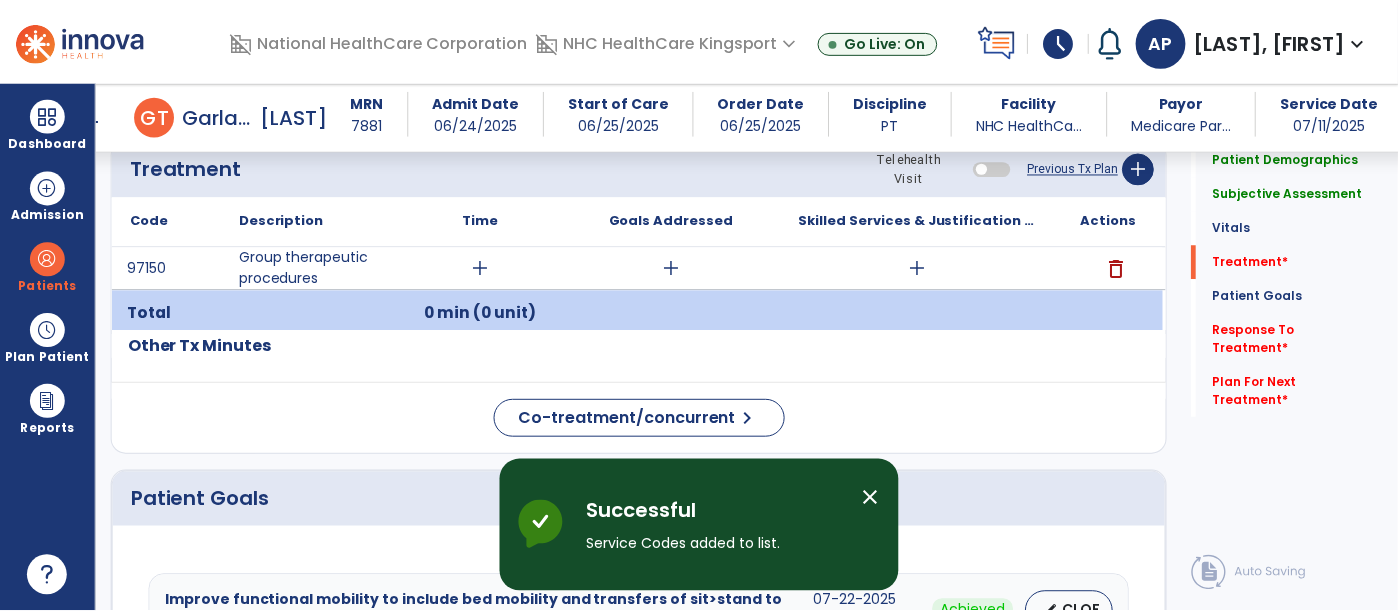 scroll, scrollTop: 1750, scrollLeft: 0, axis: vertical 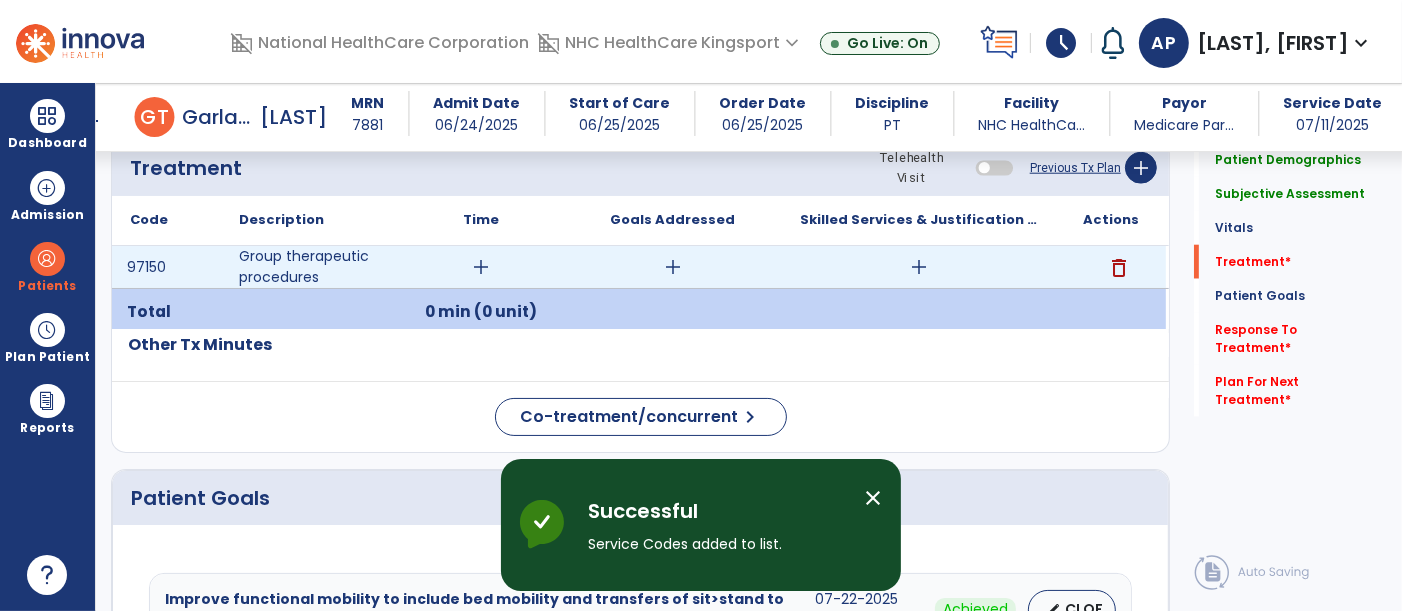 click on "add" at bounding box center [481, 267] 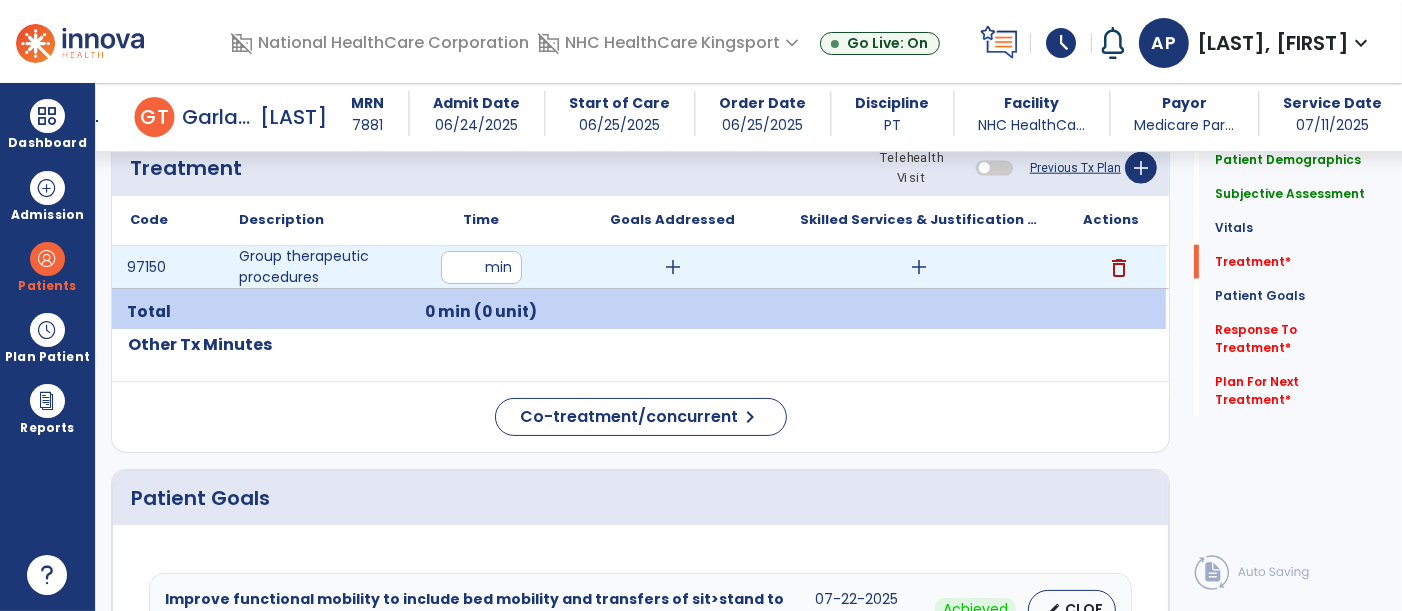 type on "**" 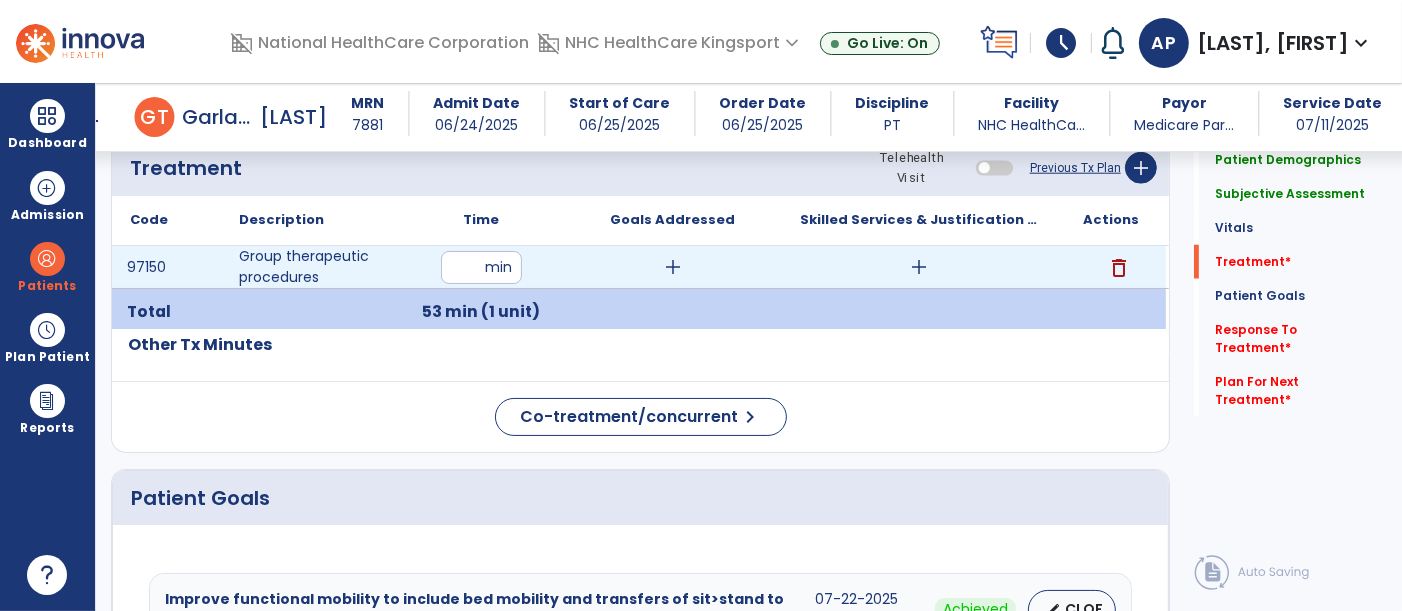 click on "add" at bounding box center (673, 267) 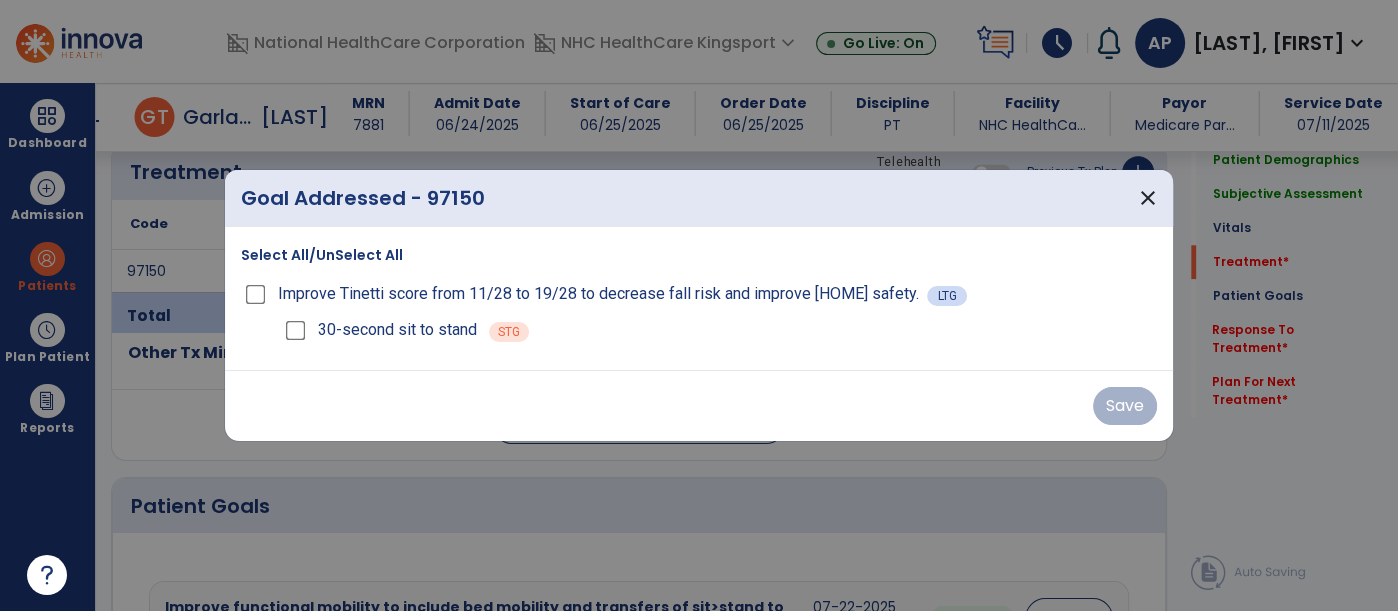 scroll, scrollTop: 1750, scrollLeft: 0, axis: vertical 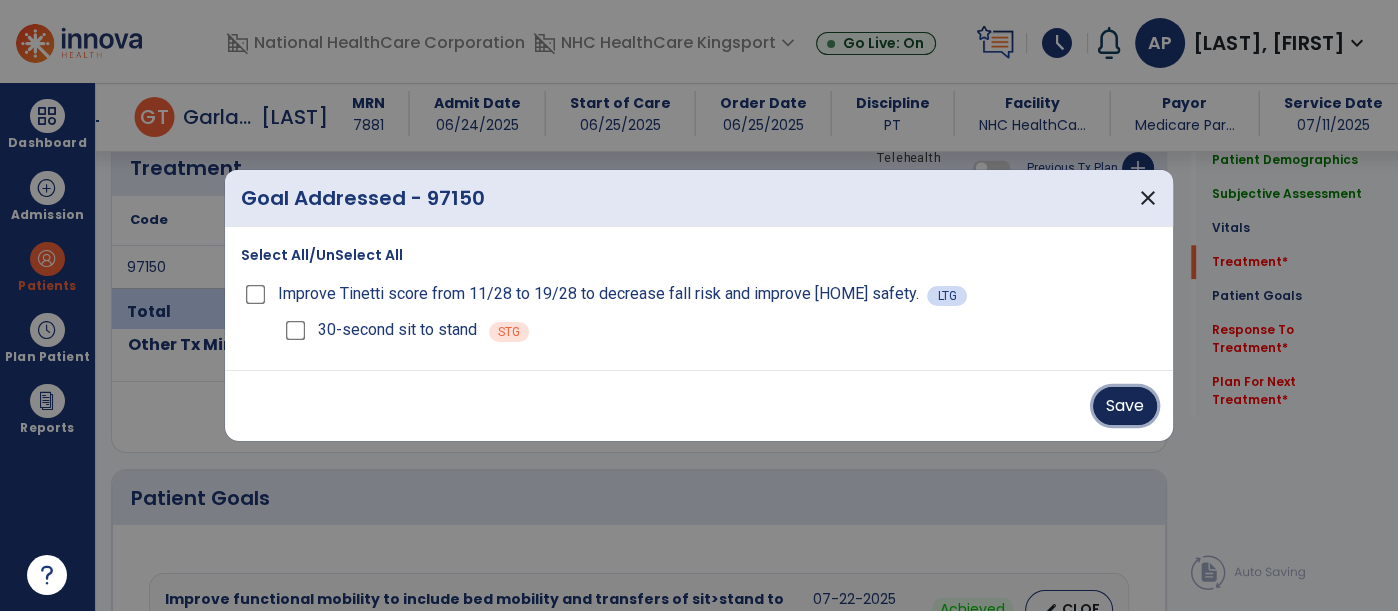 click on "Save" at bounding box center [1125, 406] 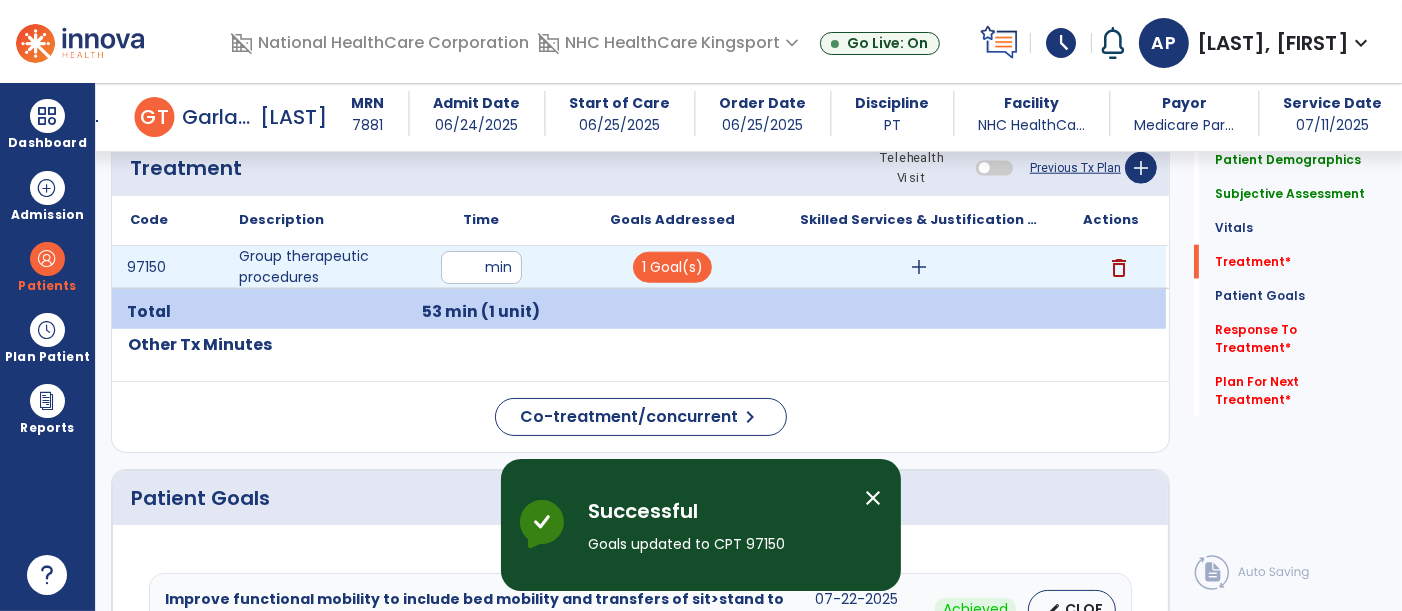 click on "add" at bounding box center [919, 267] 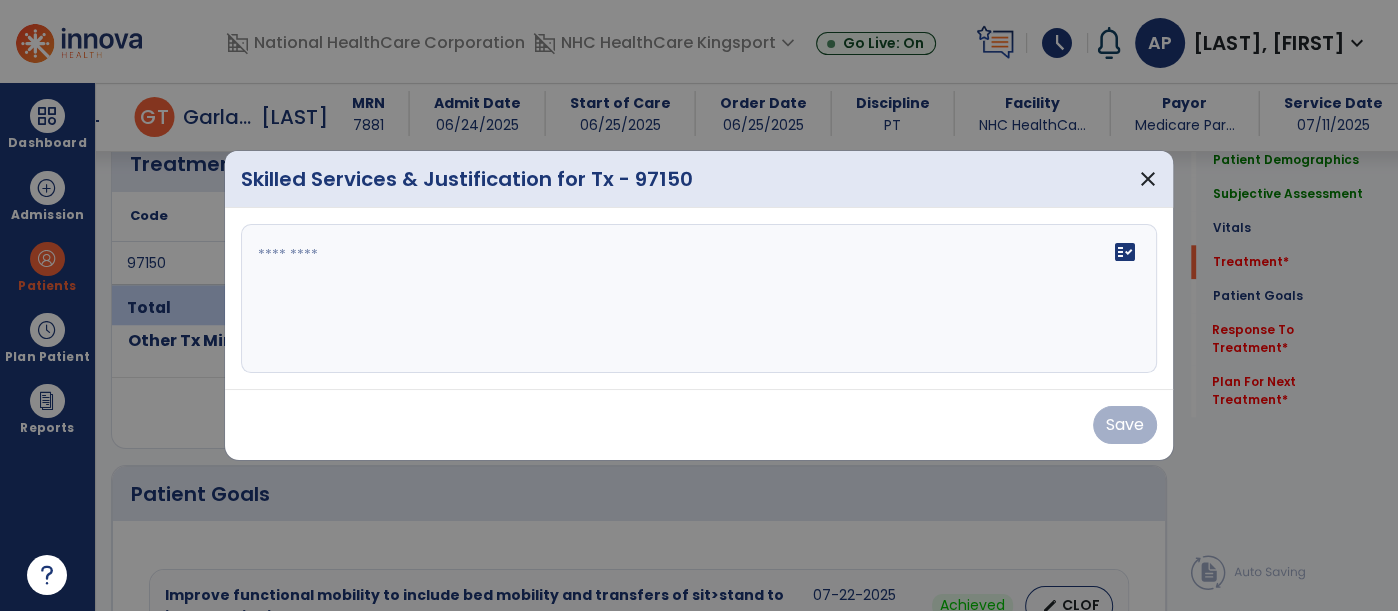 scroll, scrollTop: 1750, scrollLeft: 0, axis: vertical 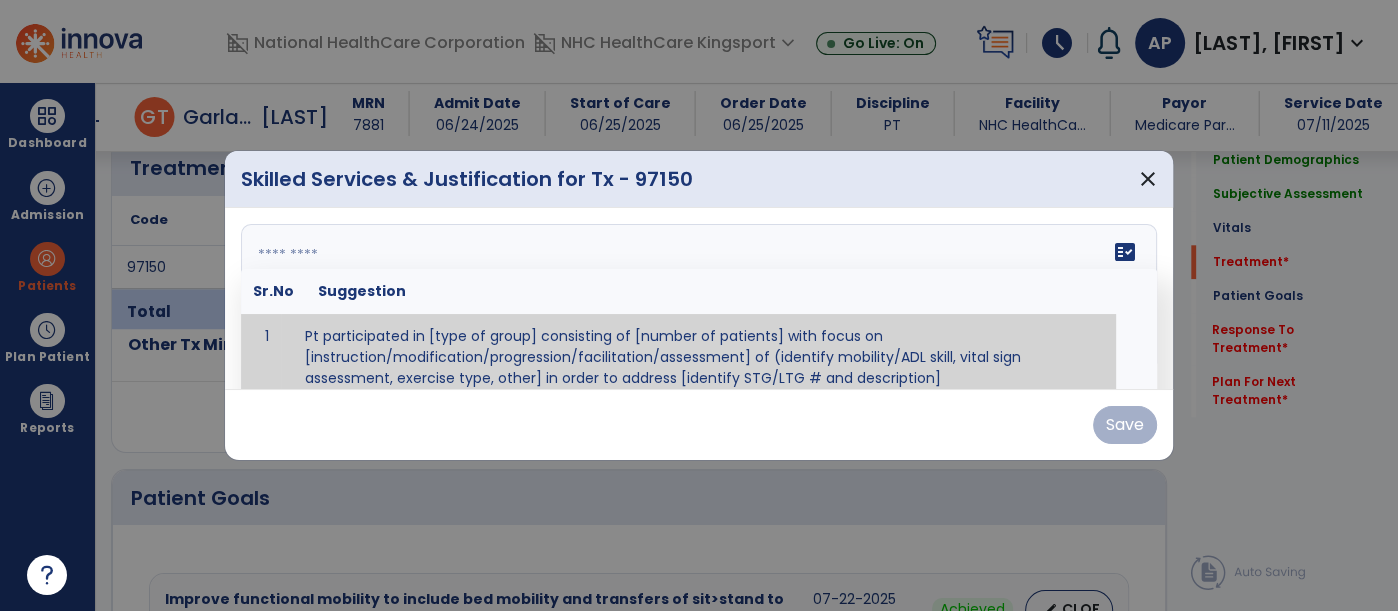 click at bounding box center [697, 299] 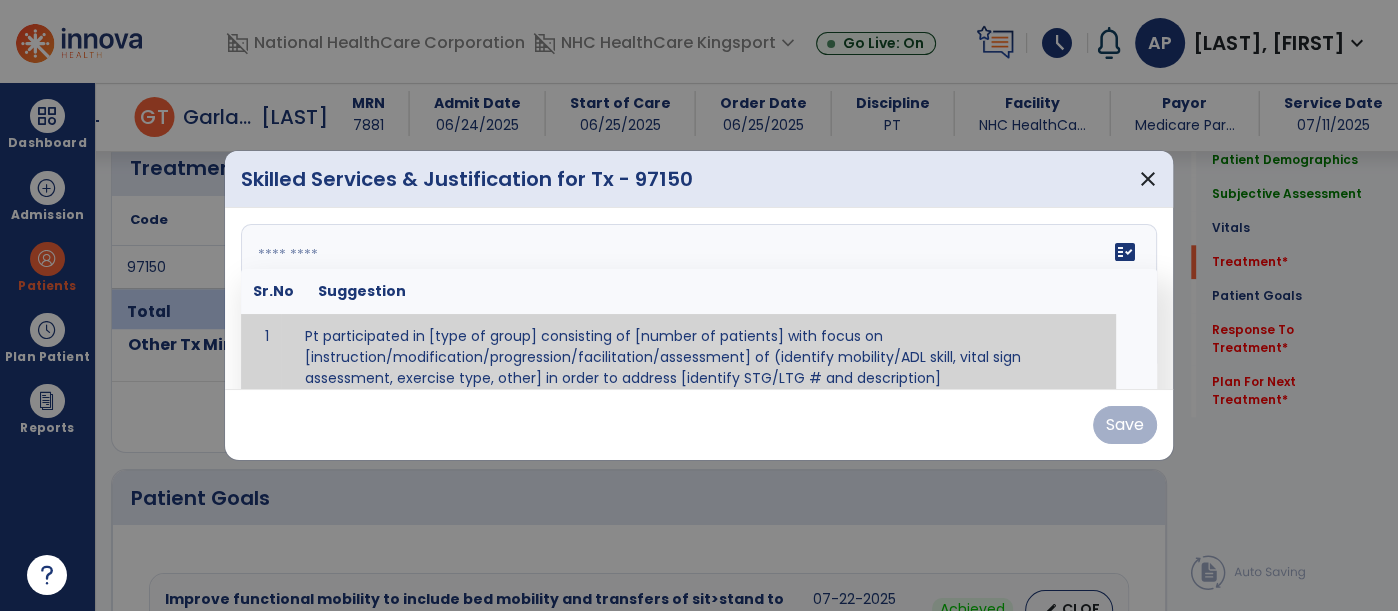 paste on "**********" 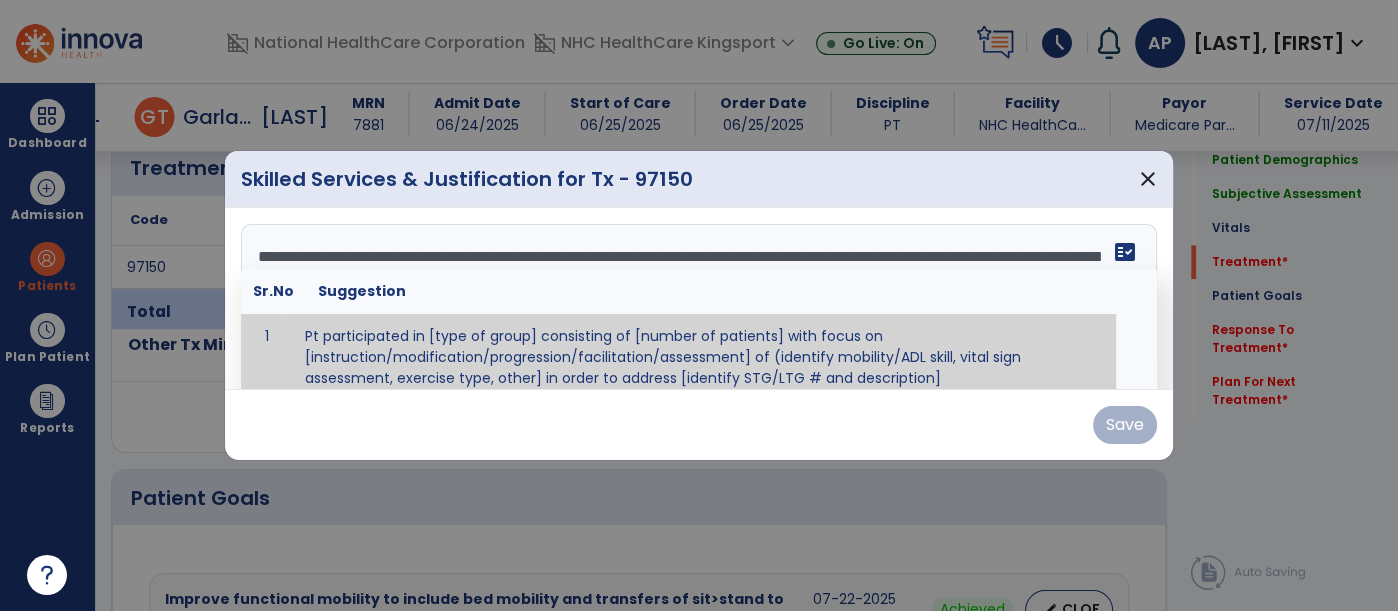scroll, scrollTop: 207, scrollLeft: 0, axis: vertical 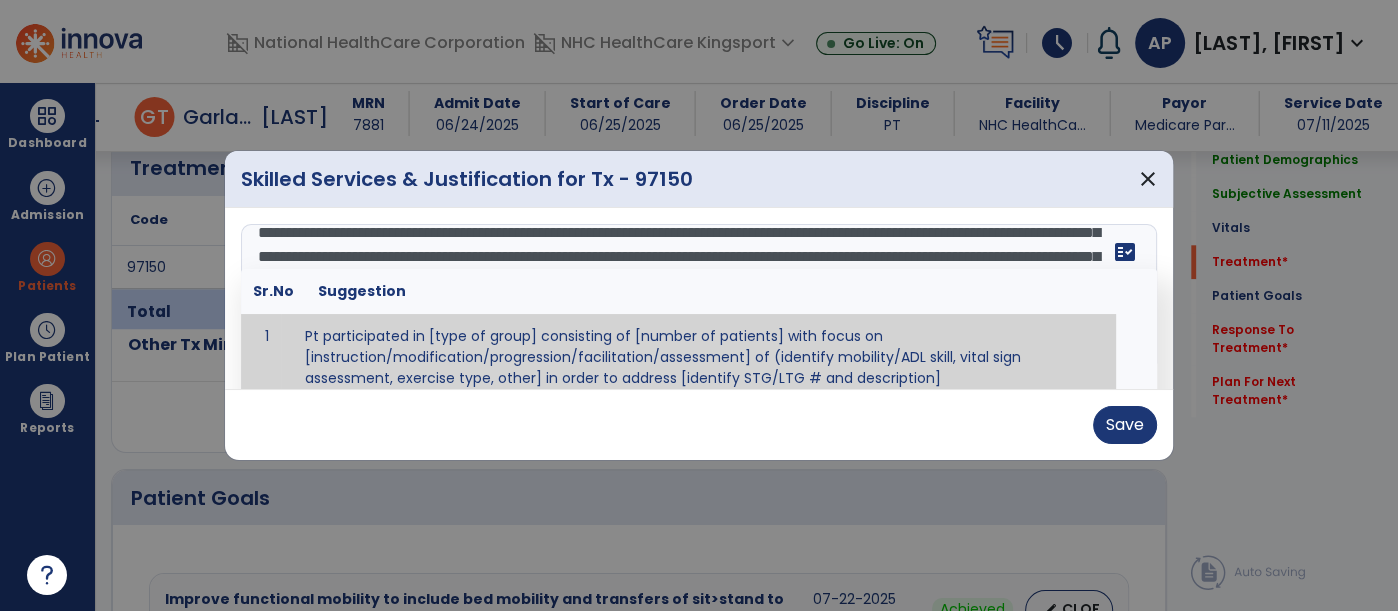 click at bounding box center (697, 299) 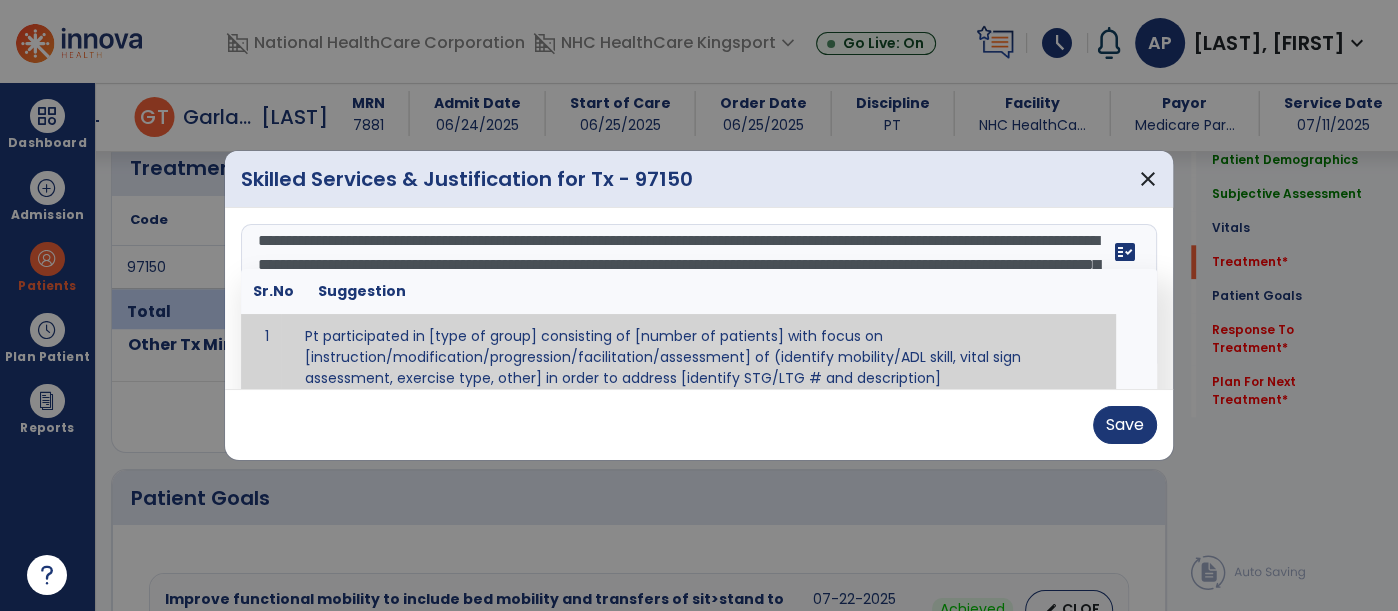 scroll, scrollTop: 0, scrollLeft: 0, axis: both 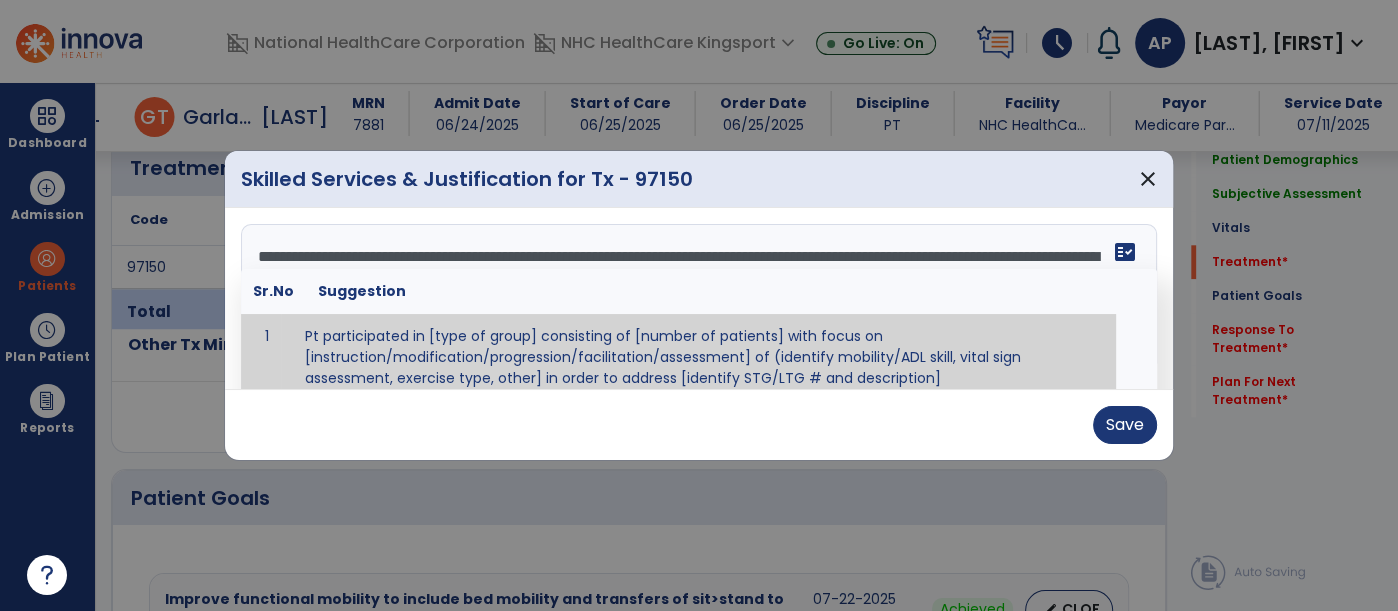 click at bounding box center (697, 299) 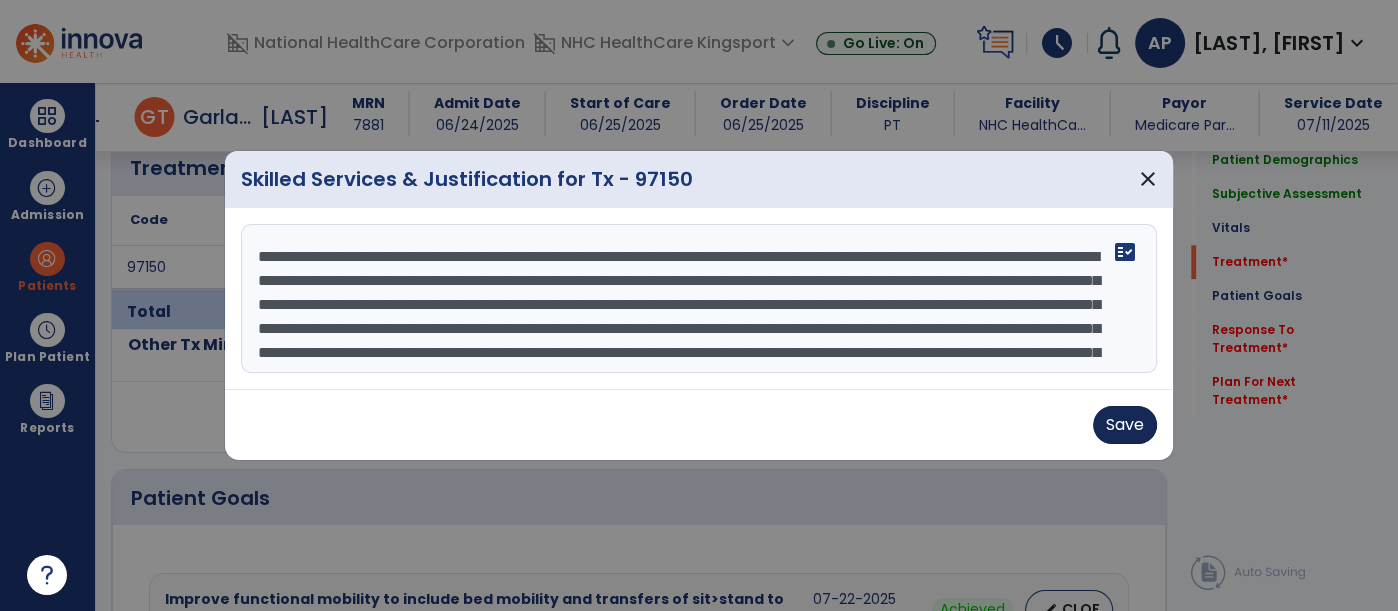 type on "**********" 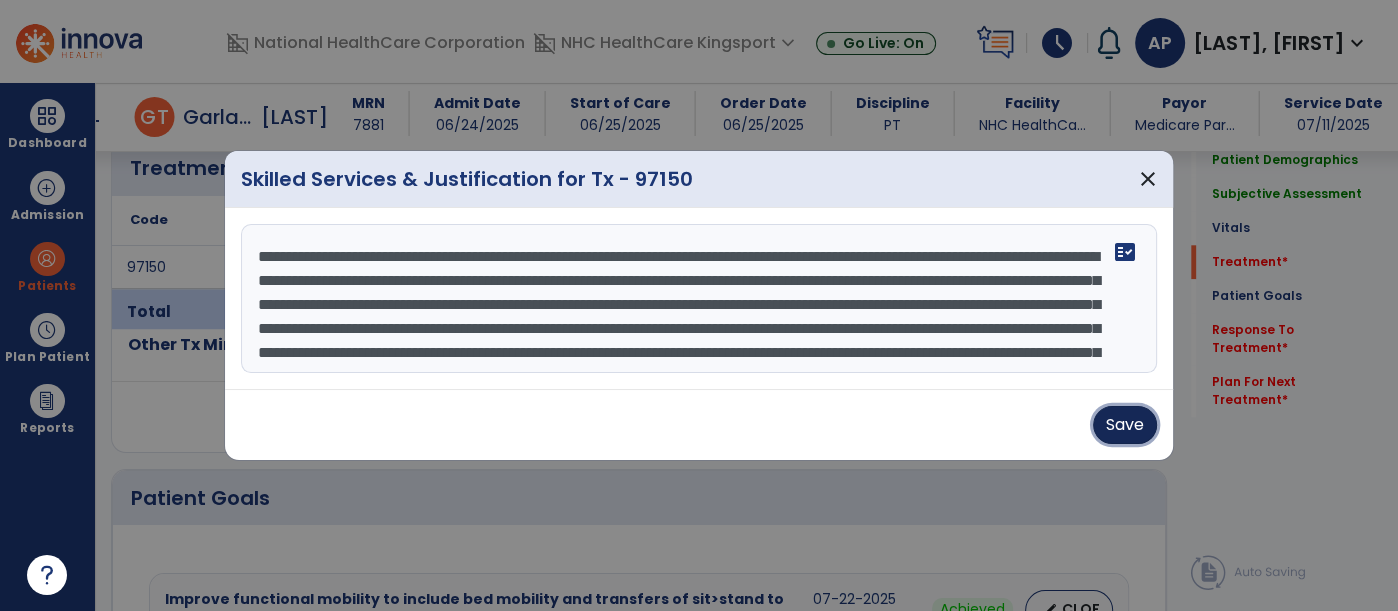 click on "Save" at bounding box center [1125, 425] 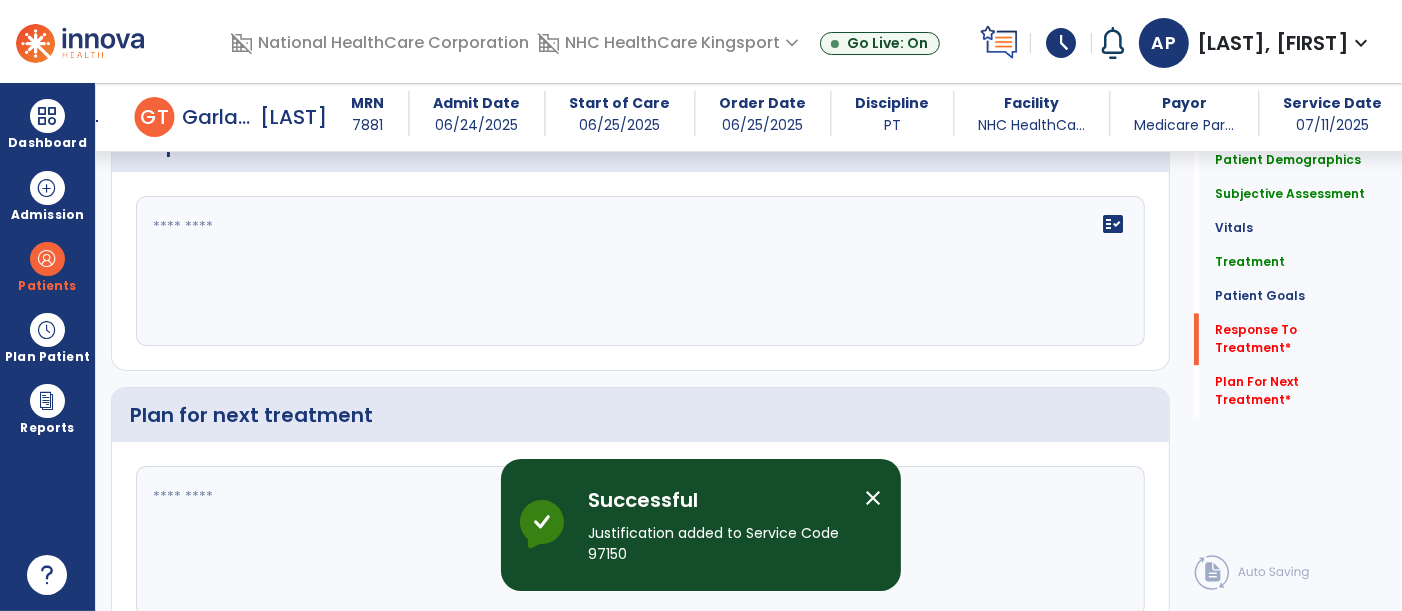 scroll, scrollTop: 3305, scrollLeft: 0, axis: vertical 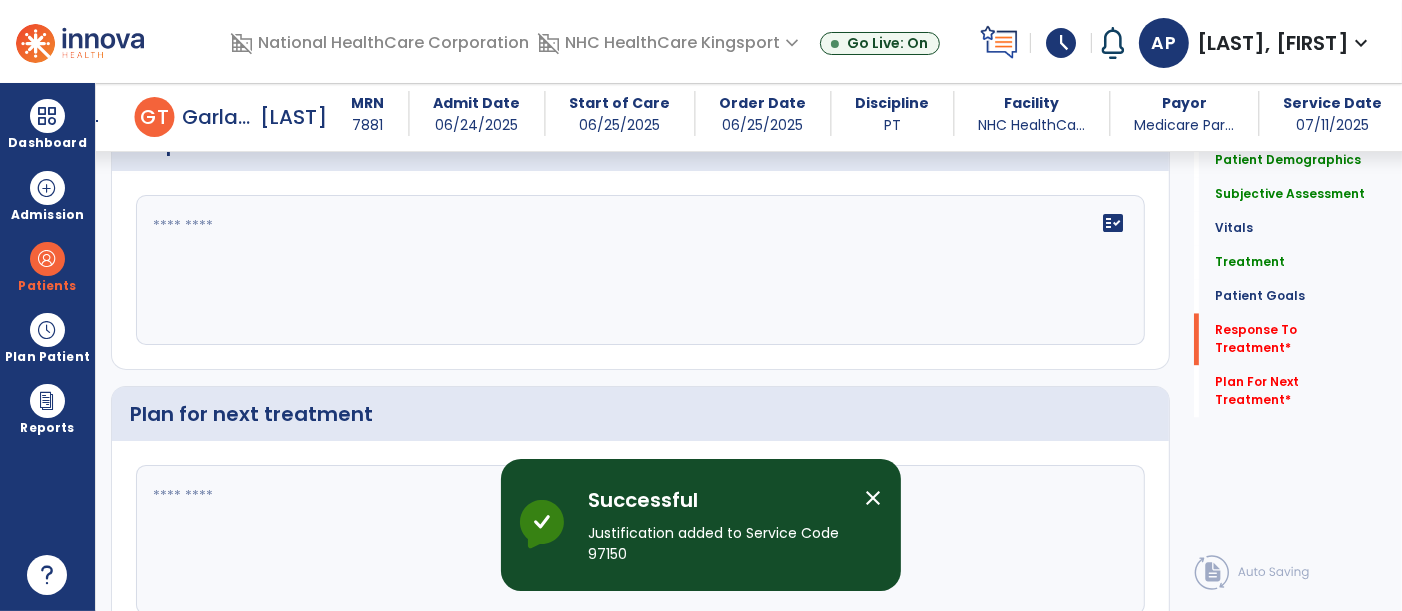 click on "fact_check" 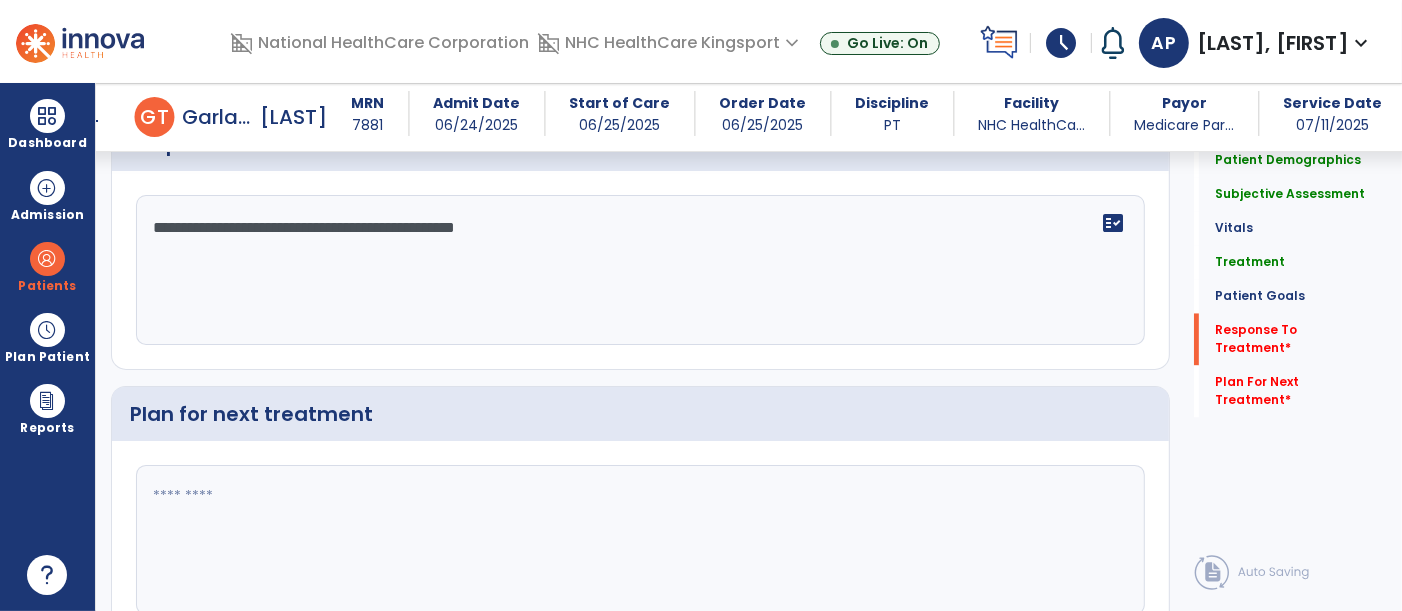 type on "**********" 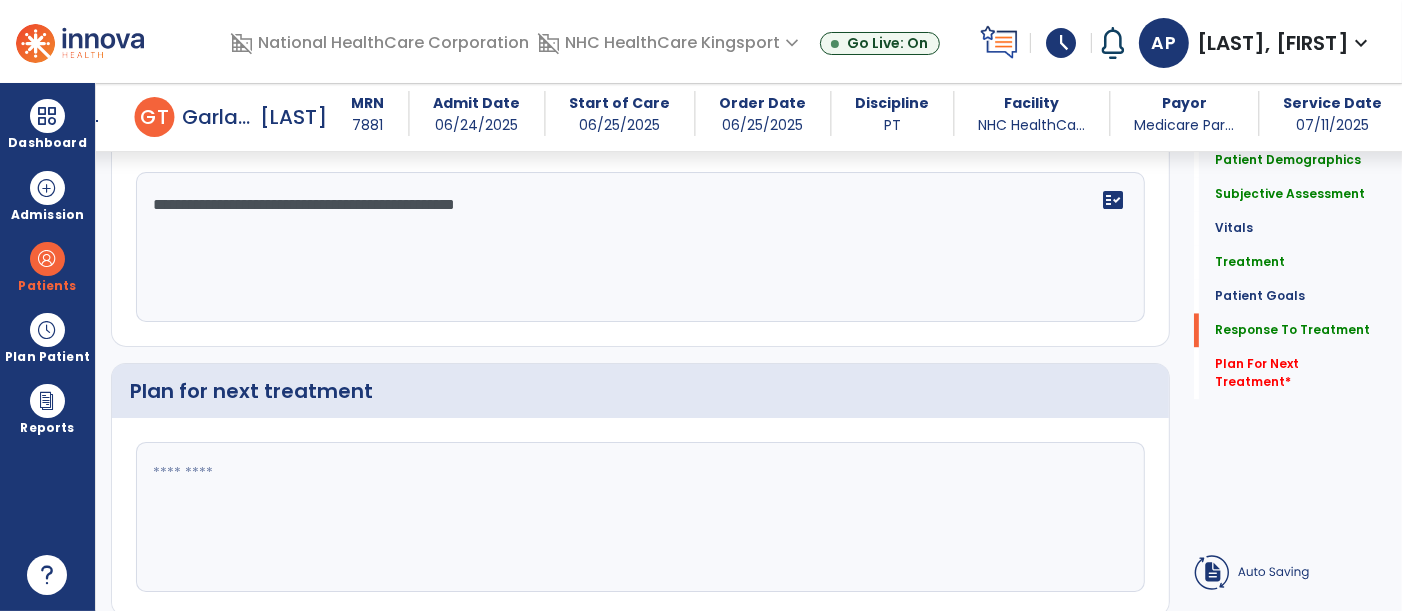 click 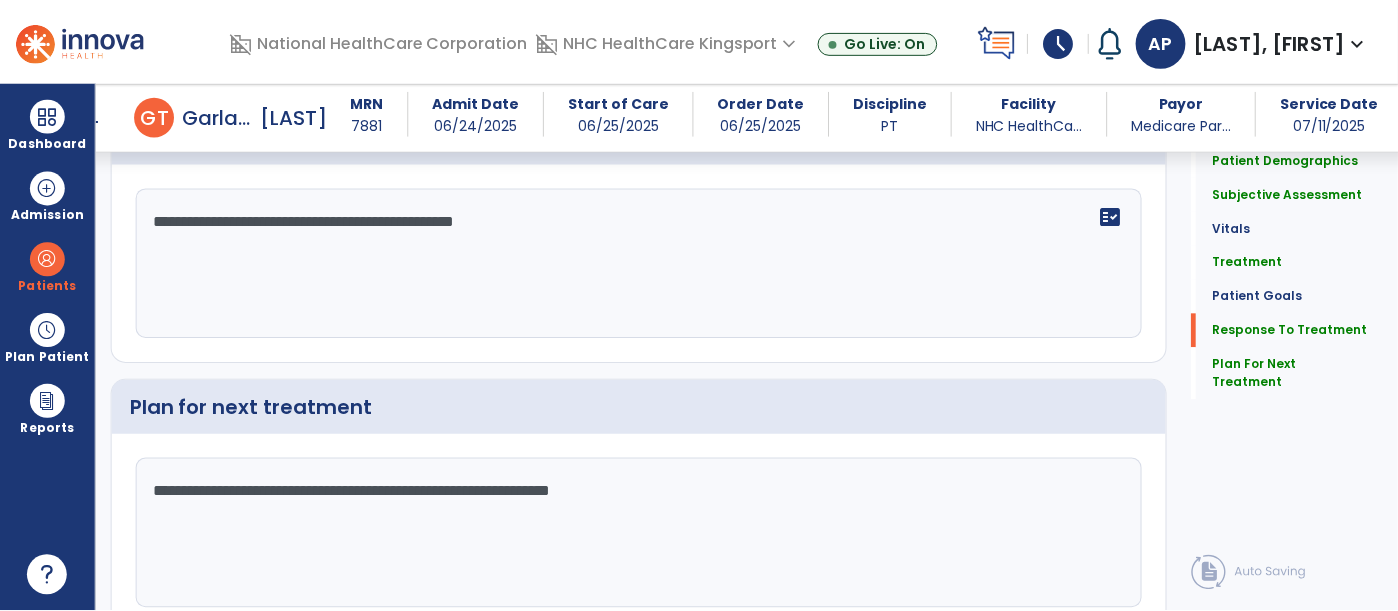 scroll, scrollTop: 3389, scrollLeft: 0, axis: vertical 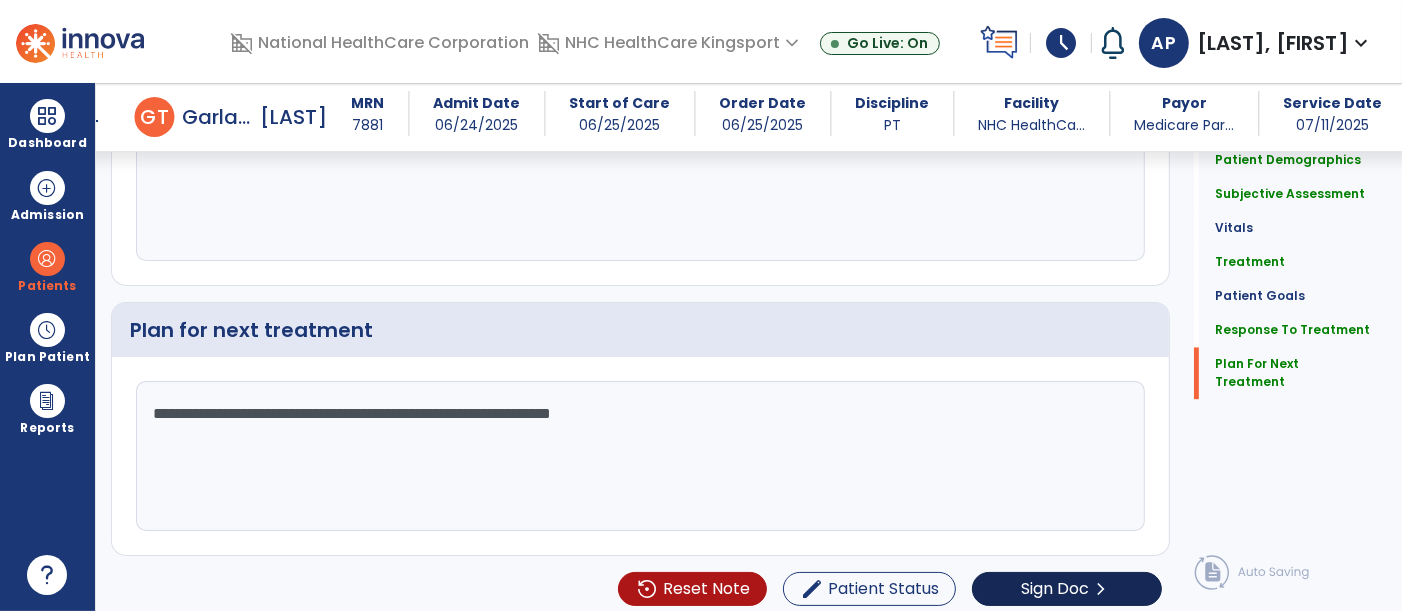 type on "**********" 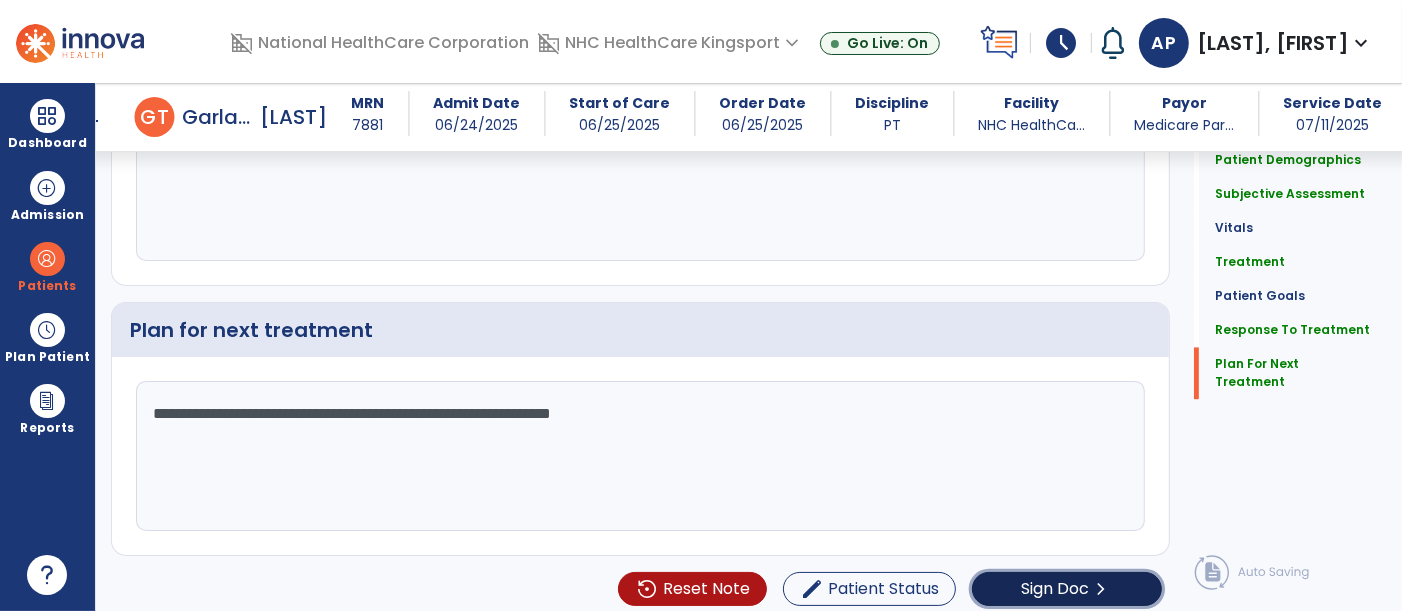 click on "Sign Doc" 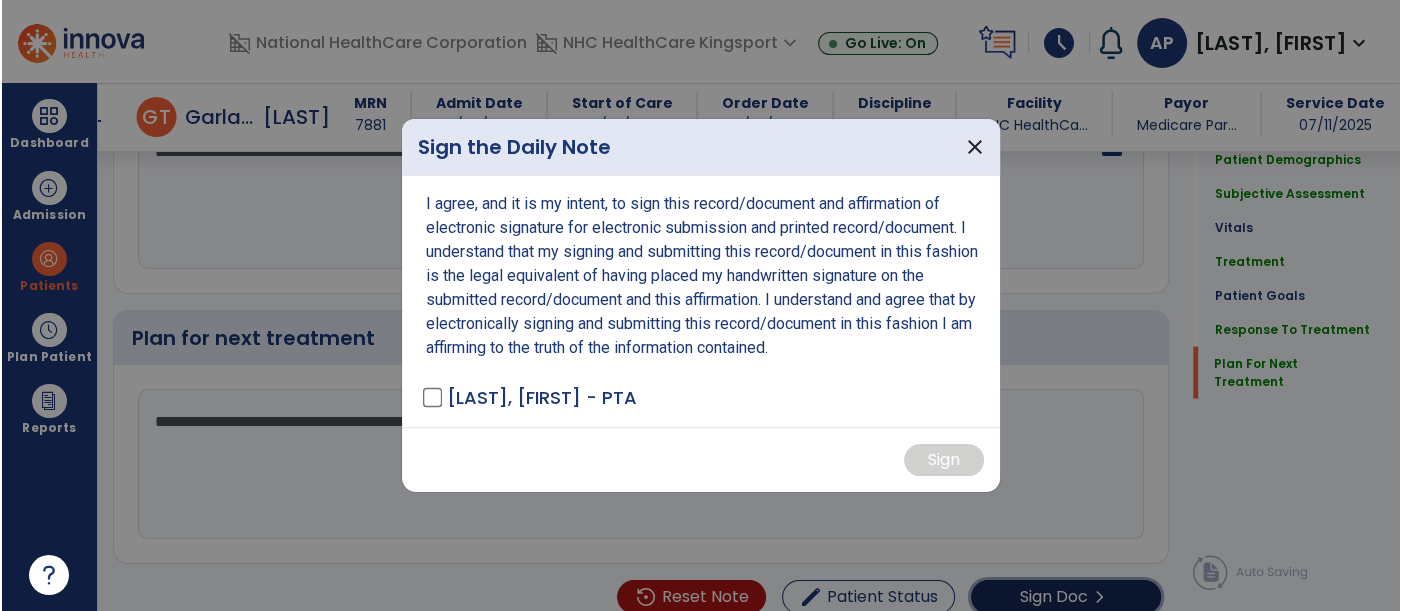 scroll, scrollTop: 3389, scrollLeft: 0, axis: vertical 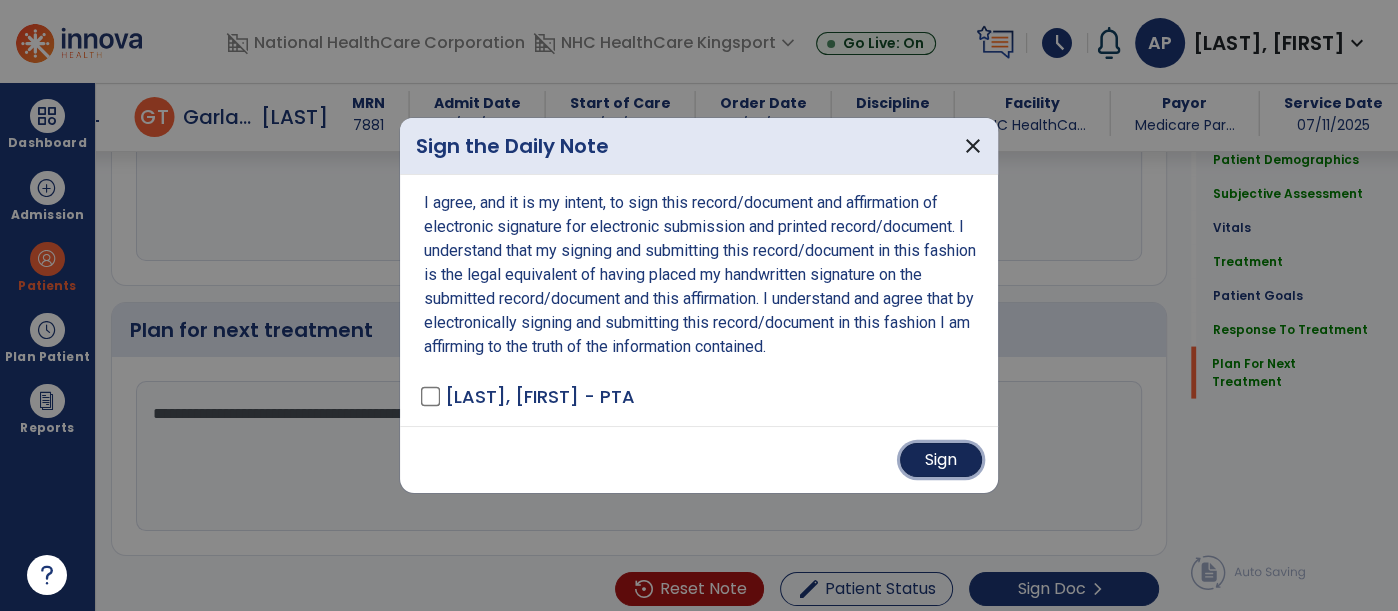 click on "Sign" at bounding box center (941, 460) 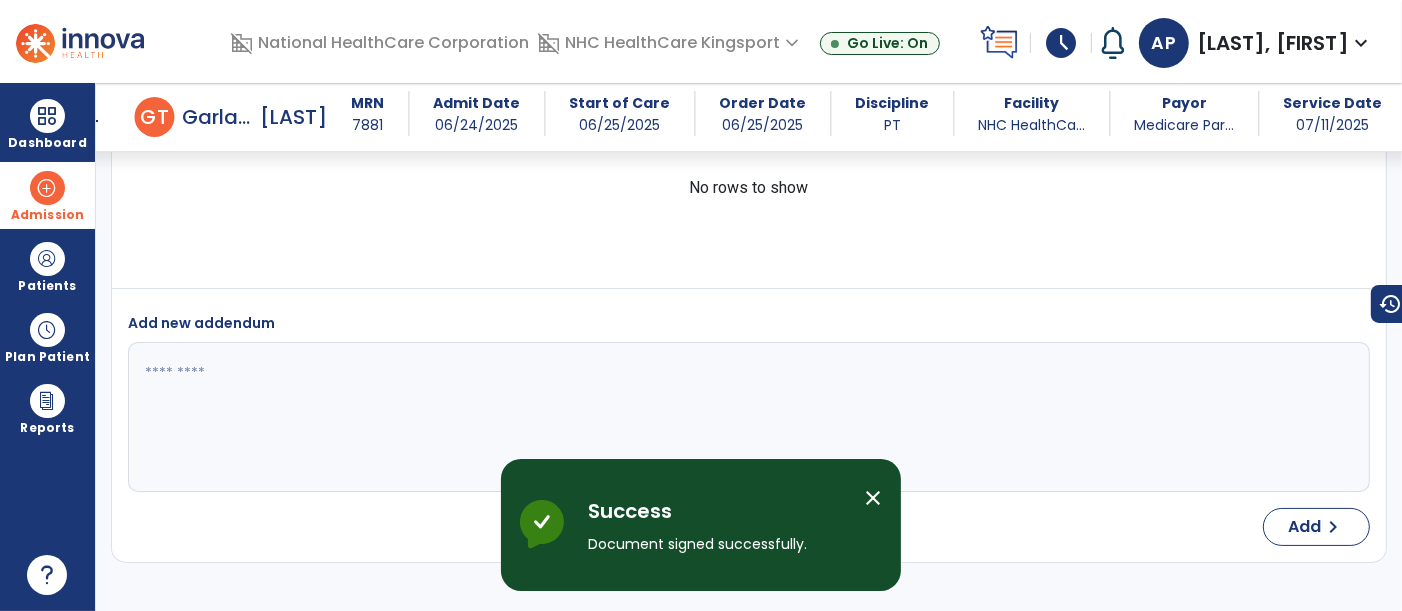 scroll, scrollTop: 5796, scrollLeft: 0, axis: vertical 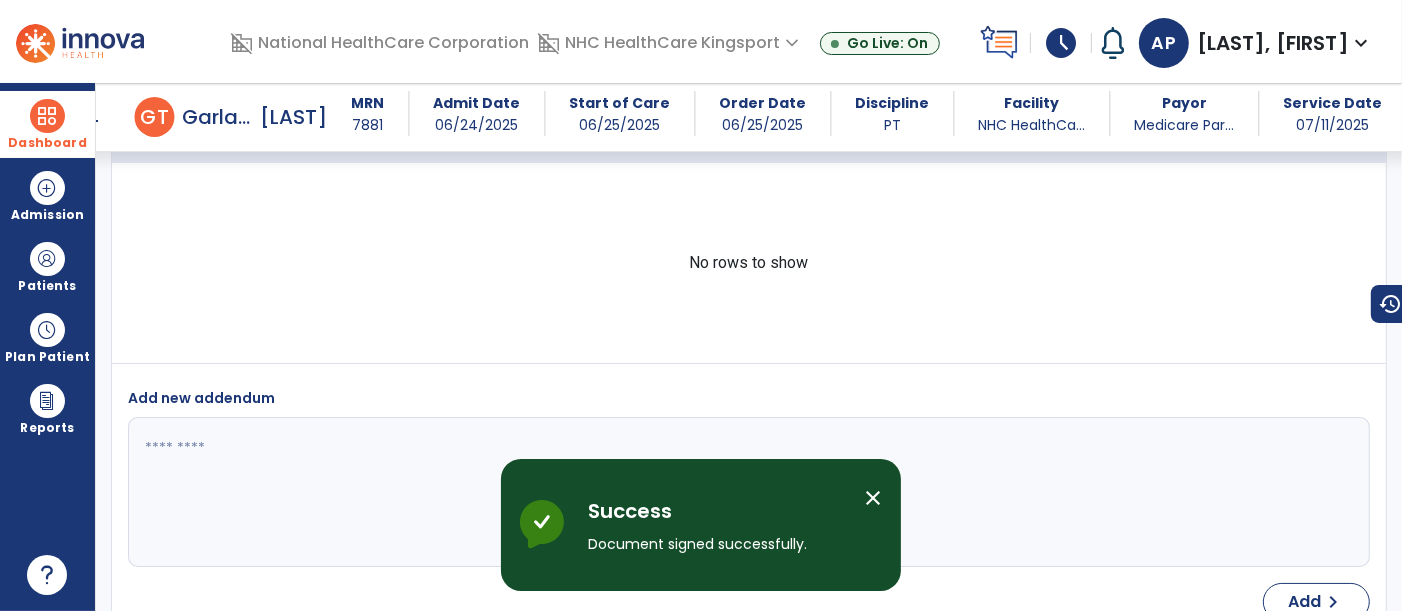 click at bounding box center [47, 116] 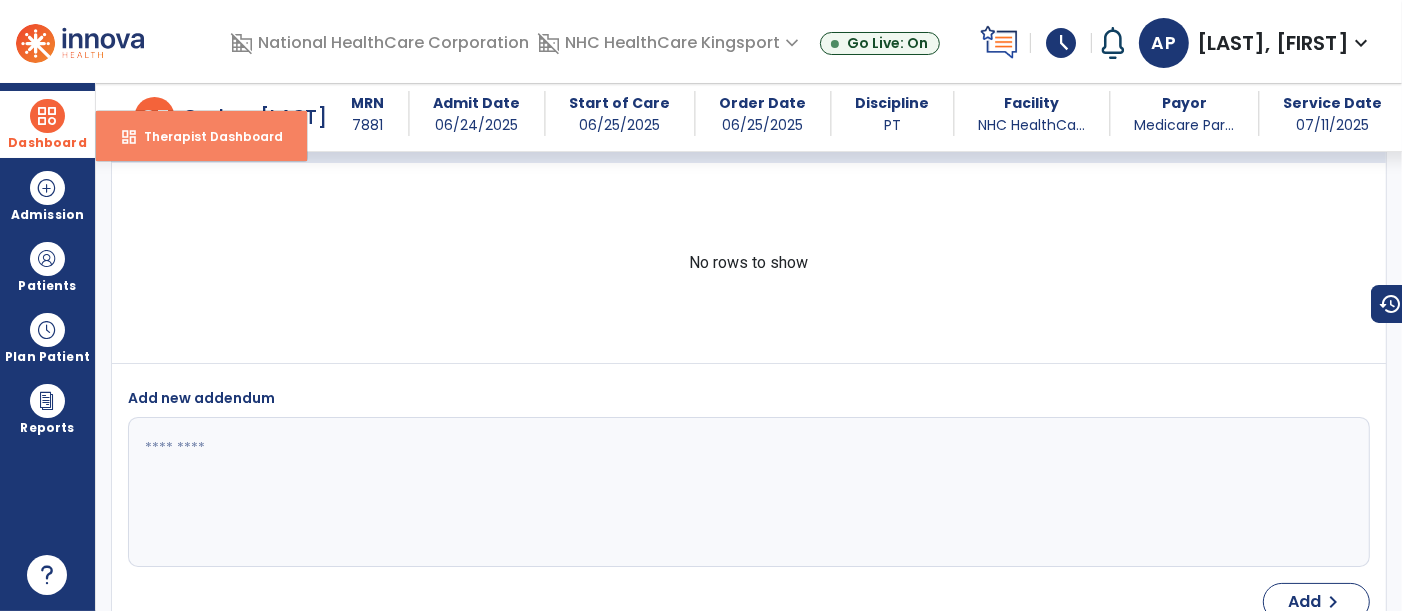 click on "dashboard  Therapist Dashboard" at bounding box center [201, 136] 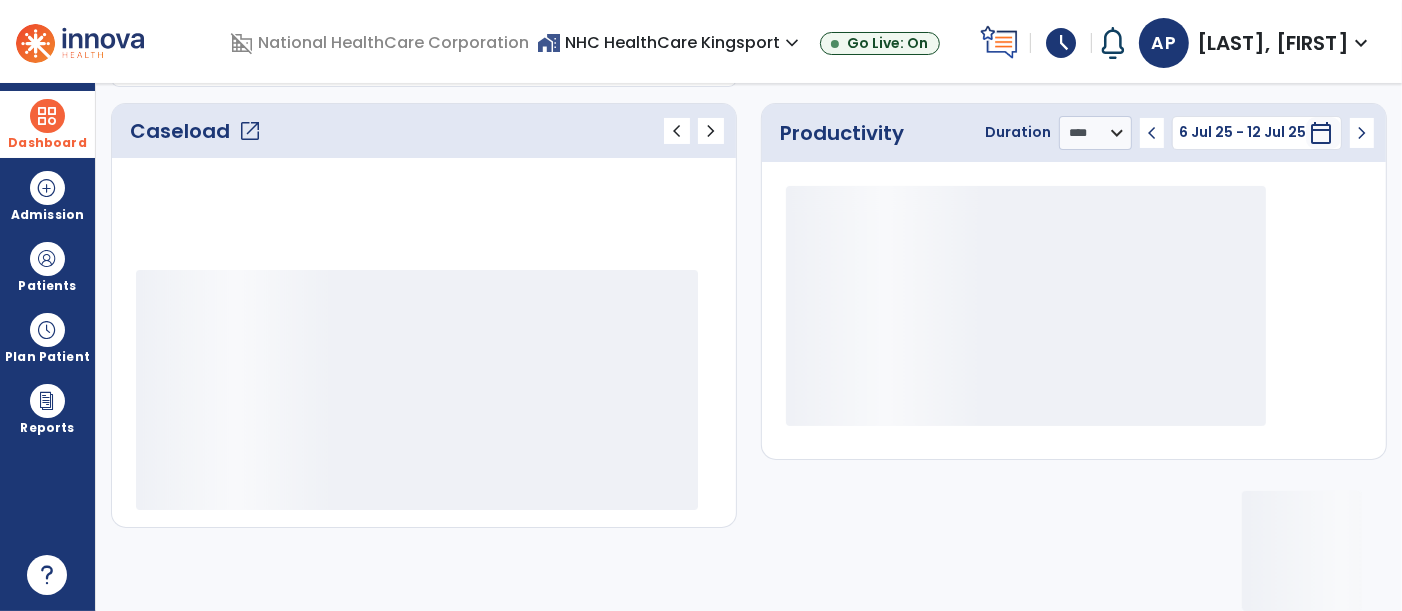 scroll, scrollTop: 260, scrollLeft: 0, axis: vertical 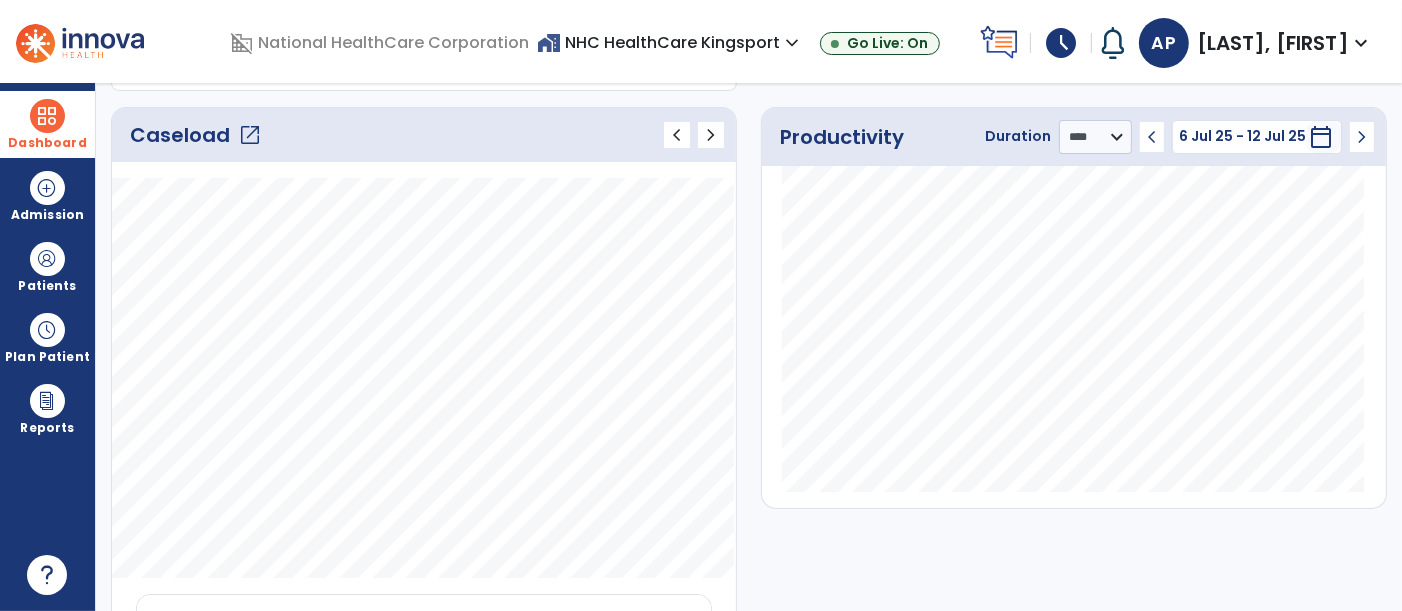 click on "Caseload   open_in_new" 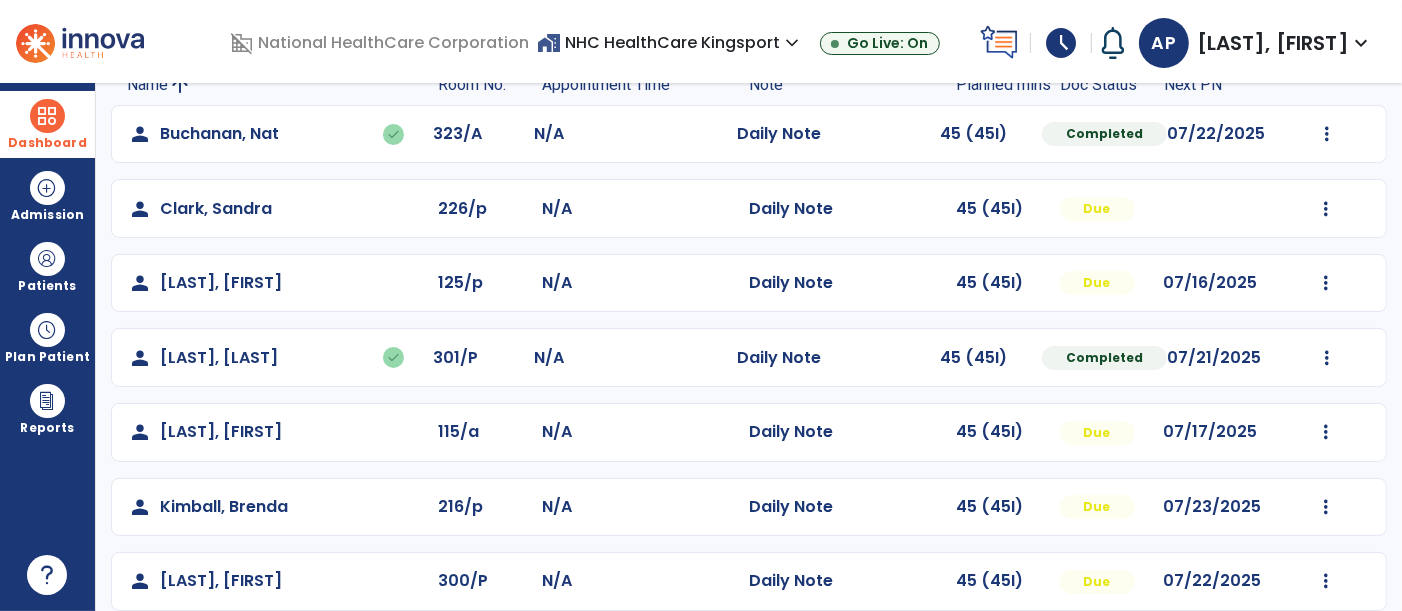 scroll, scrollTop: 272, scrollLeft: 0, axis: vertical 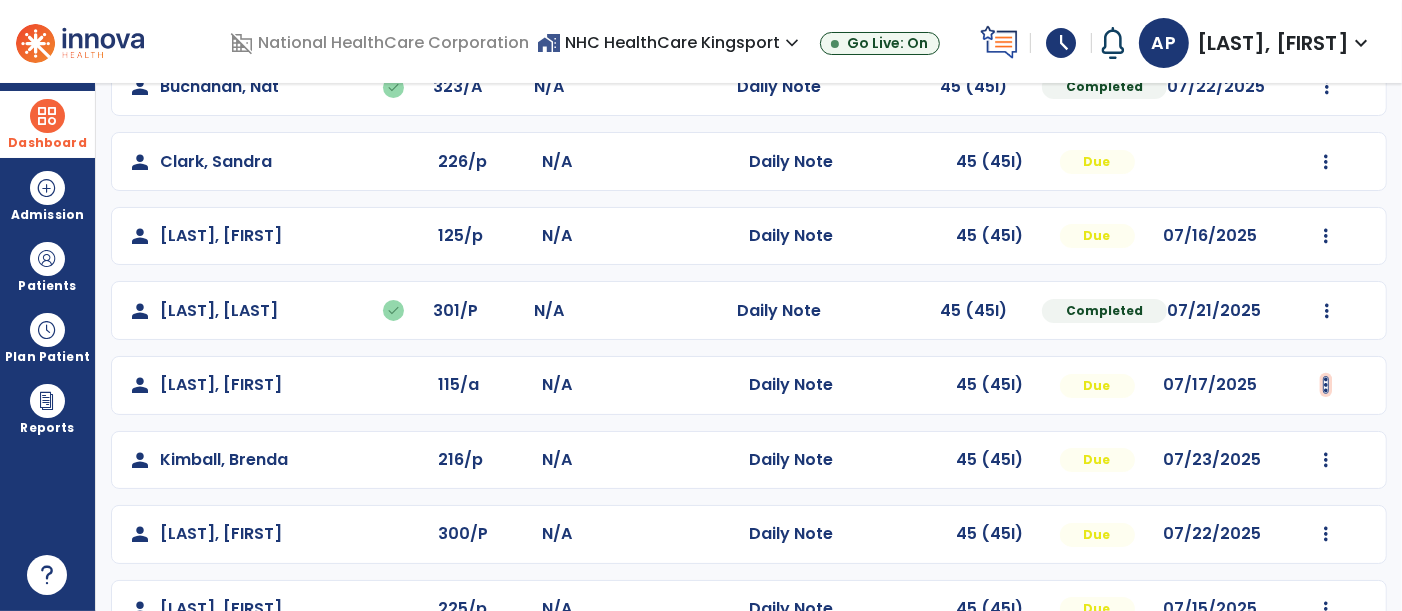 click at bounding box center [1327, 87] 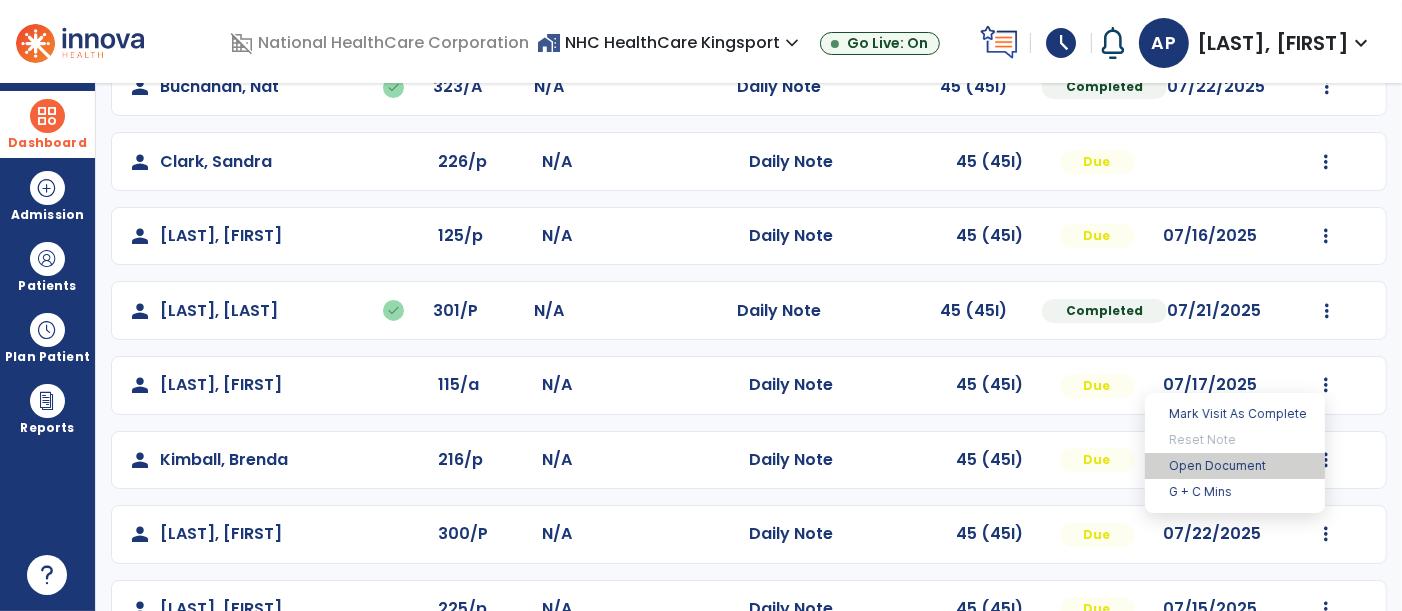 click on "Open Document" at bounding box center [1235, 466] 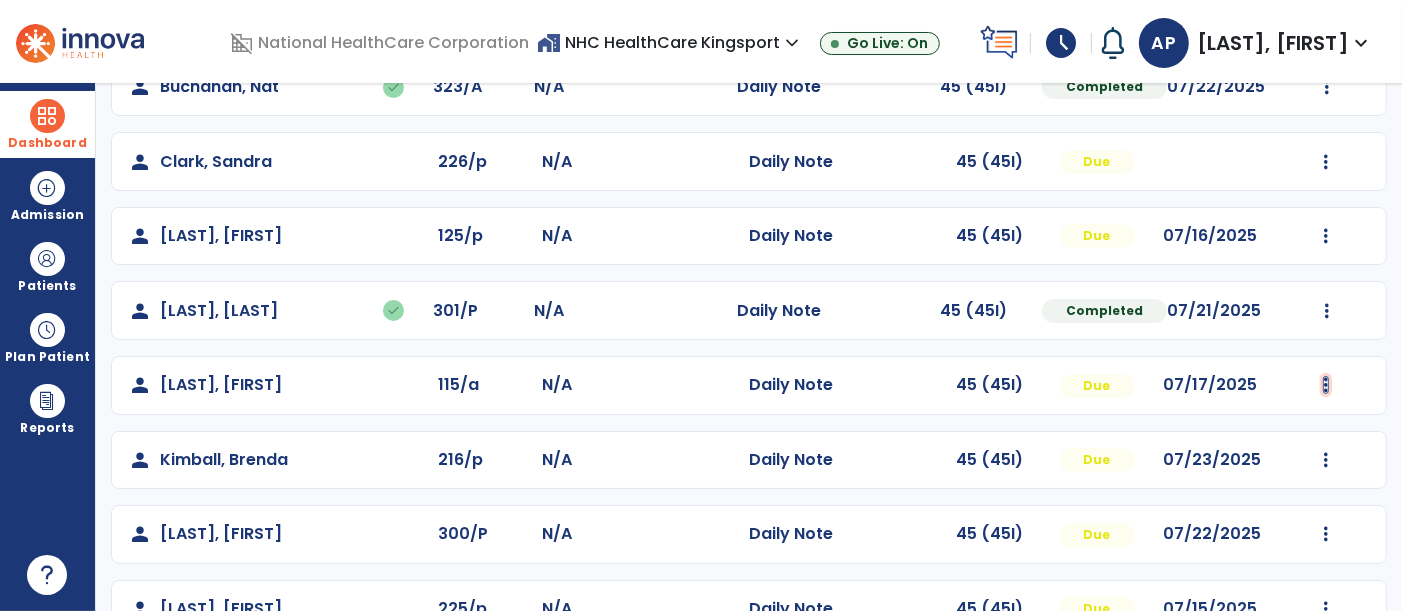 click at bounding box center [1327, 87] 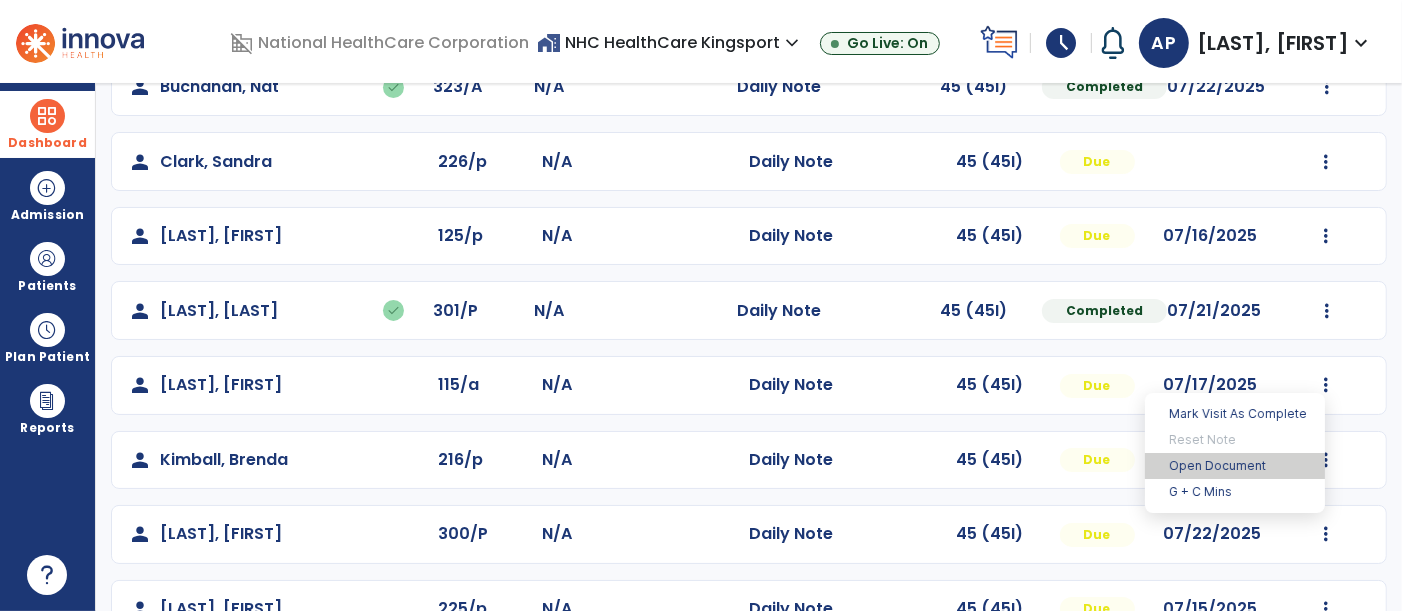 click on "Open Document" at bounding box center (1235, 466) 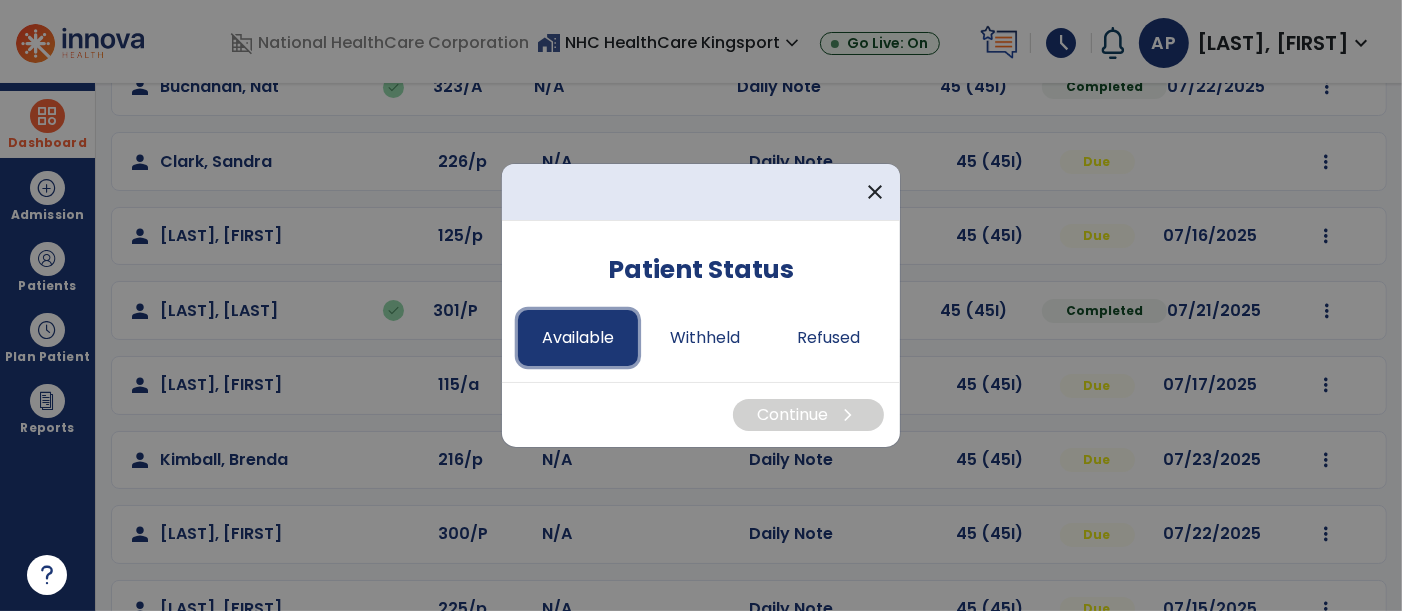 drag, startPoint x: 551, startPoint y: 332, endPoint x: 633, endPoint y: 354, distance: 84.89994 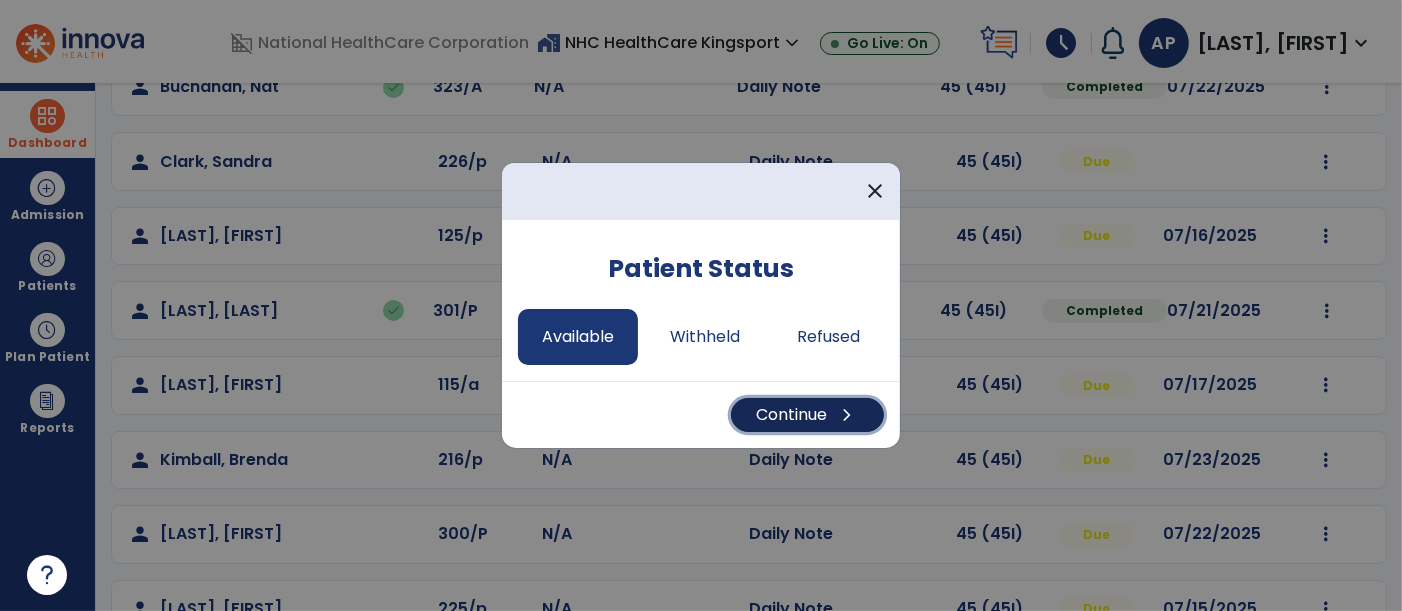 click on "Continue   chevron_right" at bounding box center (807, 415) 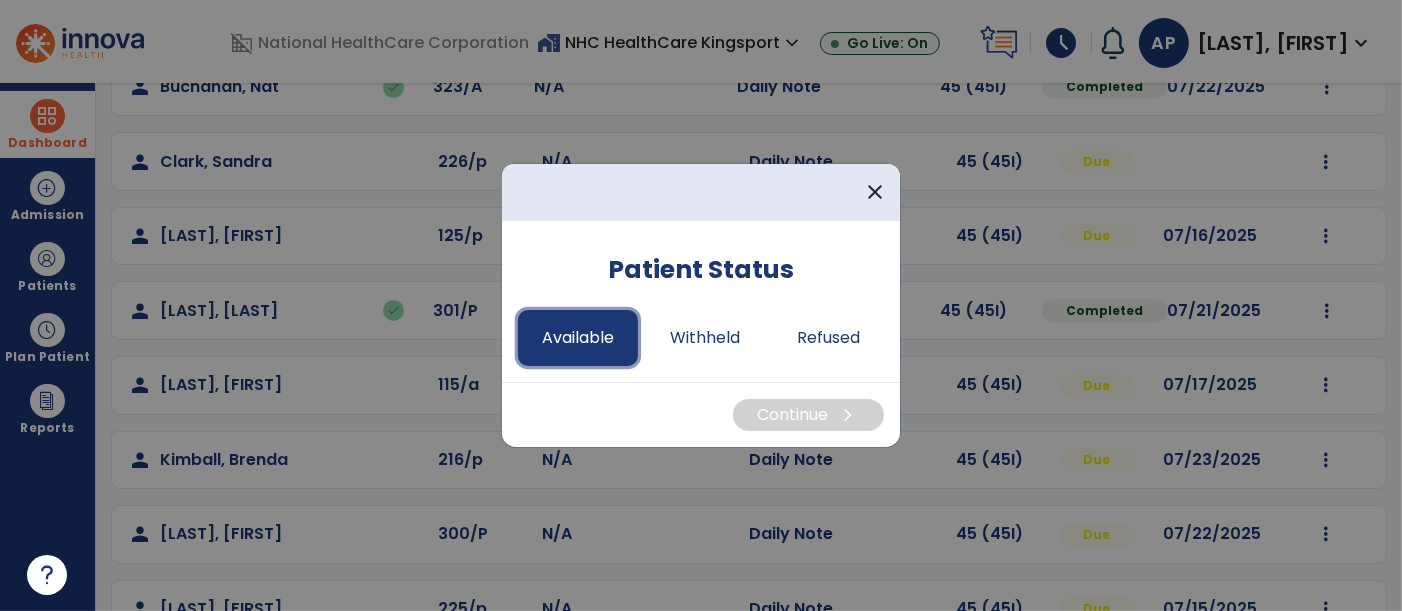 click on "Available" at bounding box center [578, 338] 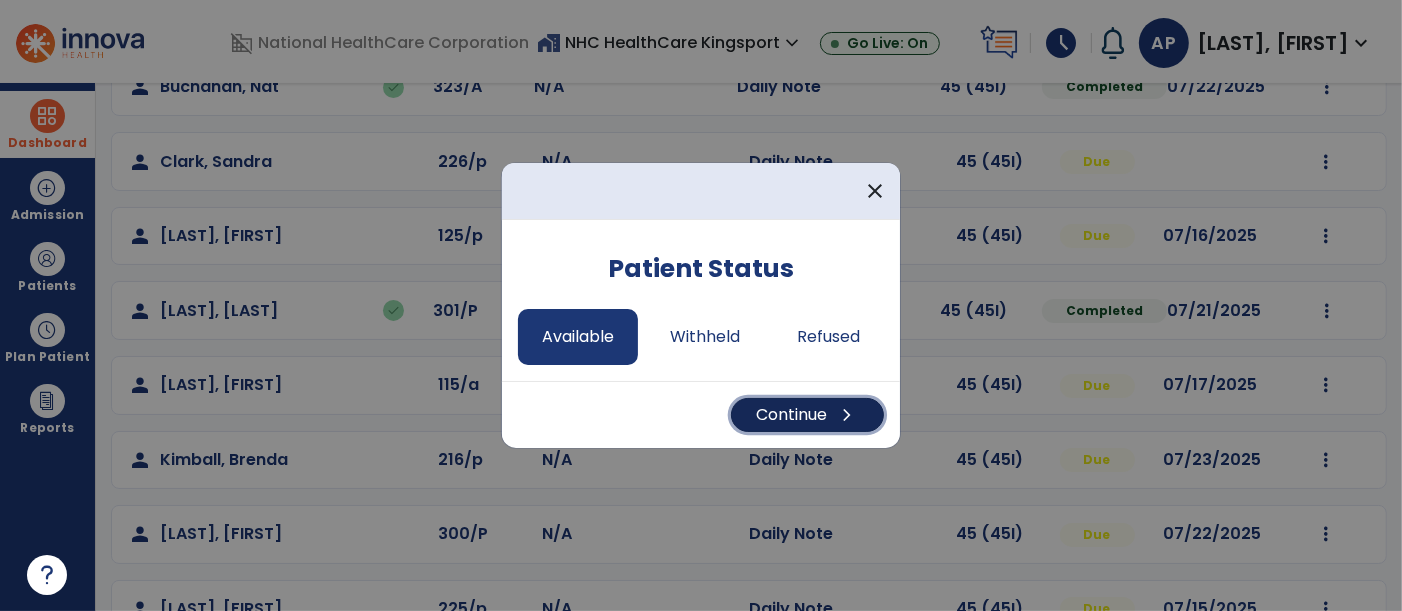 click on "chevron_right" at bounding box center [847, 415] 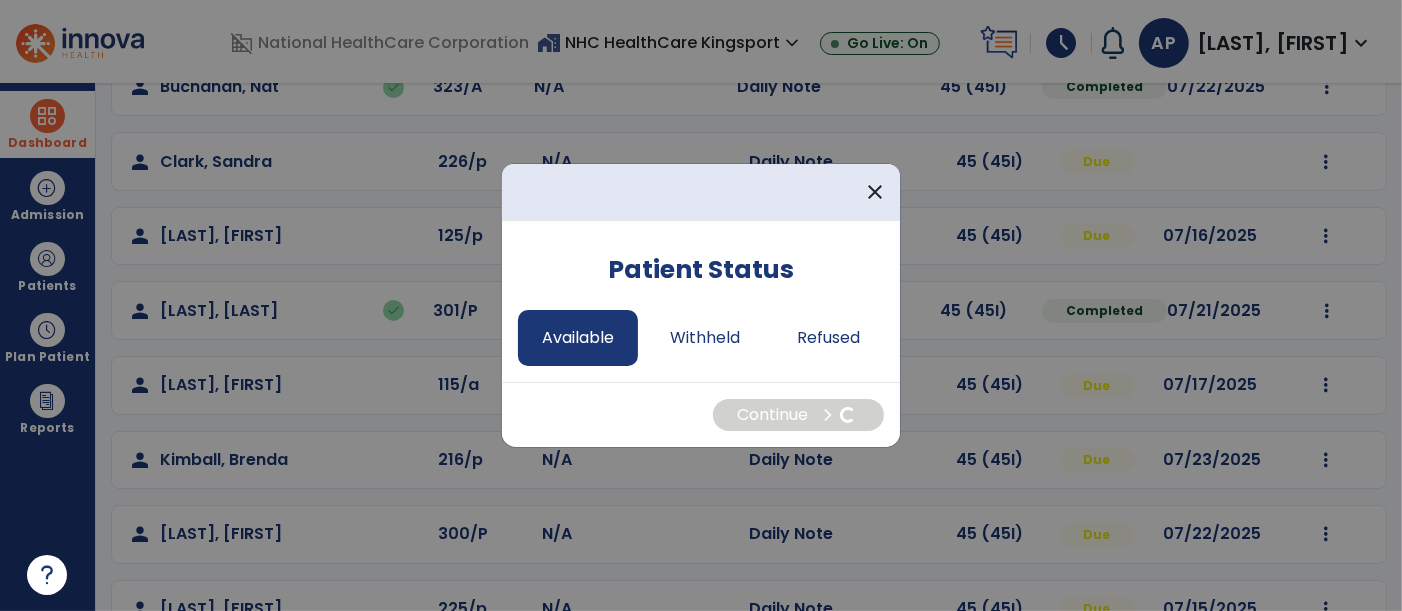 select on "*" 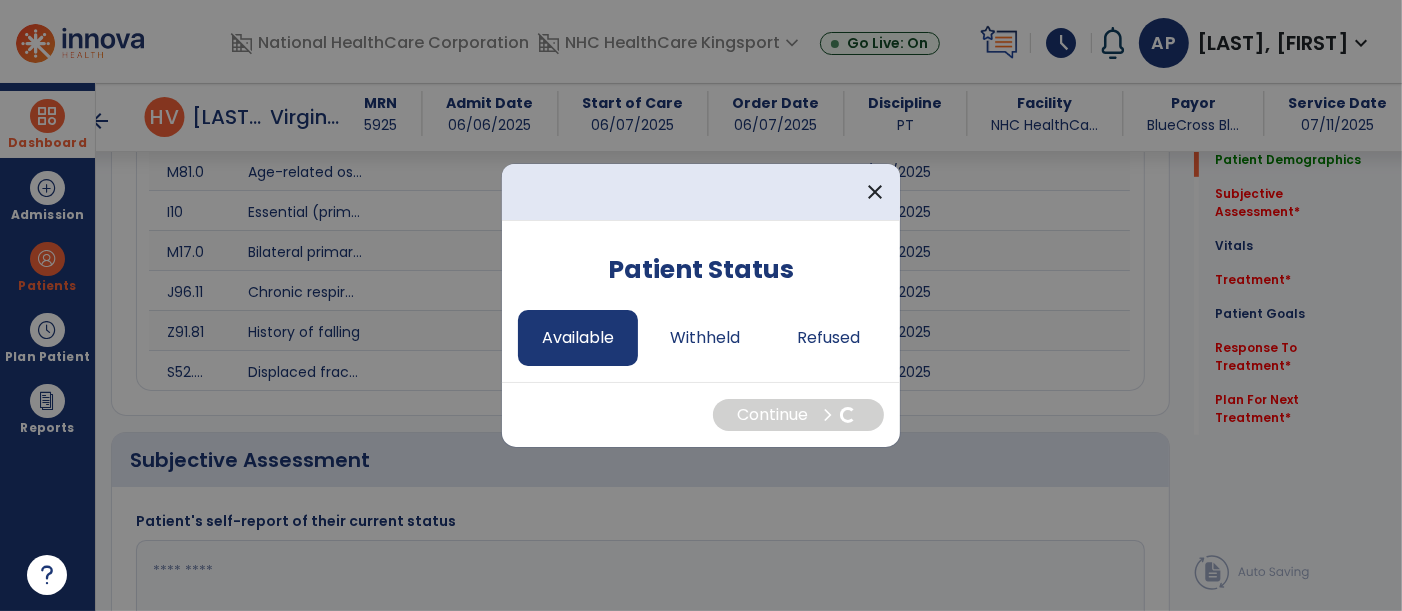 scroll, scrollTop: 528, scrollLeft: 0, axis: vertical 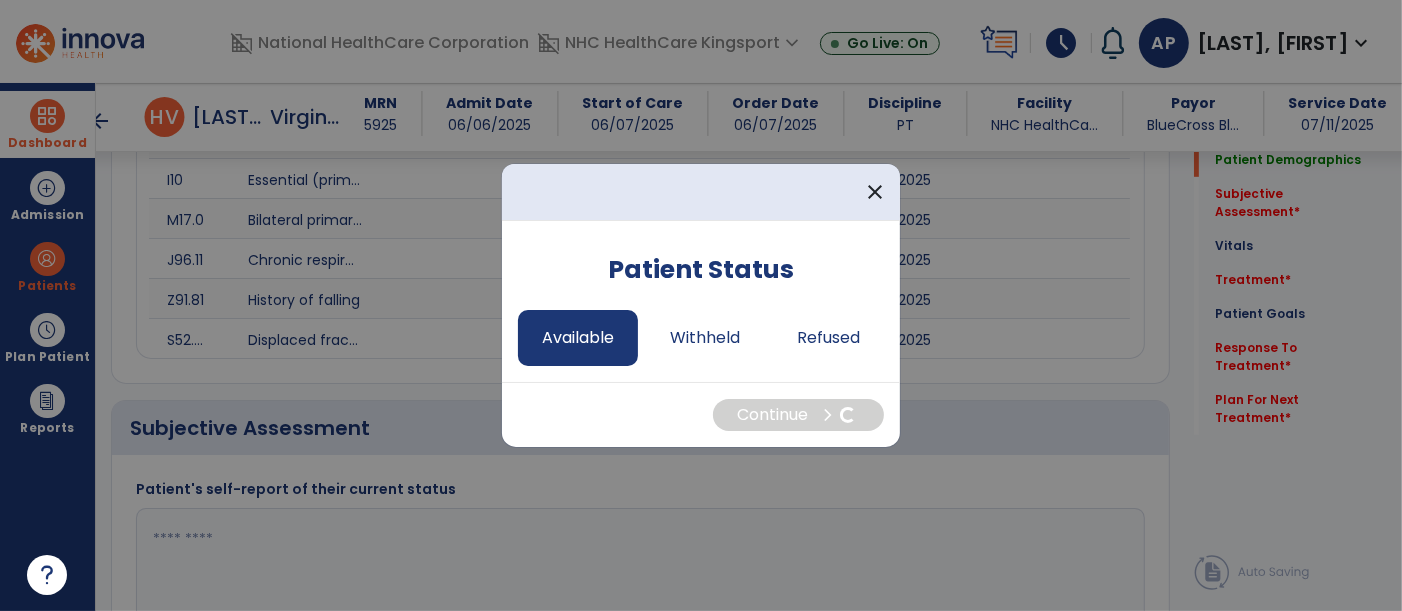 click at bounding box center [701, 305] 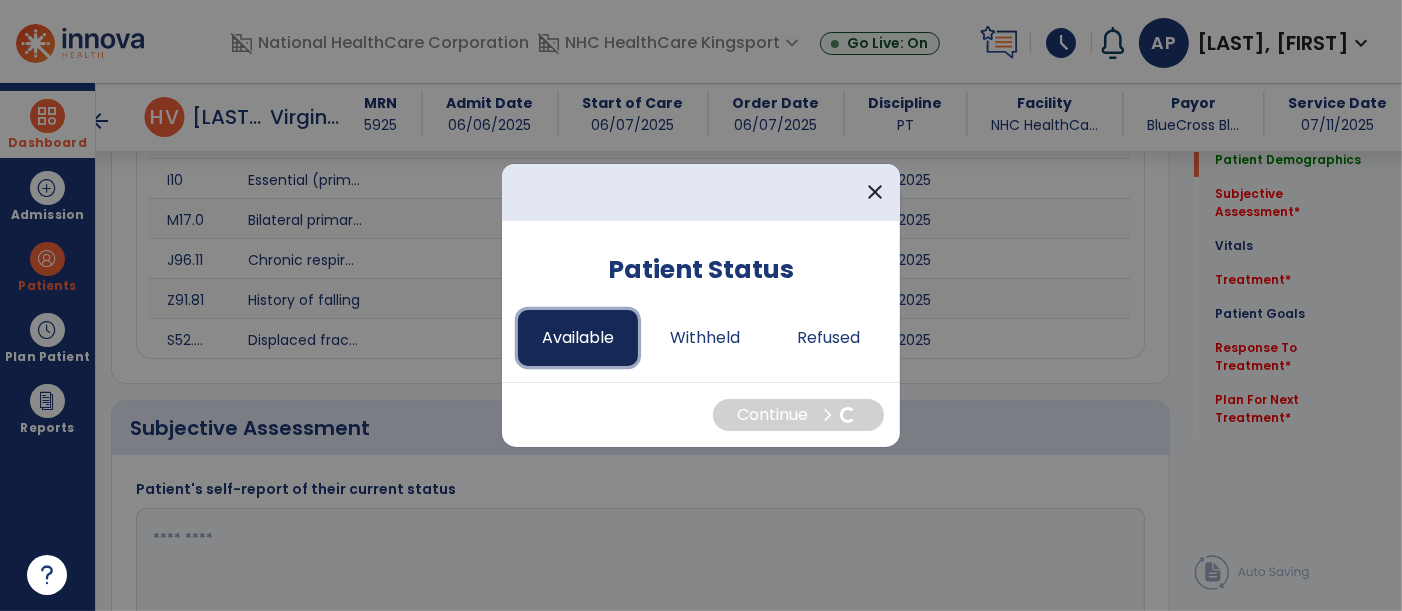 click on "Available" at bounding box center (578, 338) 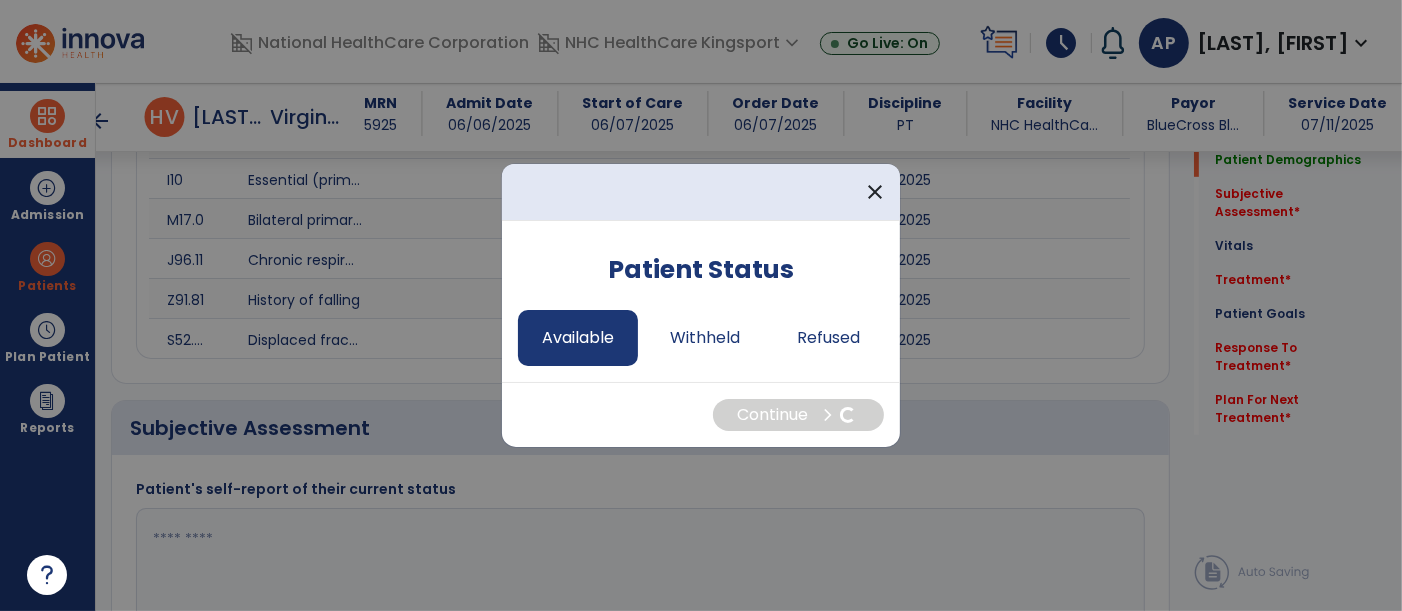 click at bounding box center [701, 305] 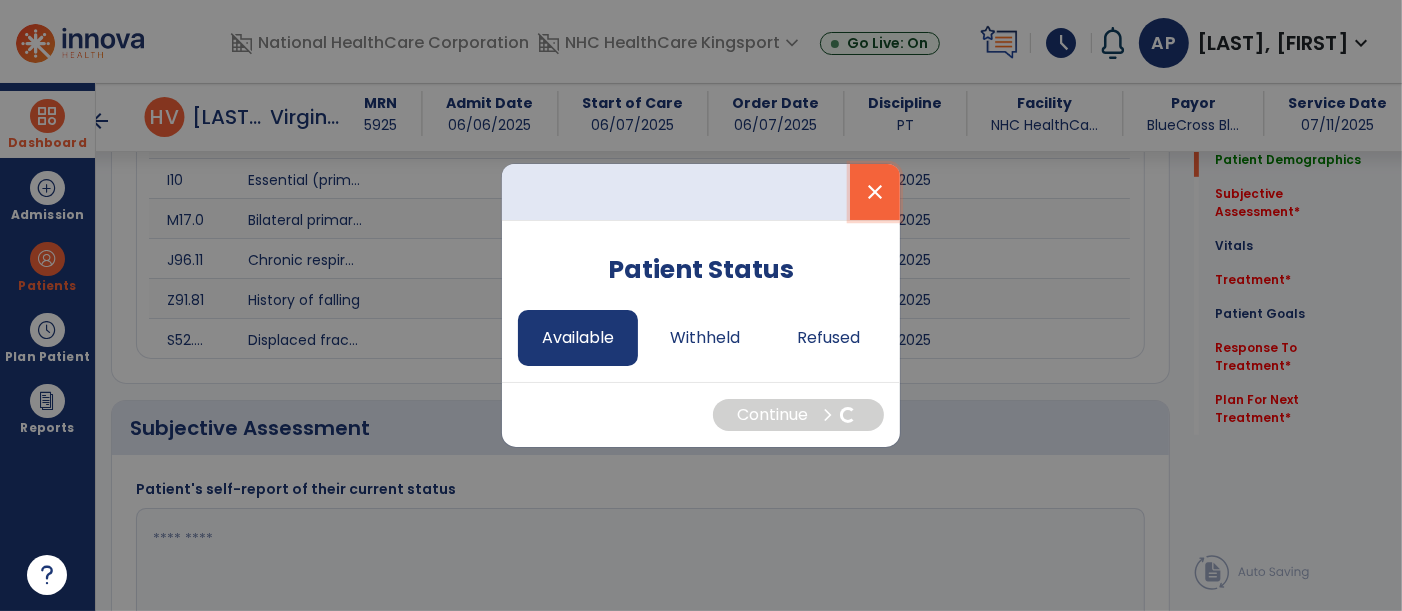 click on "close" at bounding box center (875, 192) 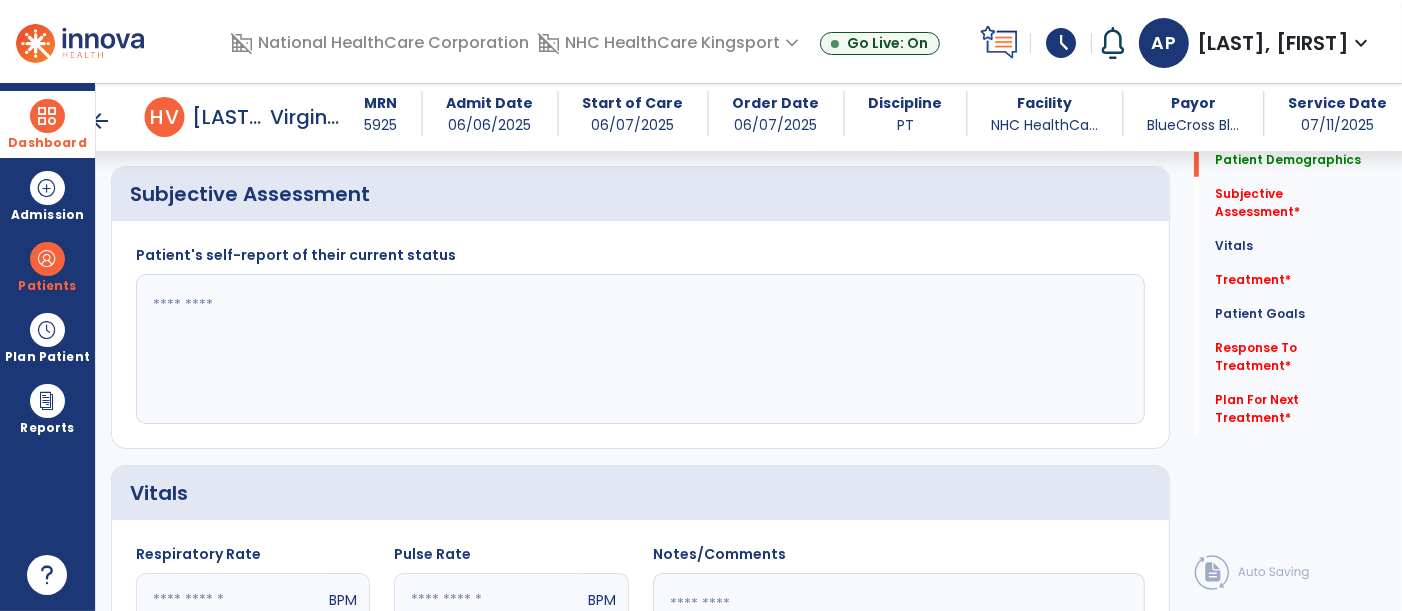scroll, scrollTop: 861, scrollLeft: 0, axis: vertical 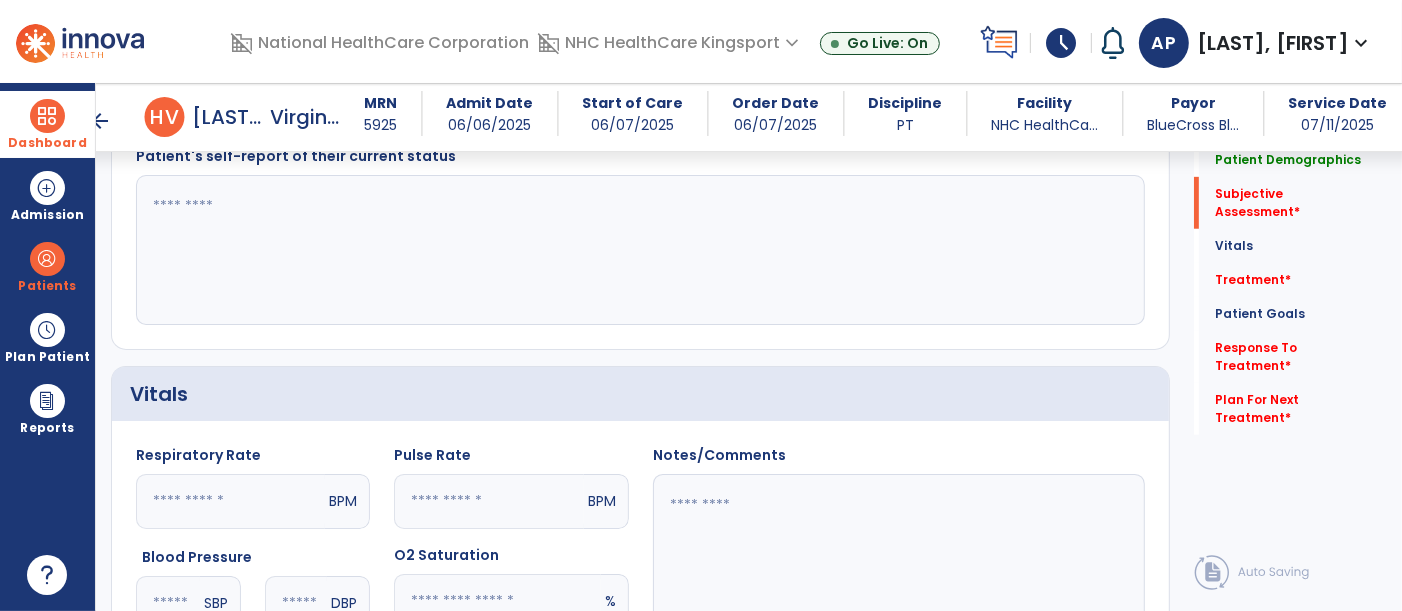 click 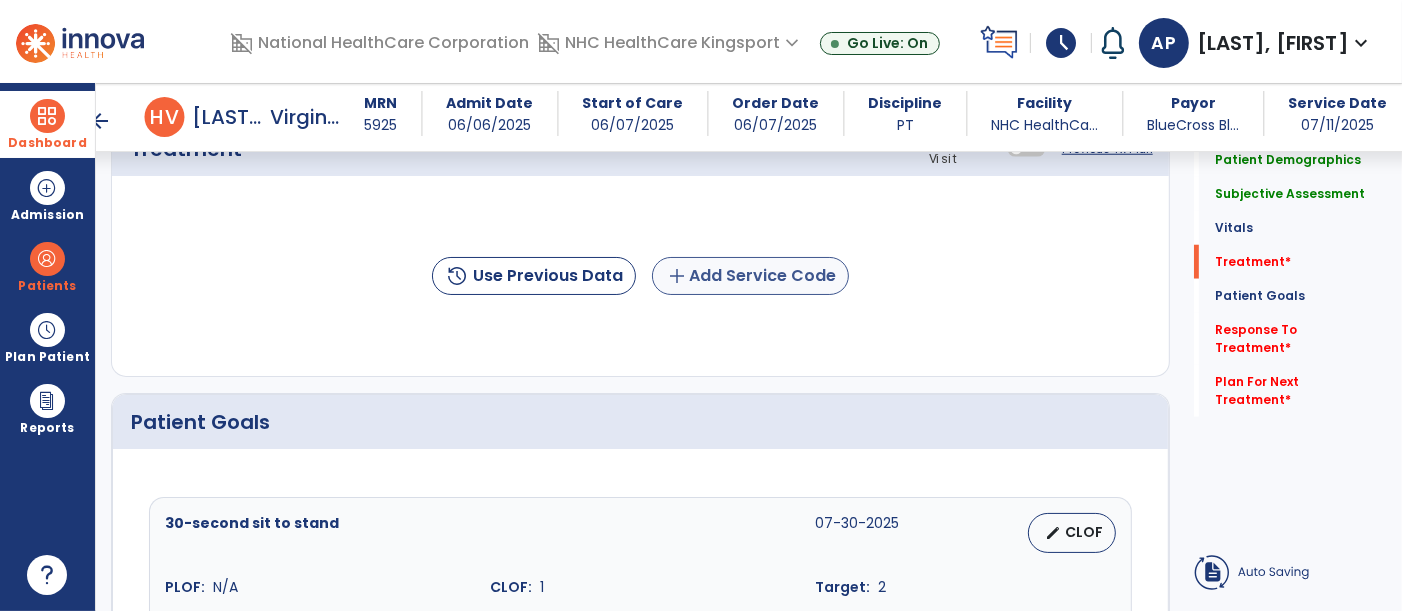 type on "**********" 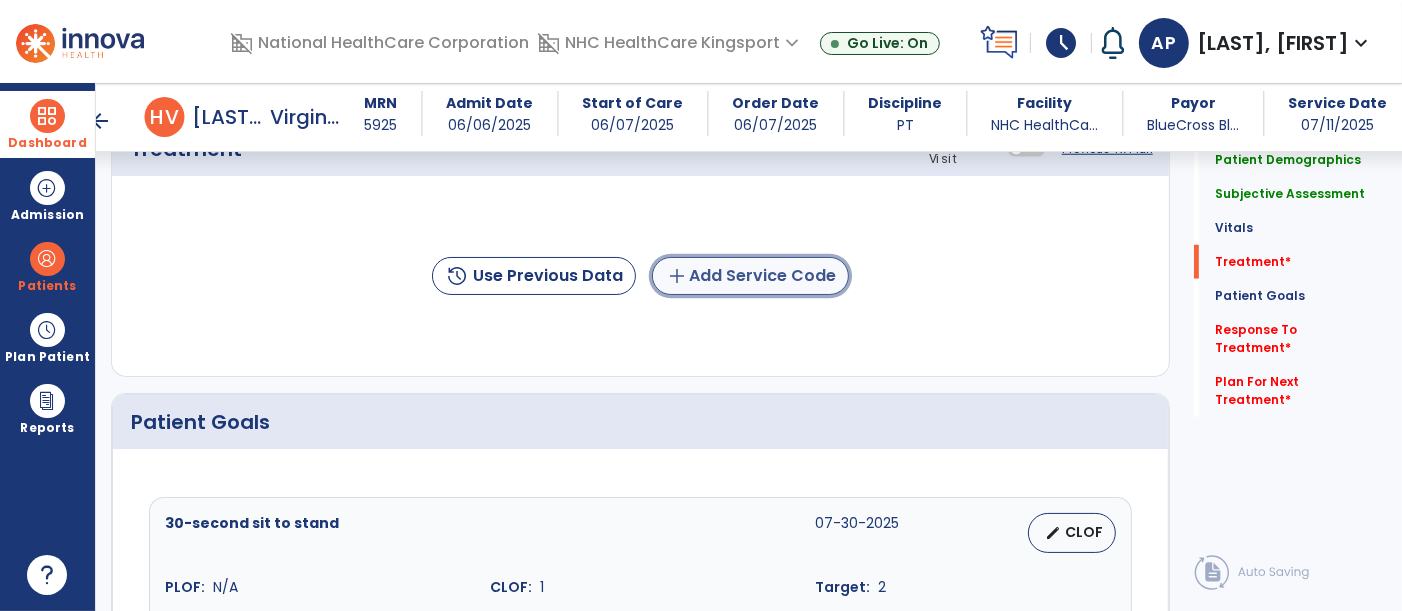 click on "add  Add Service Code" 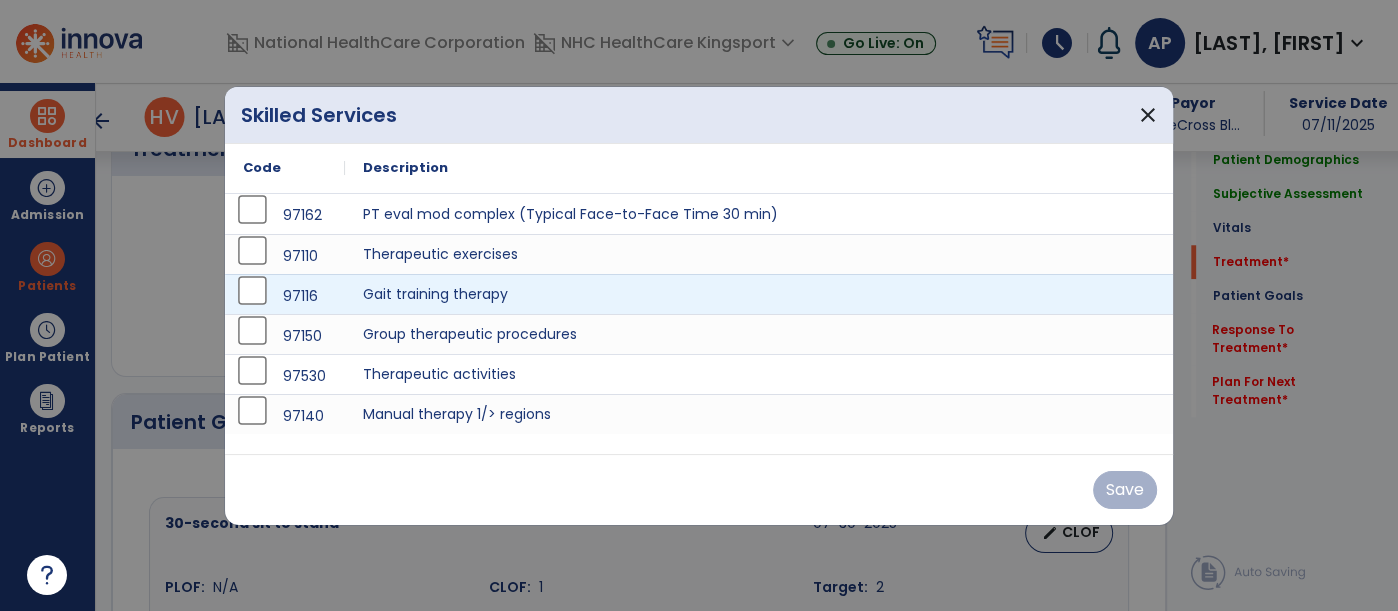 scroll, scrollTop: 1528, scrollLeft: 0, axis: vertical 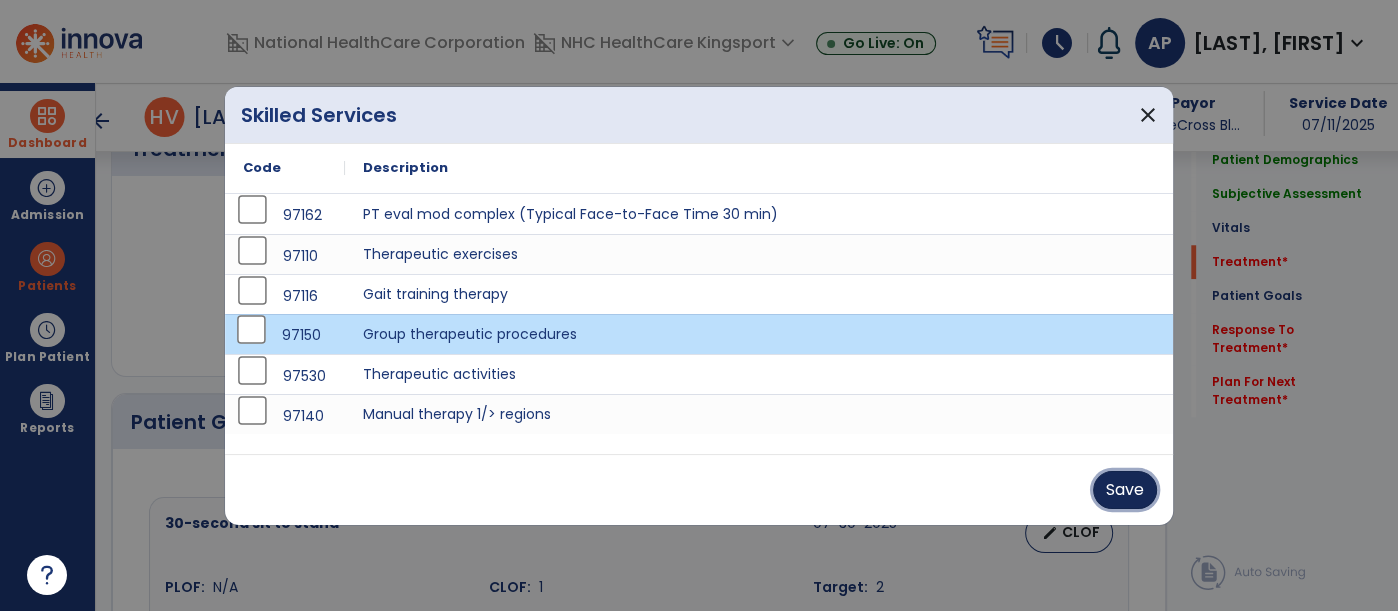 click on "Save" at bounding box center [1125, 490] 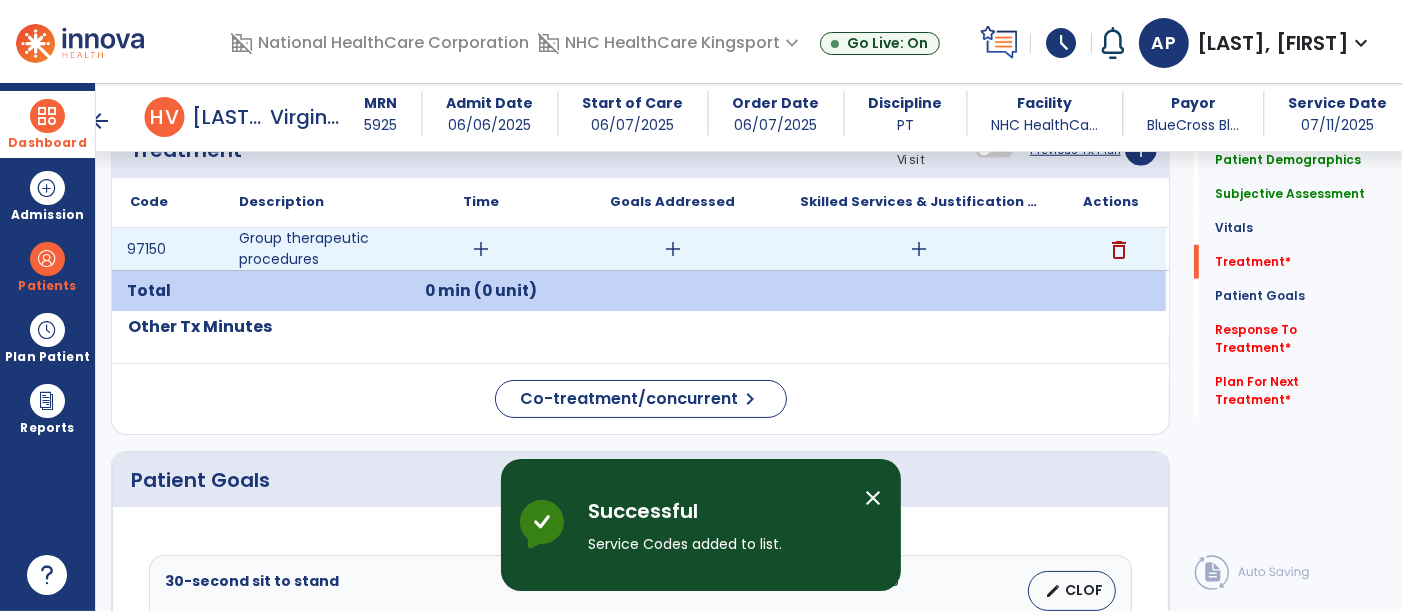 click on "add" at bounding box center [481, 249] 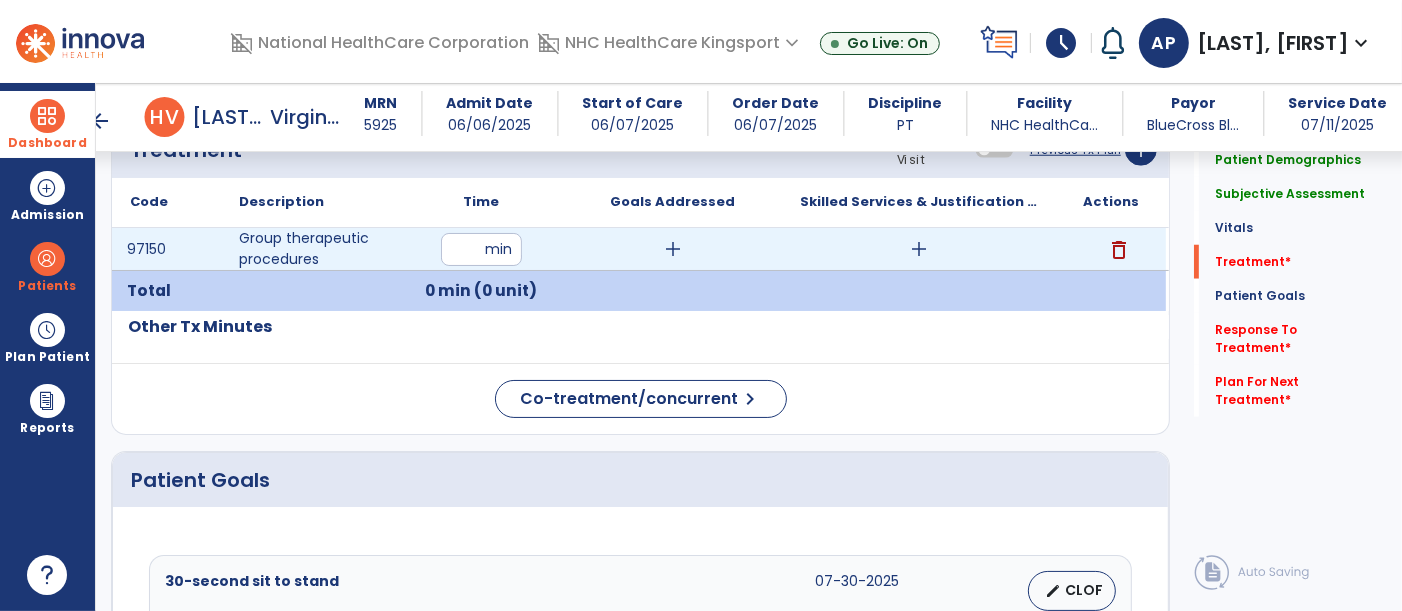 type on "**" 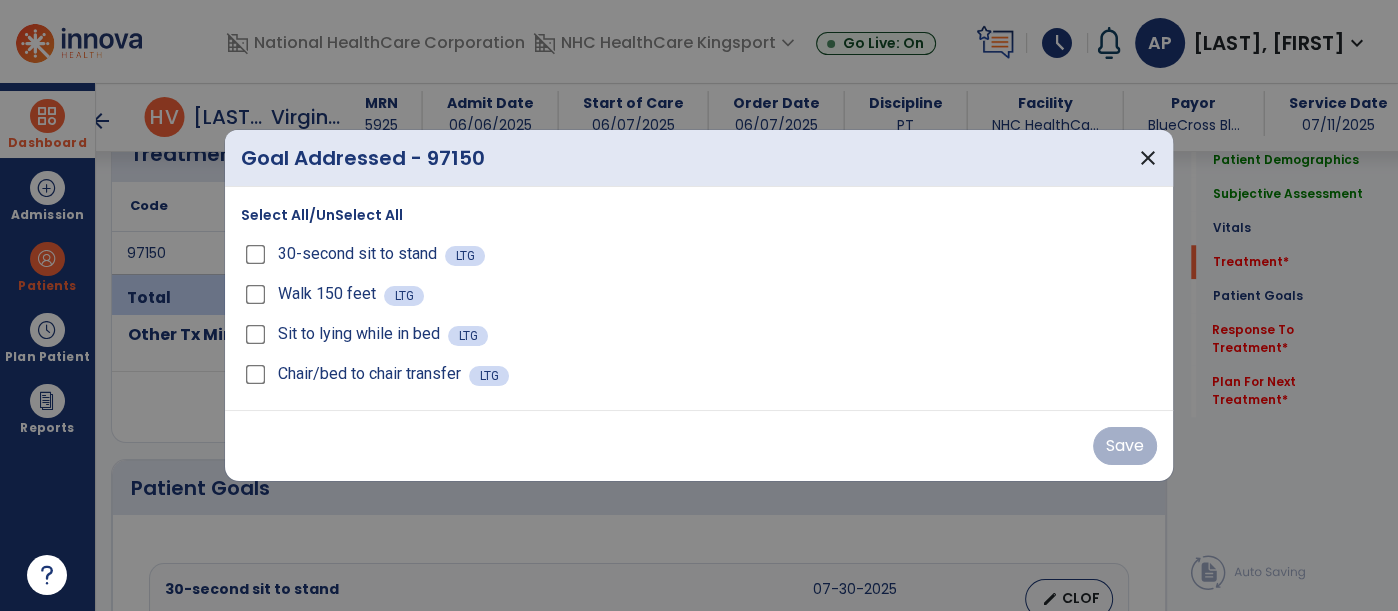 scroll, scrollTop: 1528, scrollLeft: 0, axis: vertical 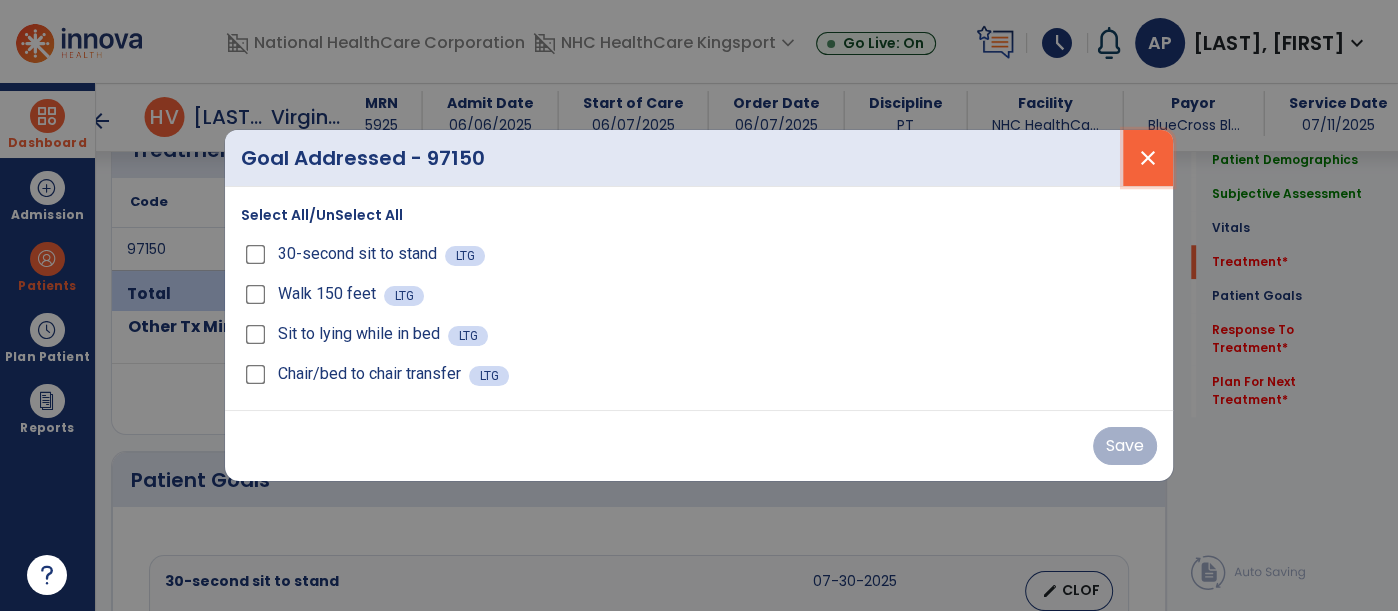 click on "close" at bounding box center (1148, 158) 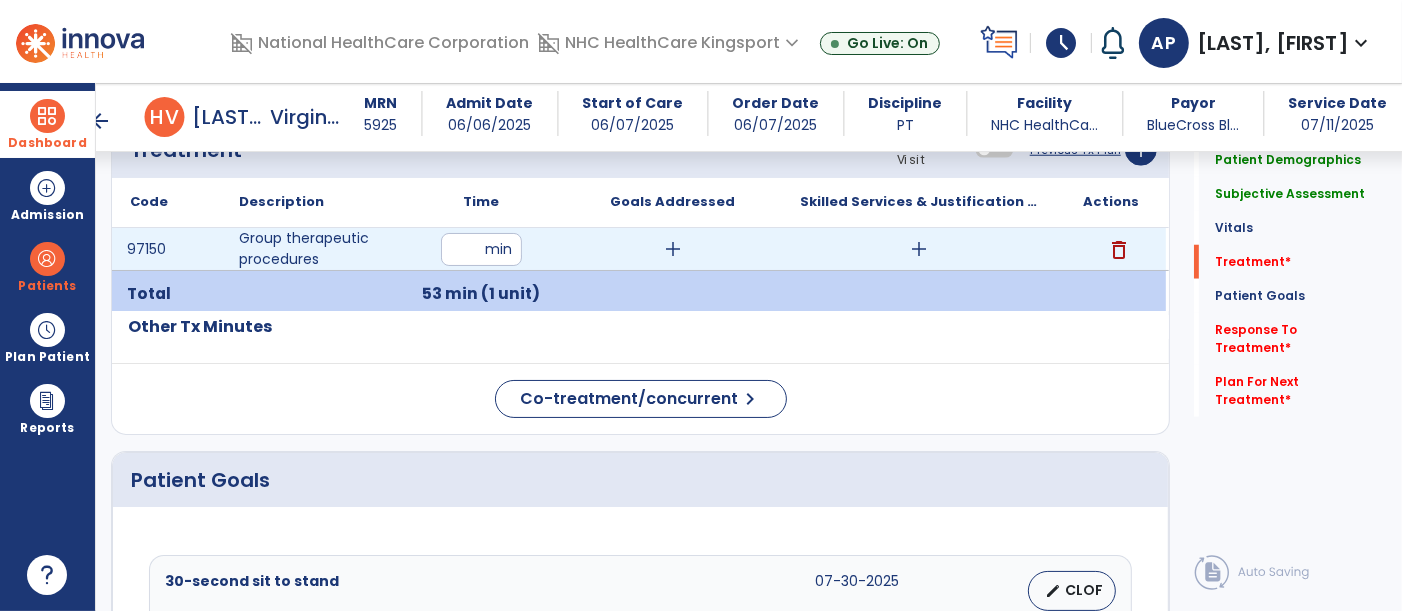 click on "add" at bounding box center (919, 249) 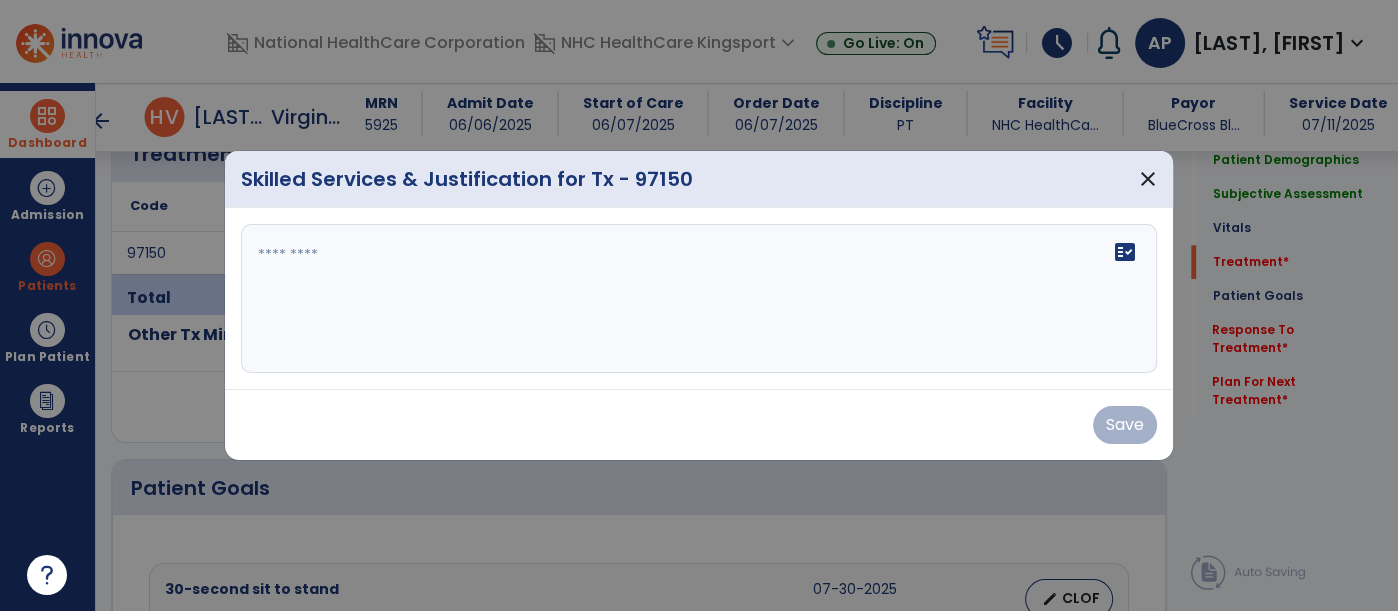 scroll, scrollTop: 1528, scrollLeft: 0, axis: vertical 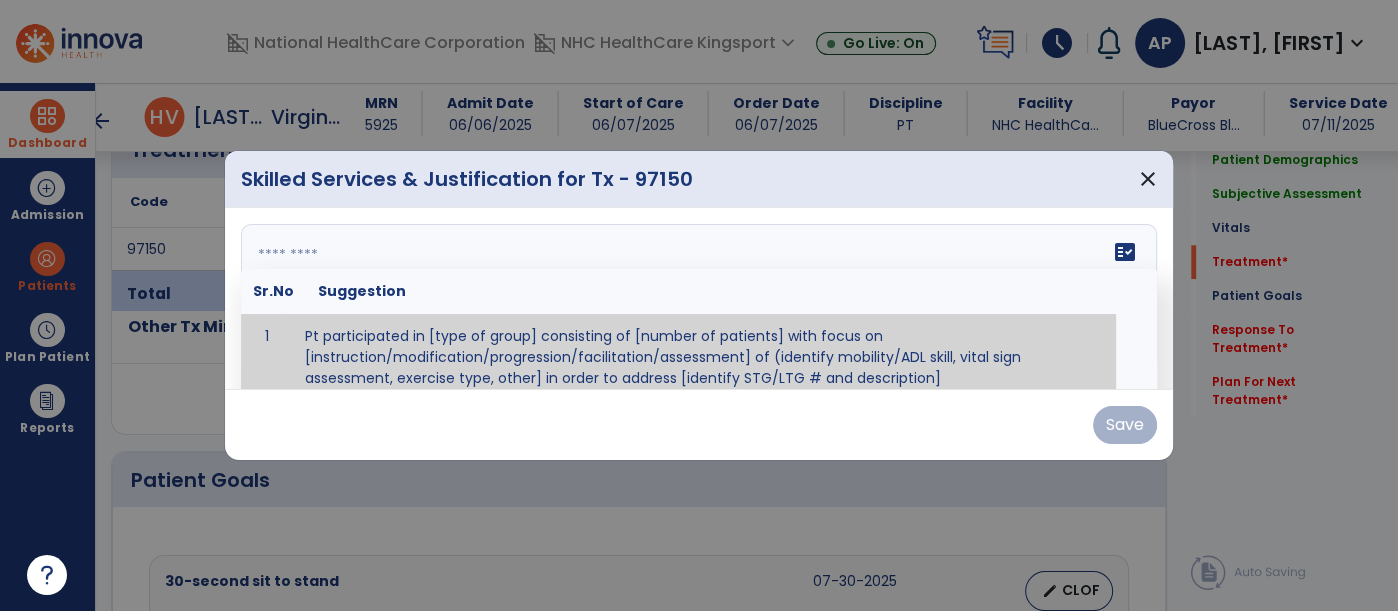 paste on "**********" 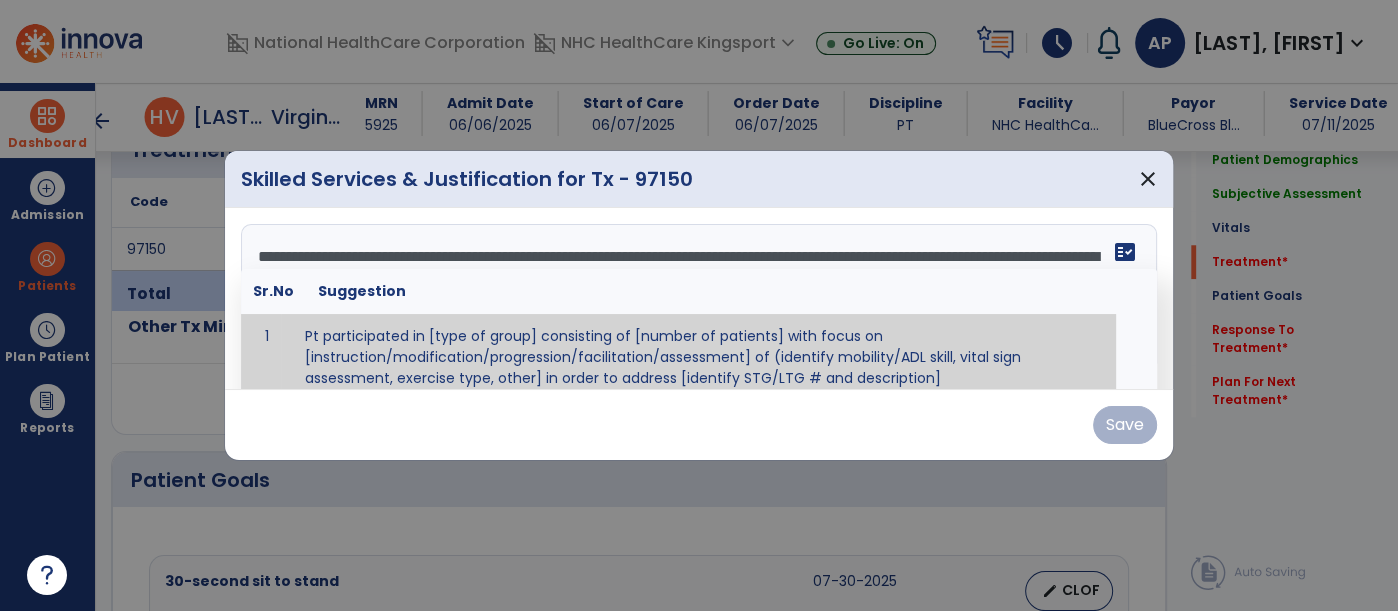 scroll, scrollTop: 207, scrollLeft: 0, axis: vertical 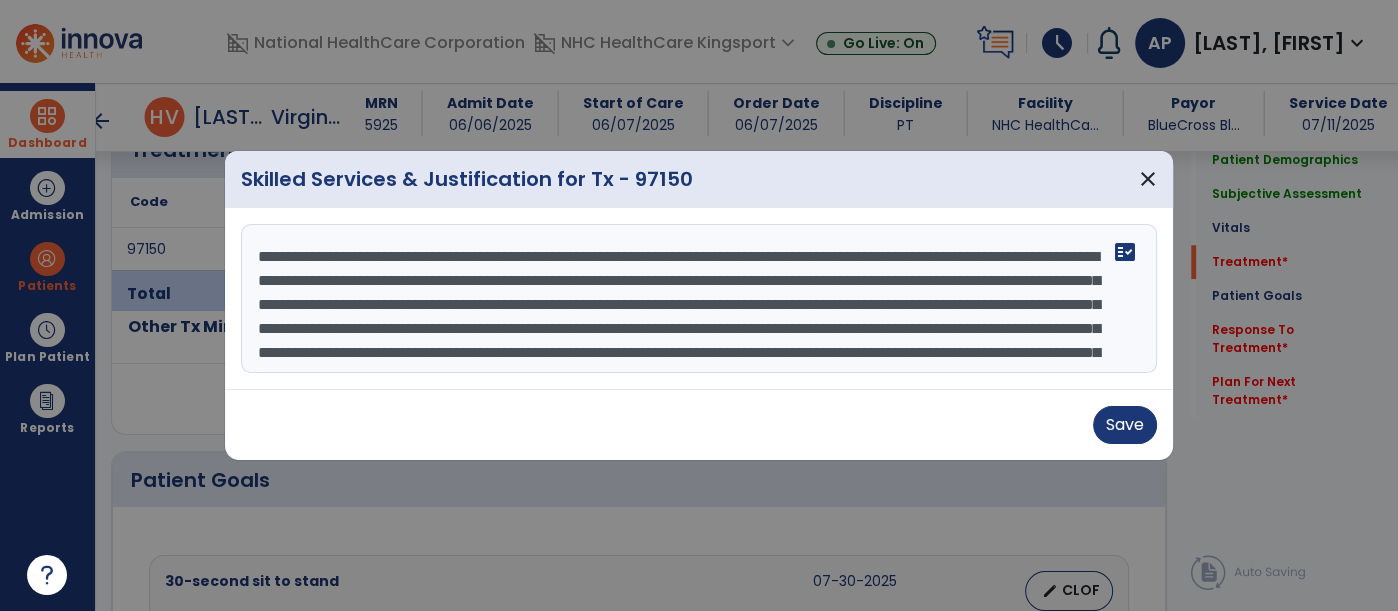 click at bounding box center [699, 299] 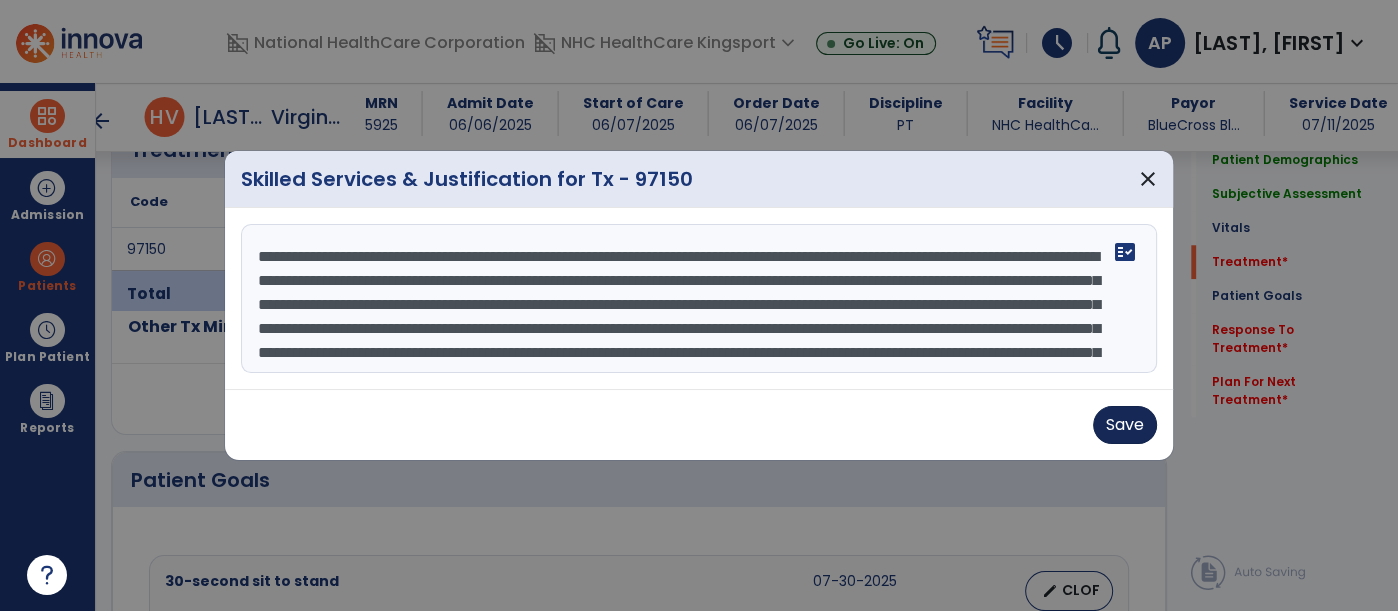 type on "**********" 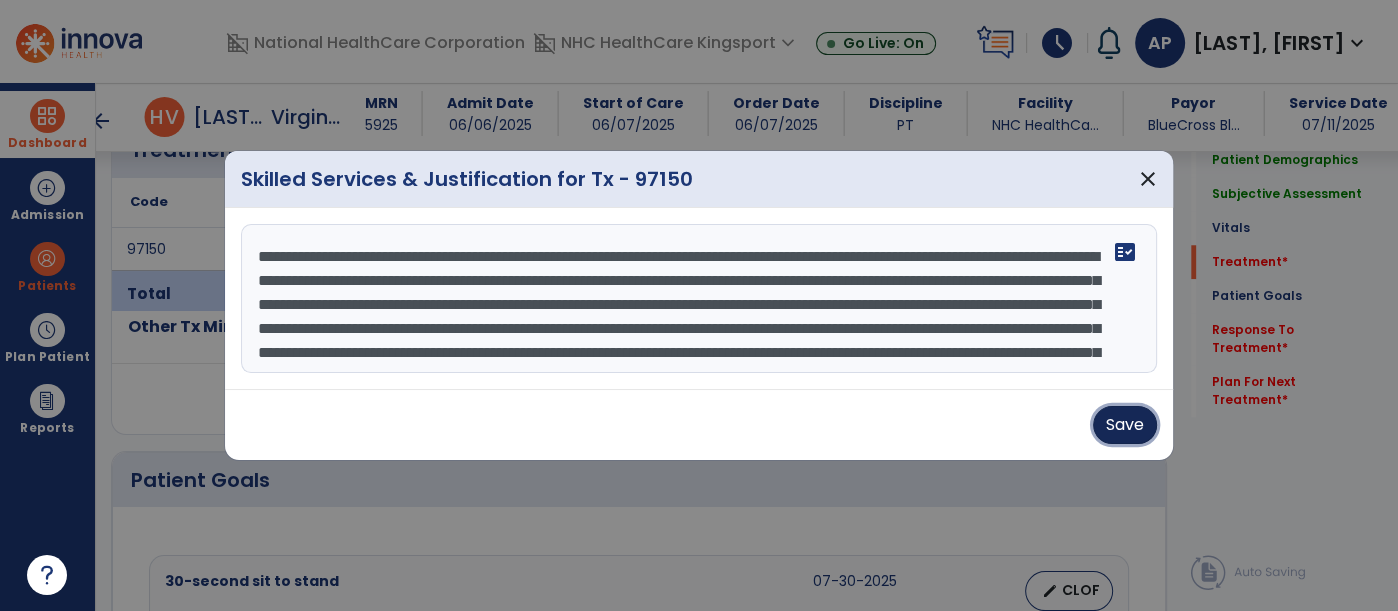 click on "Save" at bounding box center (1125, 425) 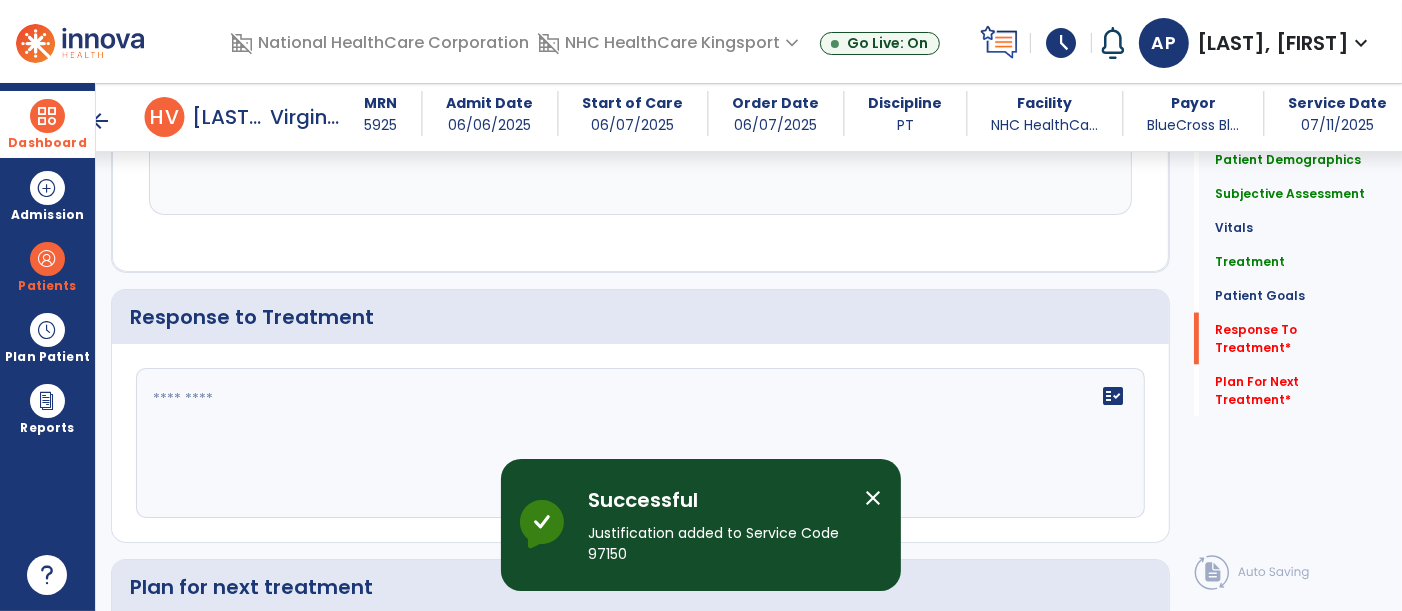 scroll, scrollTop: 2861, scrollLeft: 0, axis: vertical 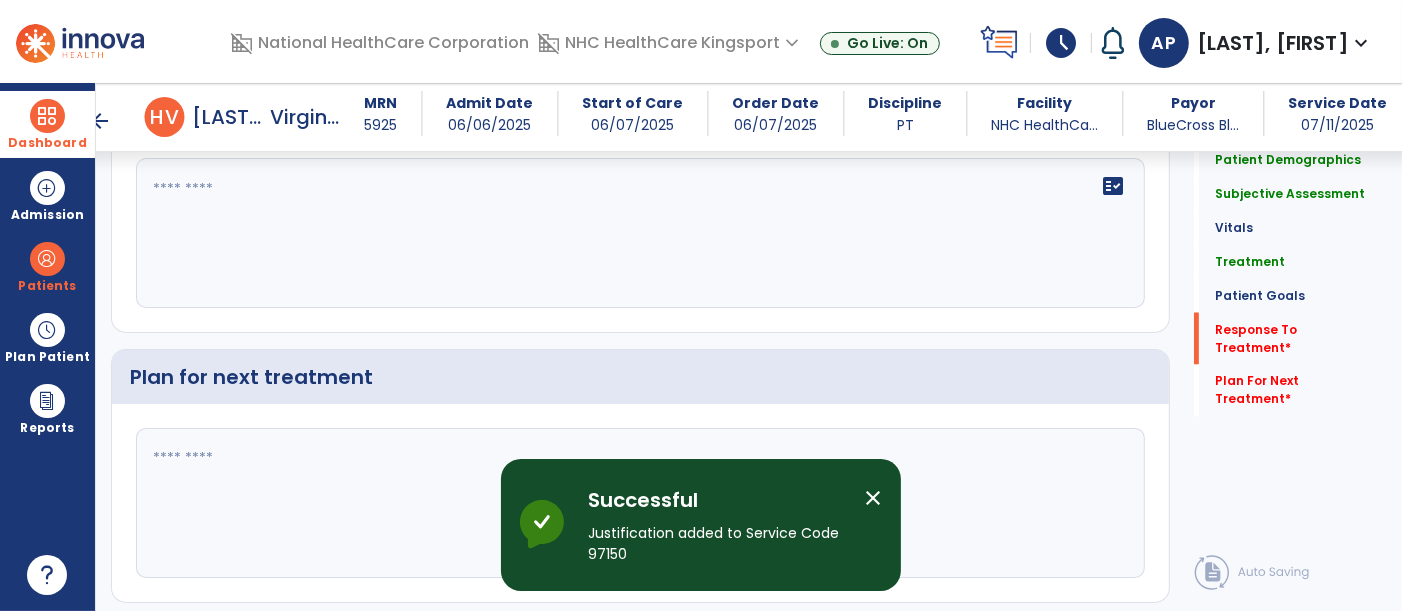 click on "fact_check" 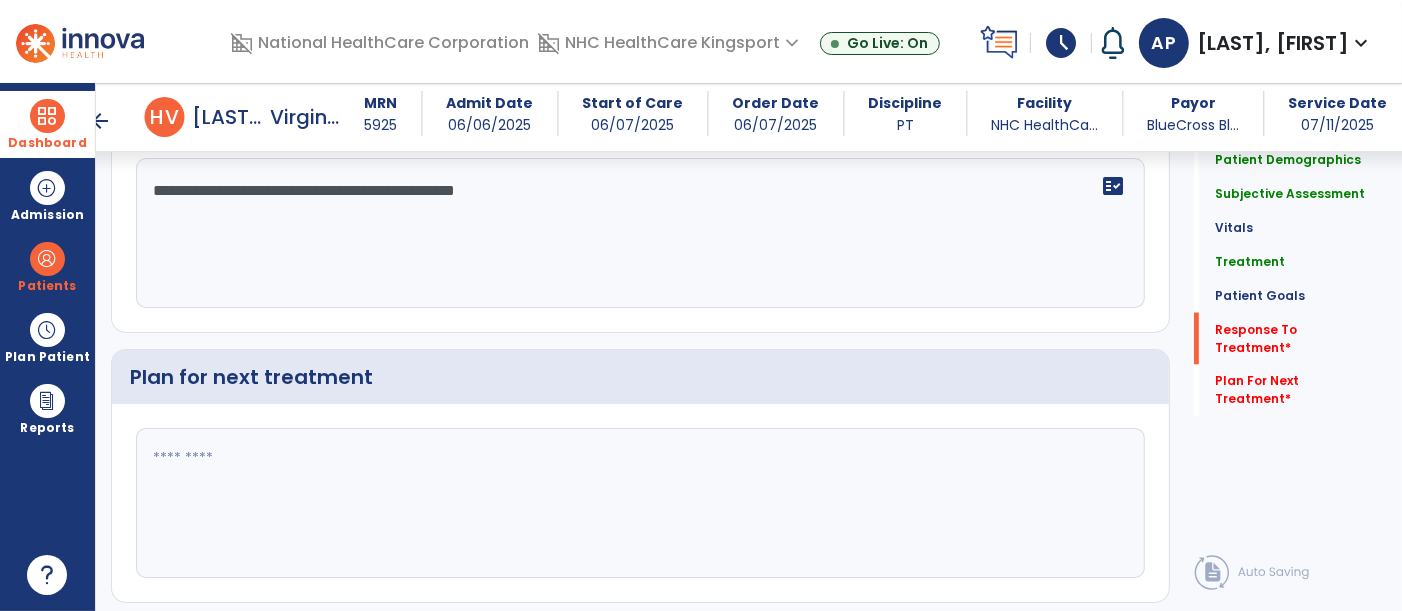 type on "**********" 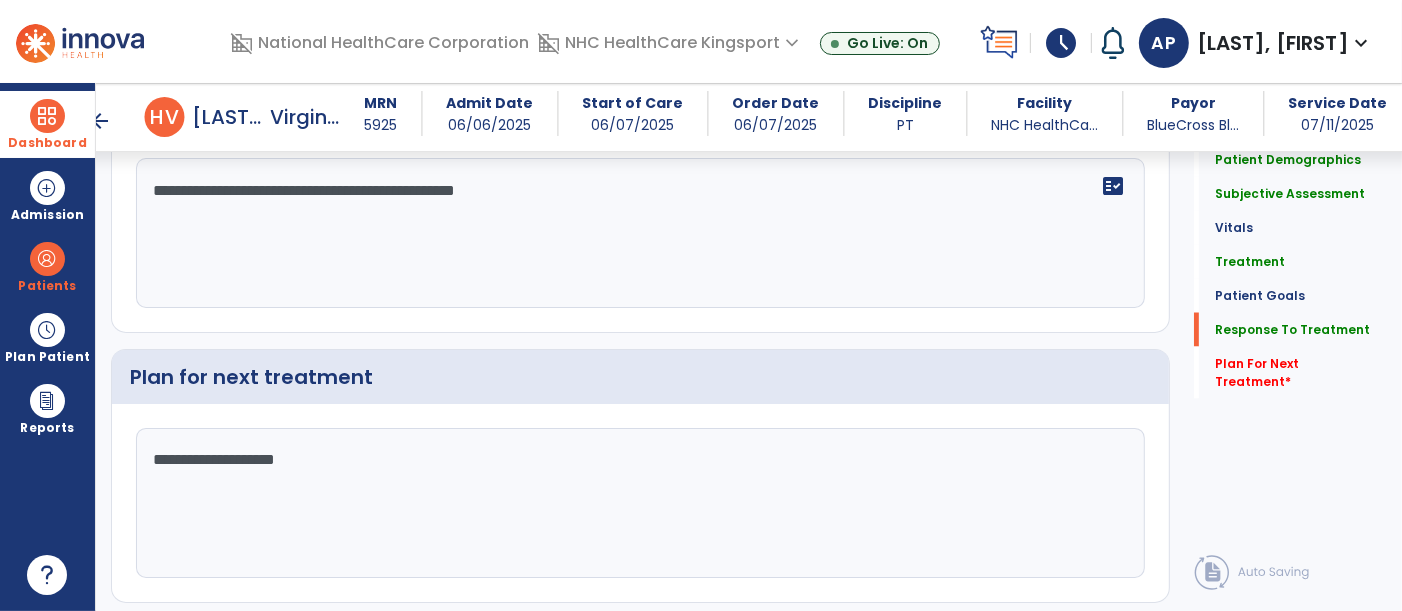 scroll, scrollTop: 2861, scrollLeft: 0, axis: vertical 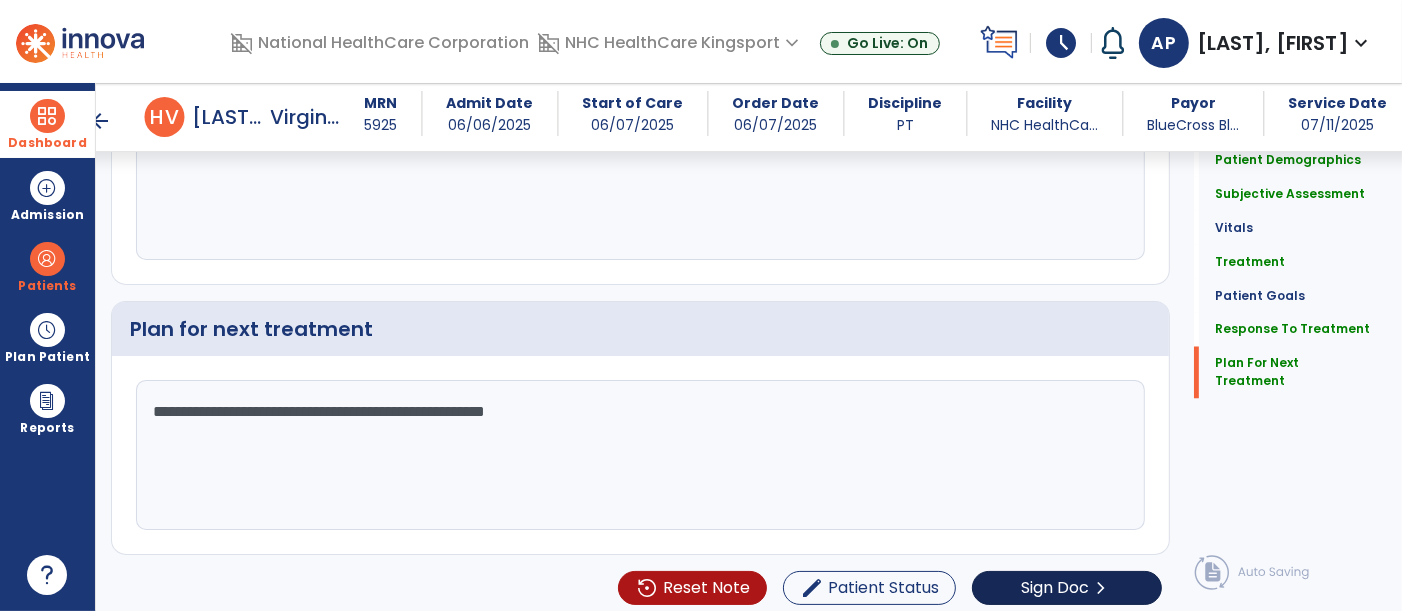 type on "**********" 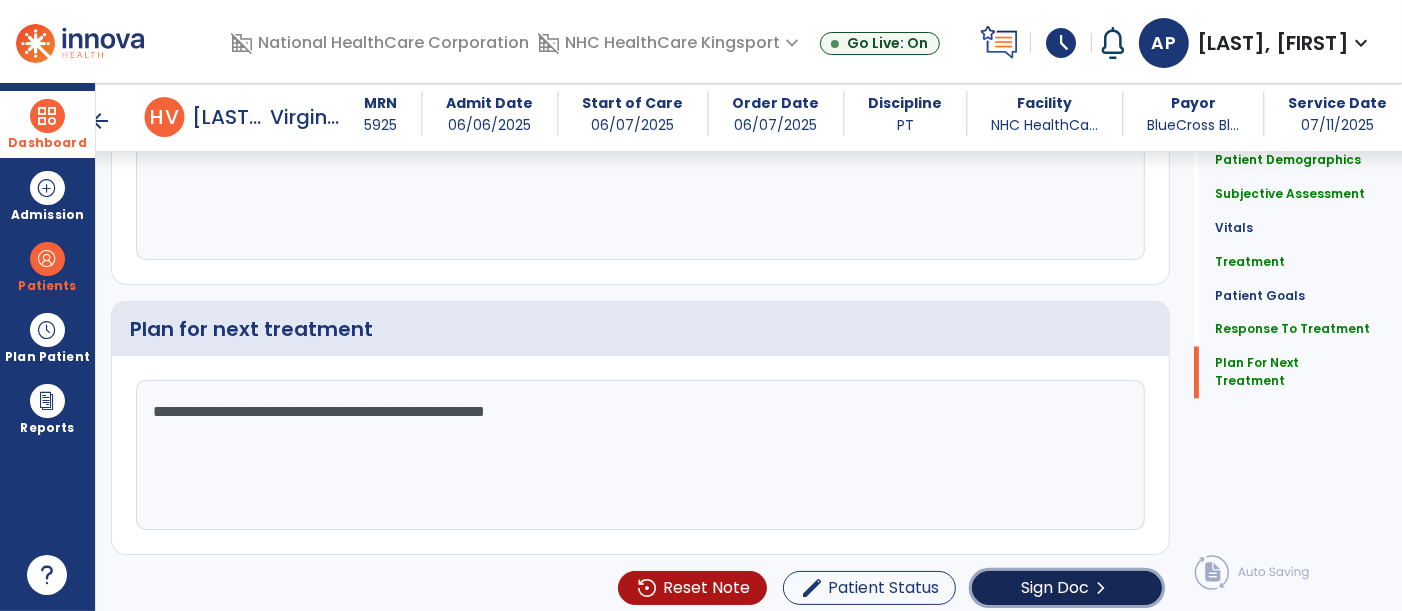 click on "Sign Doc" 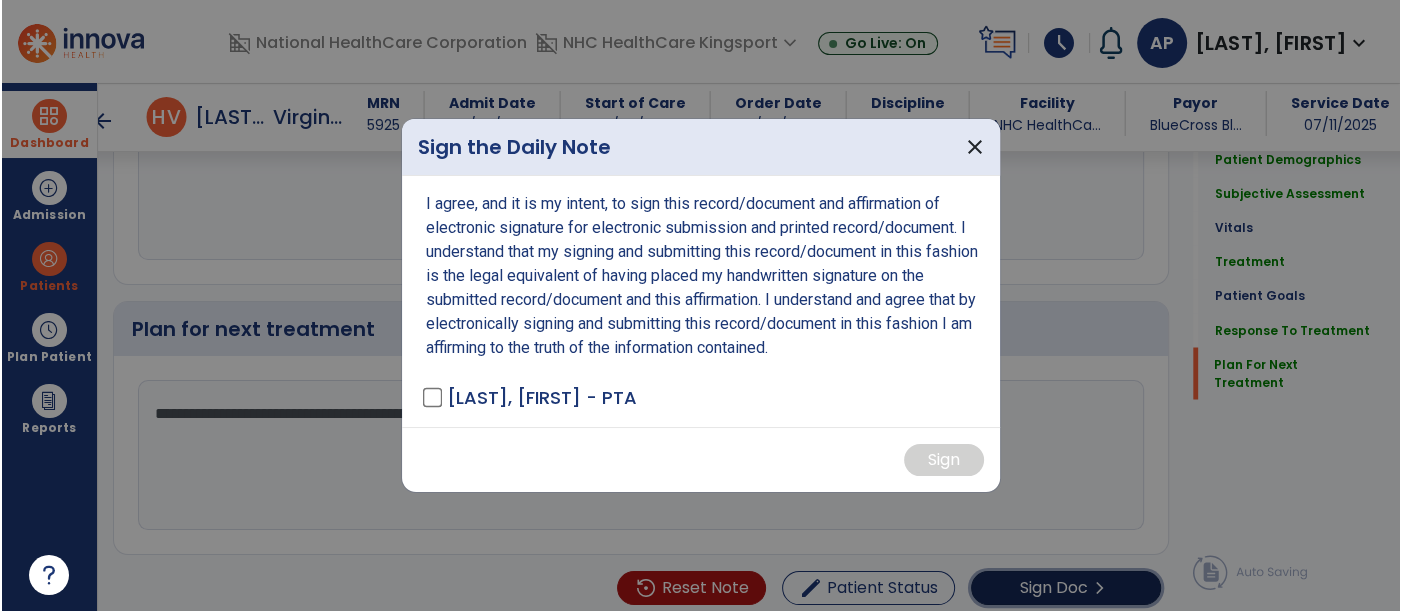 scroll, scrollTop: 2909, scrollLeft: 0, axis: vertical 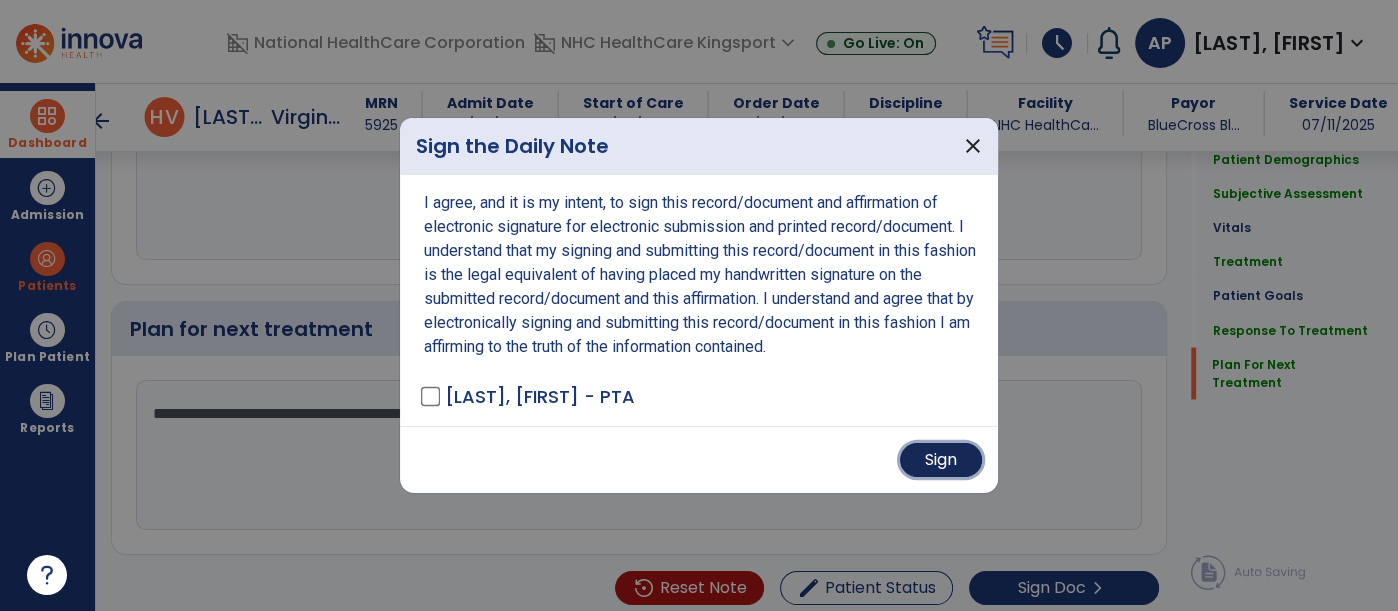 click on "Sign" at bounding box center [941, 460] 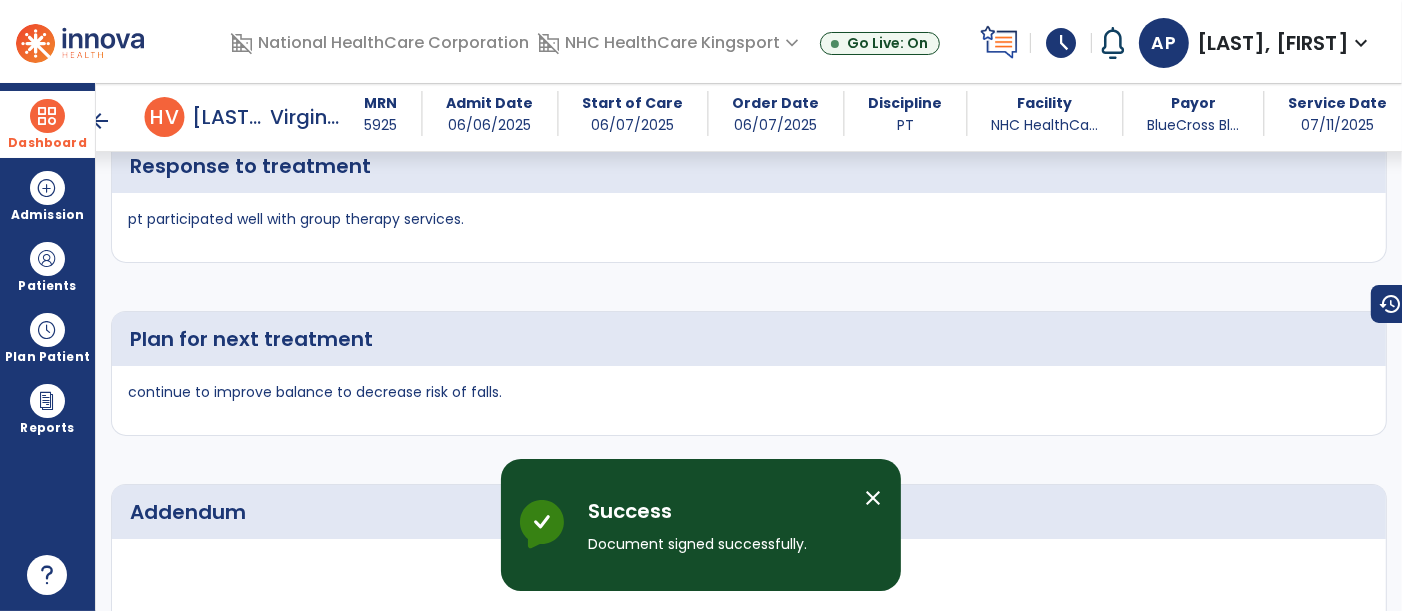 scroll, scrollTop: 4878, scrollLeft: 0, axis: vertical 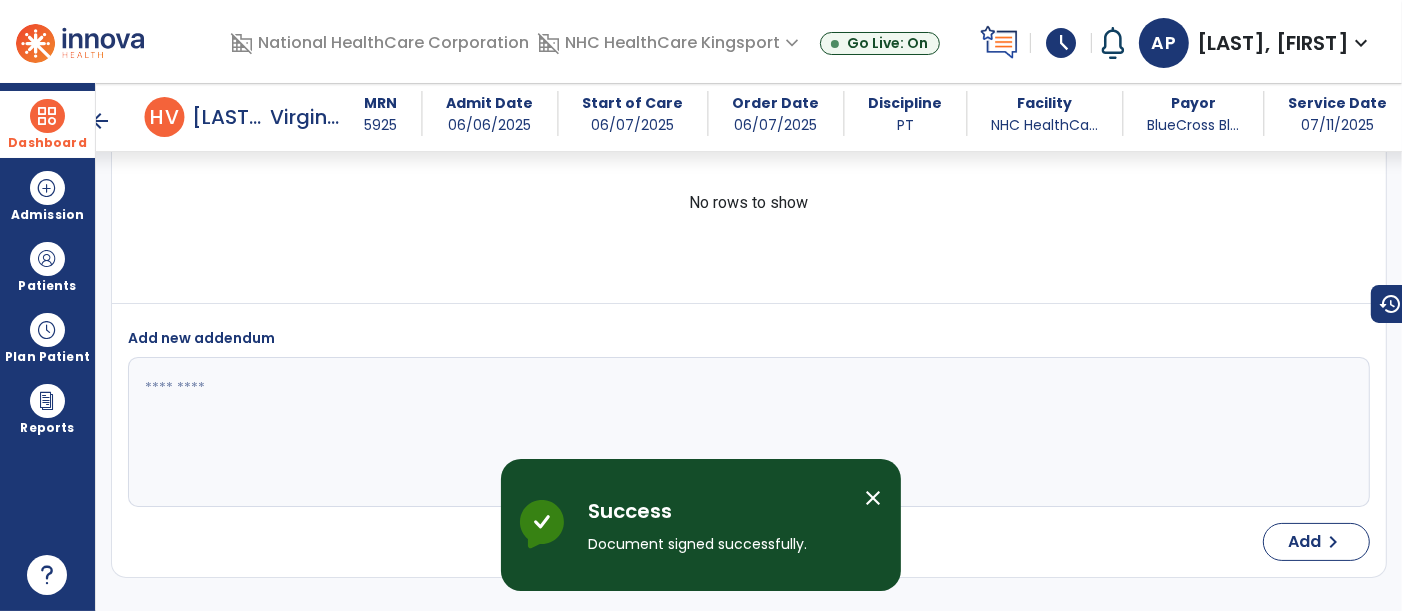drag, startPoint x: 76, startPoint y: 116, endPoint x: 121, endPoint y: 118, distance: 45.044422 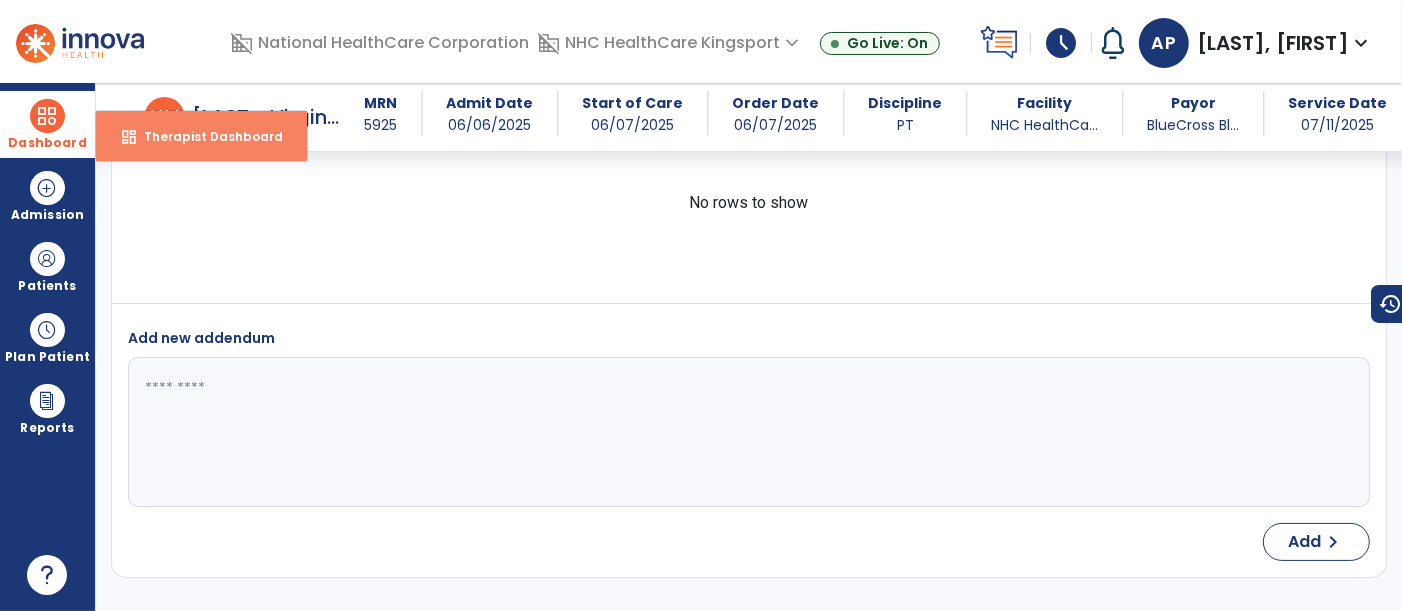 click on "Therapist Dashboard" at bounding box center (205, 136) 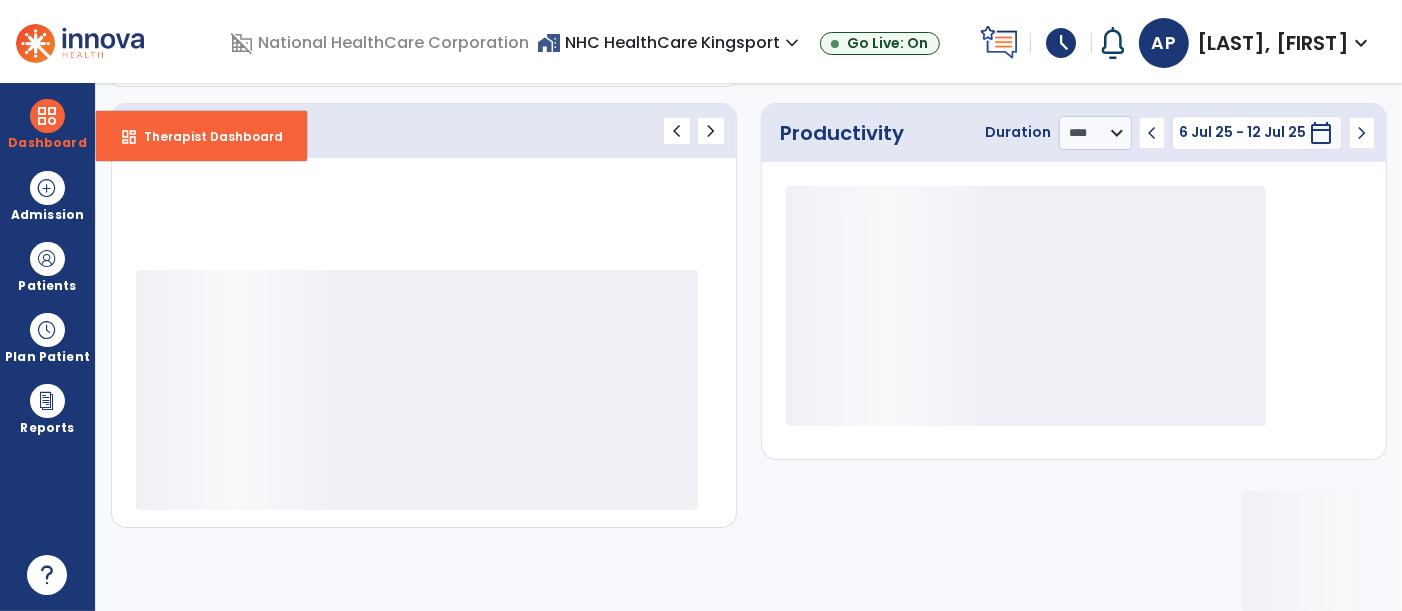 scroll, scrollTop: 260, scrollLeft: 0, axis: vertical 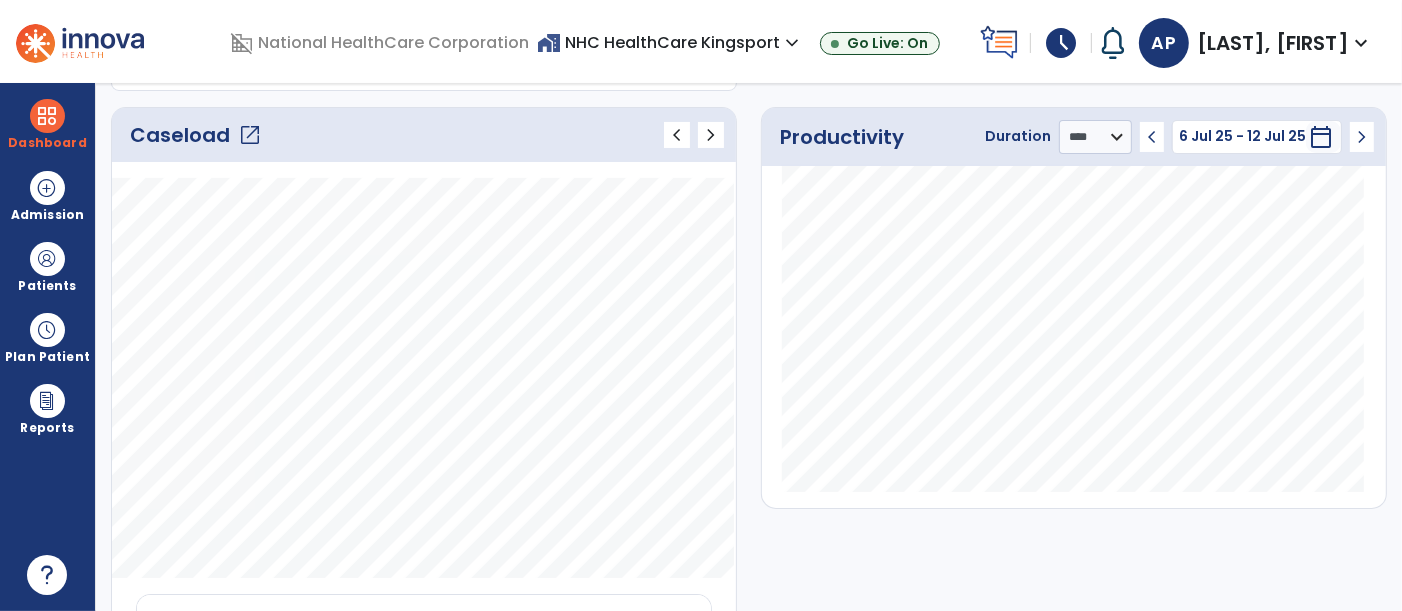 click on "Caseload   open_in_new" 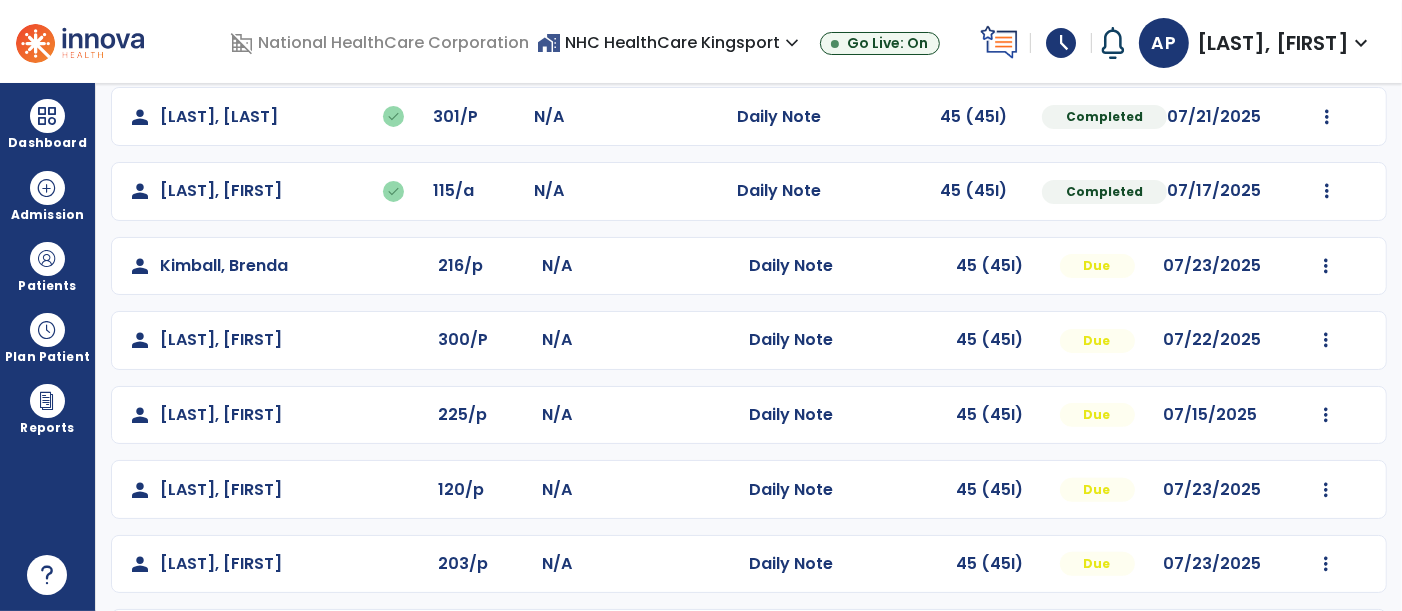 scroll, scrollTop: 494, scrollLeft: 0, axis: vertical 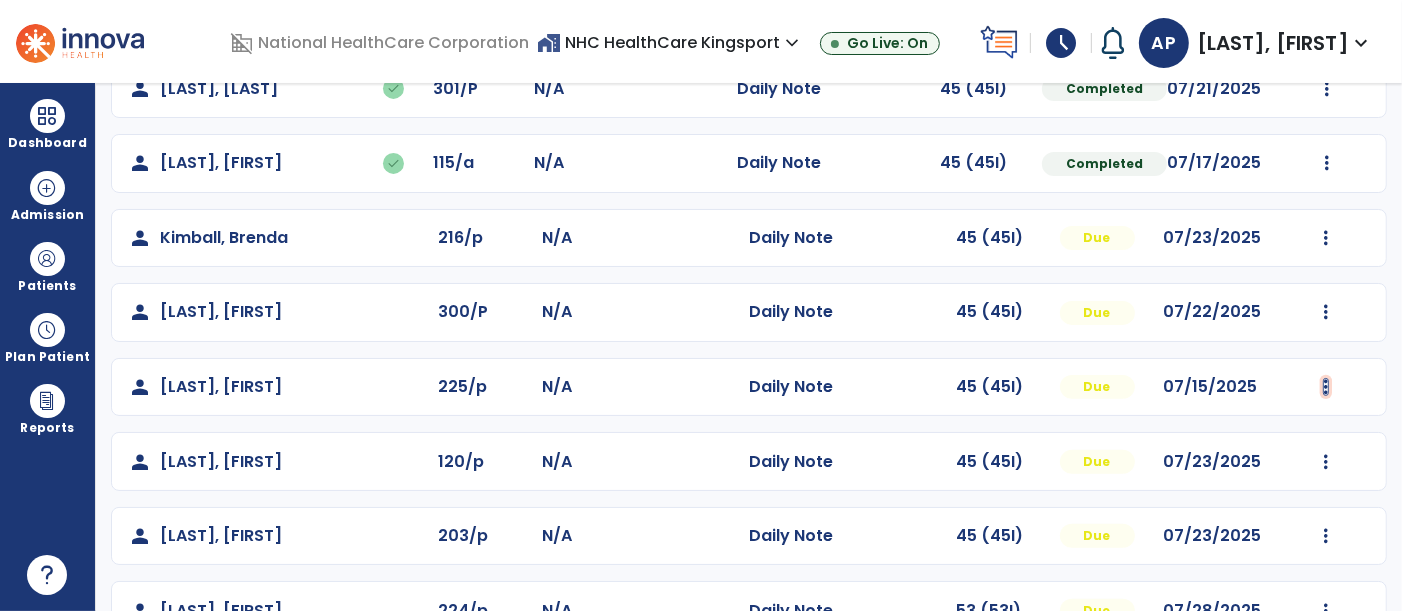 click at bounding box center (1327, -135) 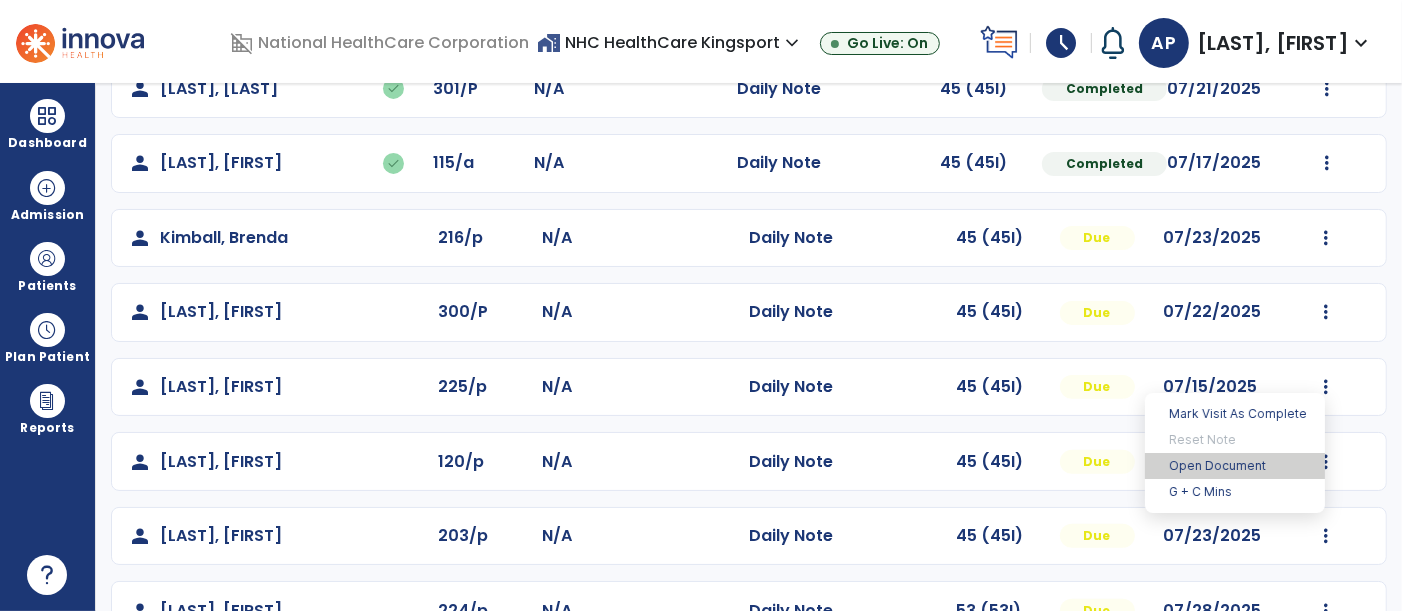 click on "Open Document" at bounding box center (1235, 466) 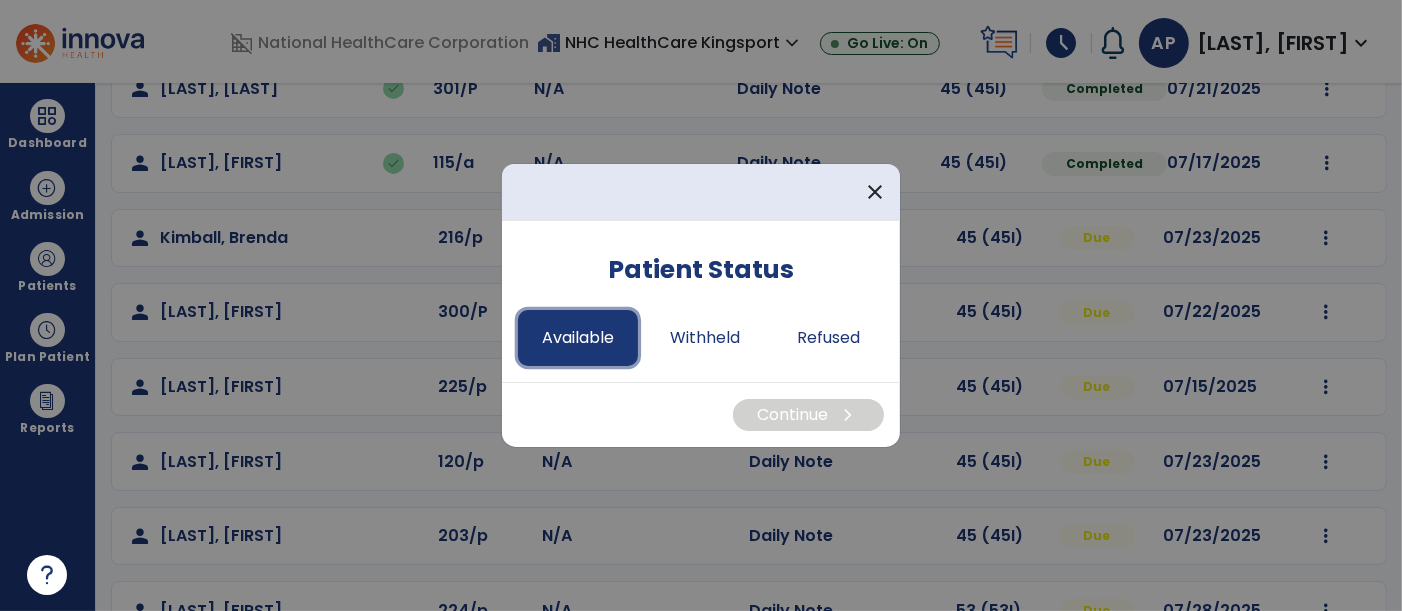 click on "Available" at bounding box center [578, 338] 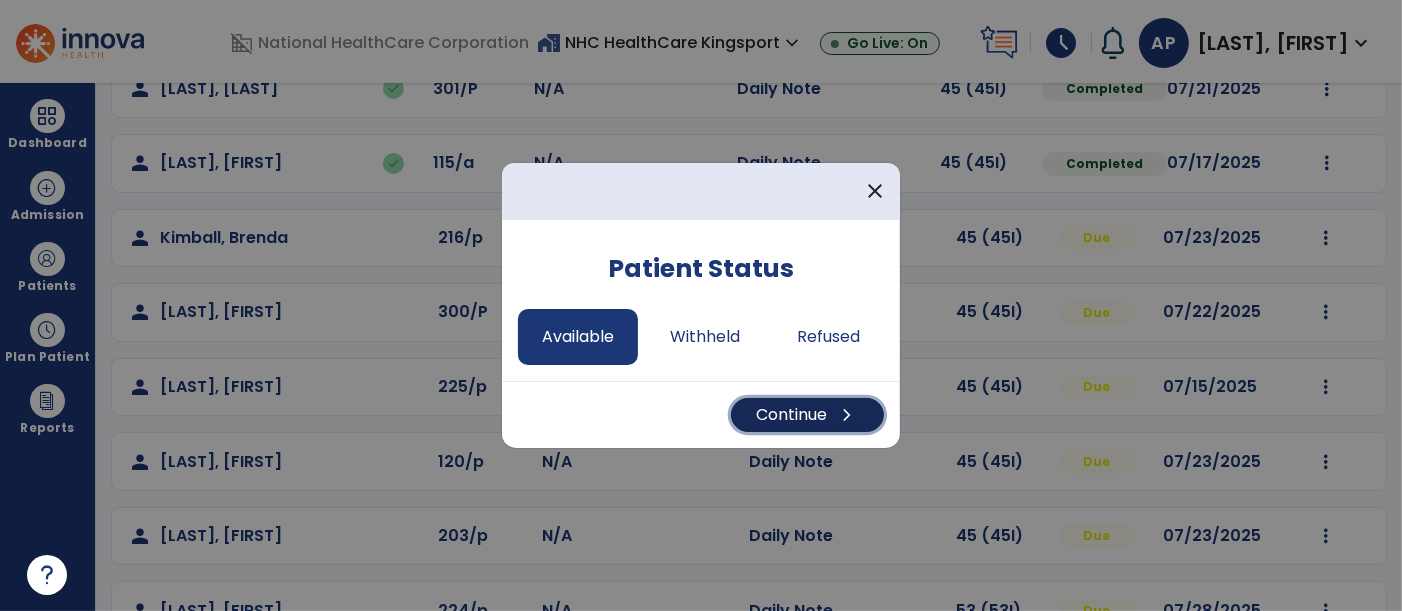 click on "Continue   chevron_right" at bounding box center (807, 415) 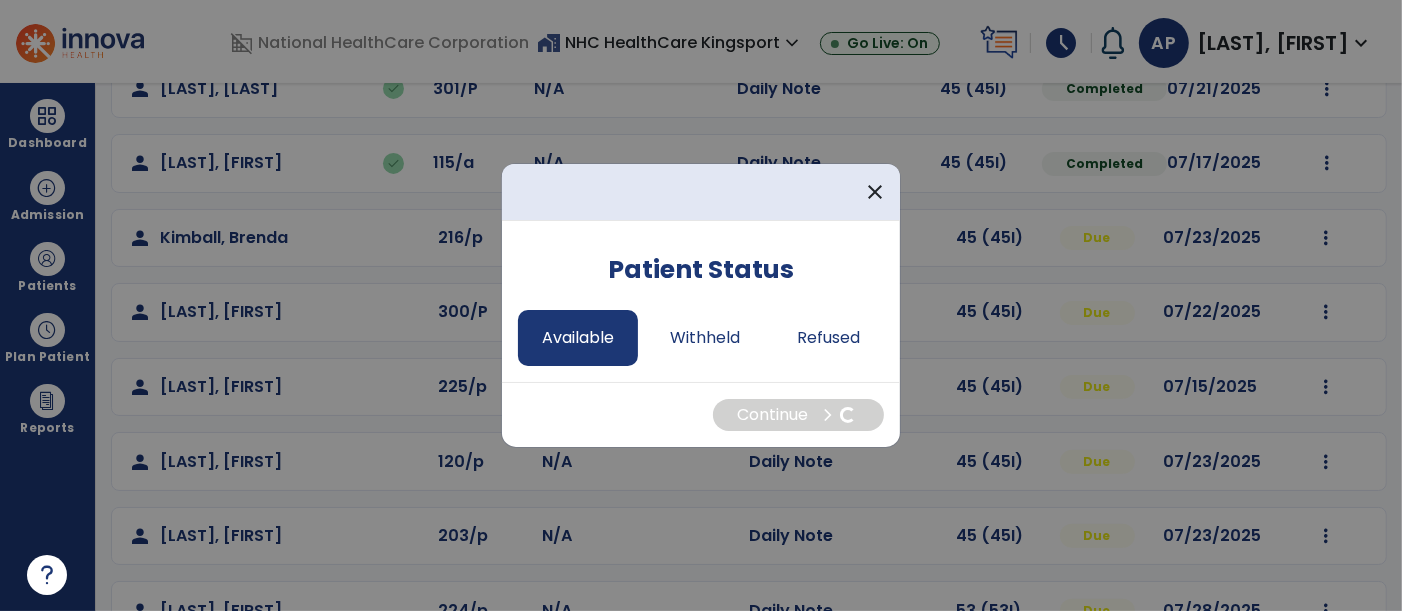 select on "*" 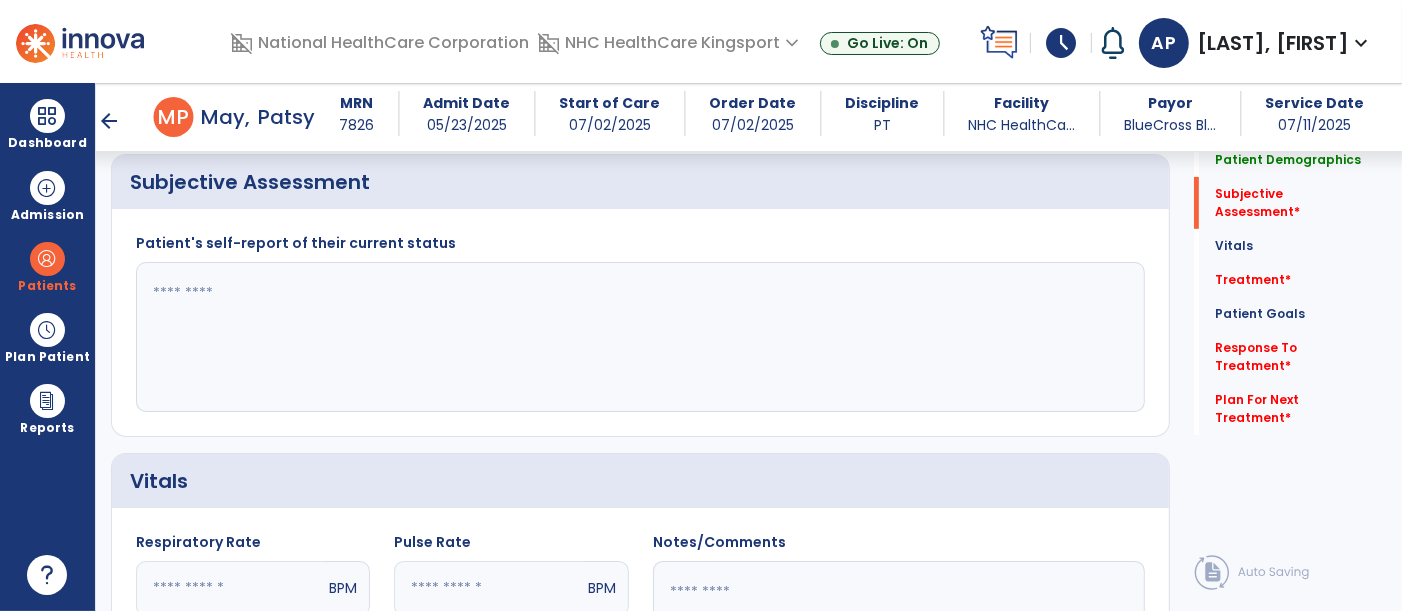 scroll, scrollTop: 528, scrollLeft: 0, axis: vertical 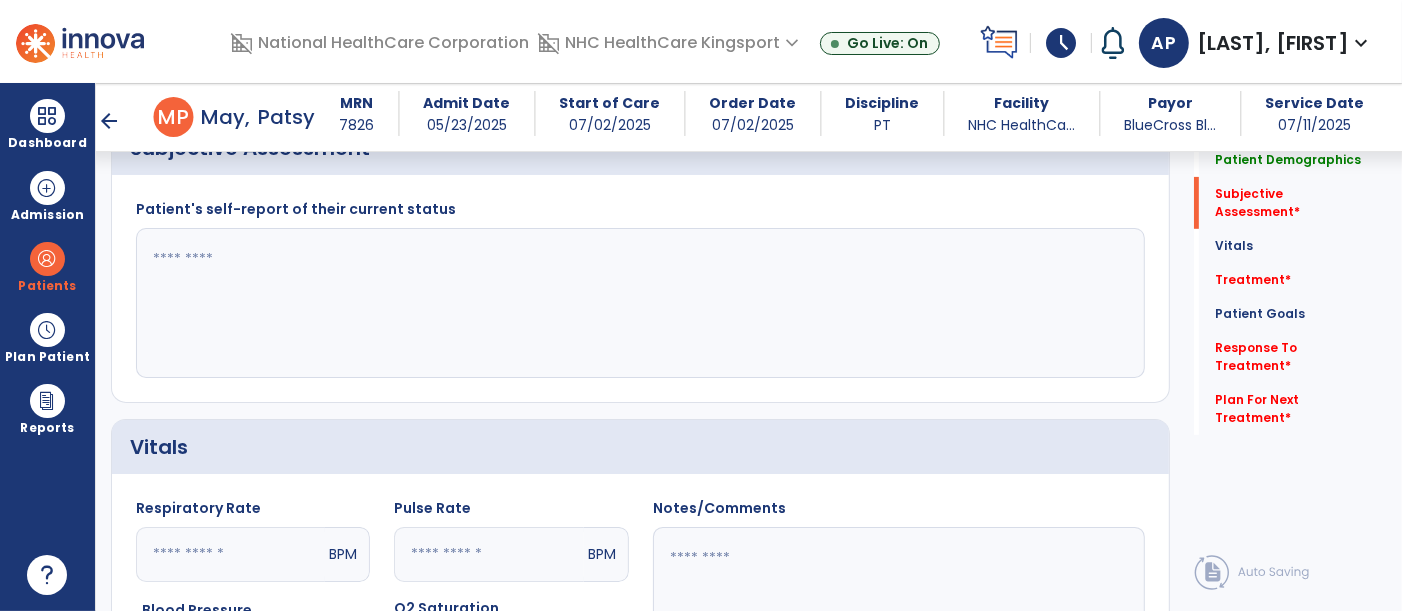 click 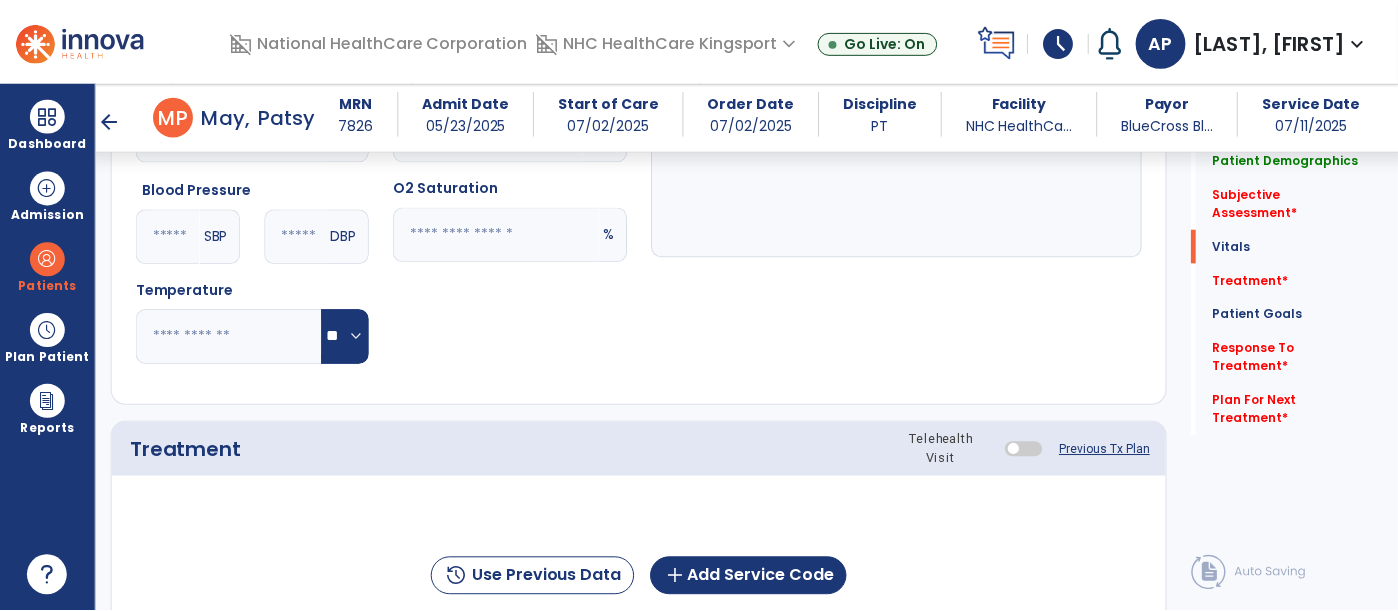scroll, scrollTop: 972, scrollLeft: 0, axis: vertical 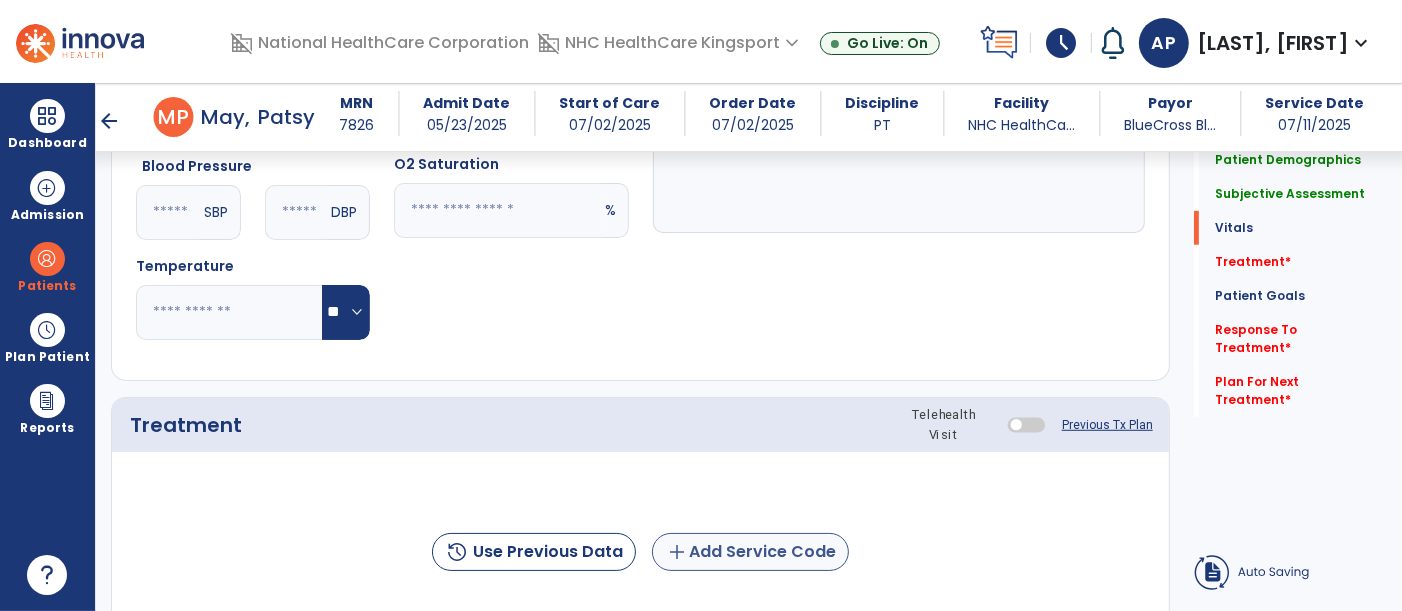 type on "**********" 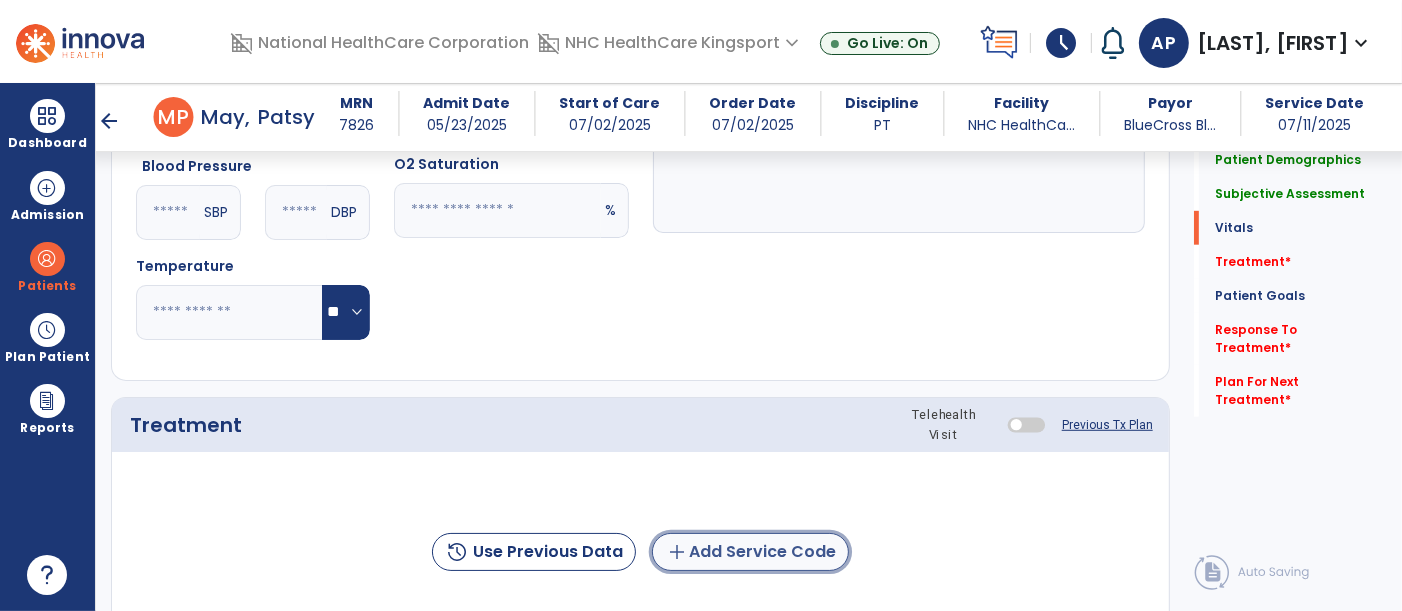 click on "add  Add Service Code" 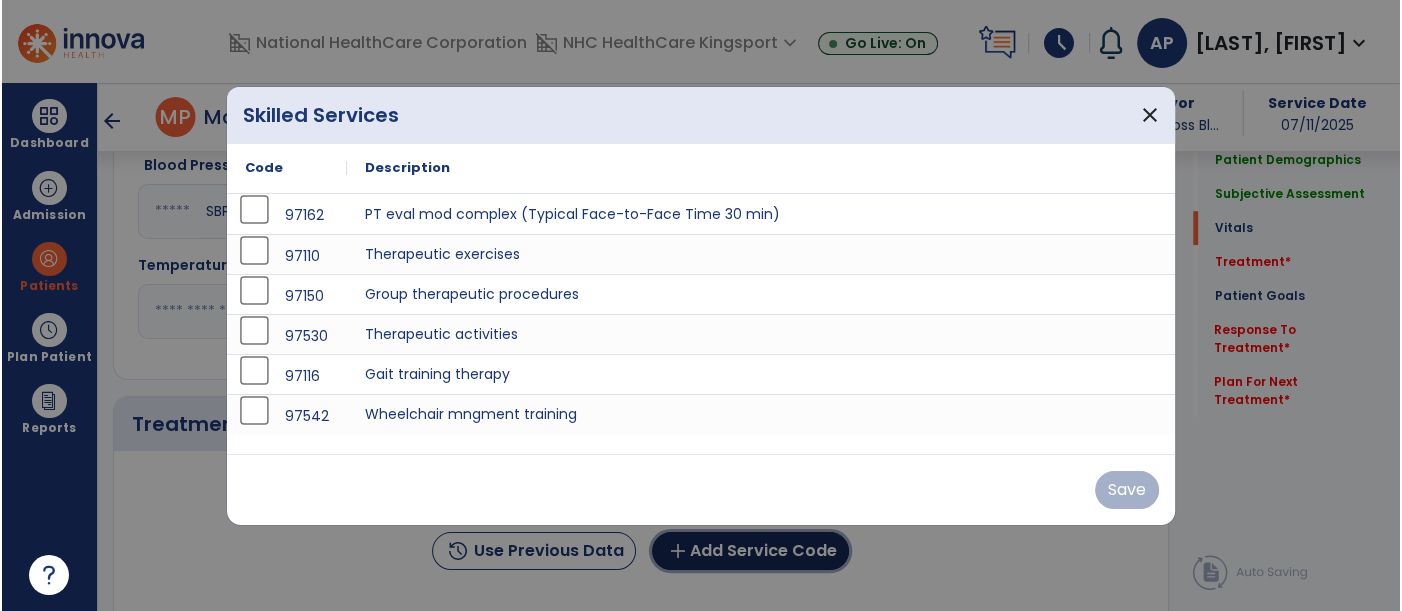 scroll, scrollTop: 972, scrollLeft: 0, axis: vertical 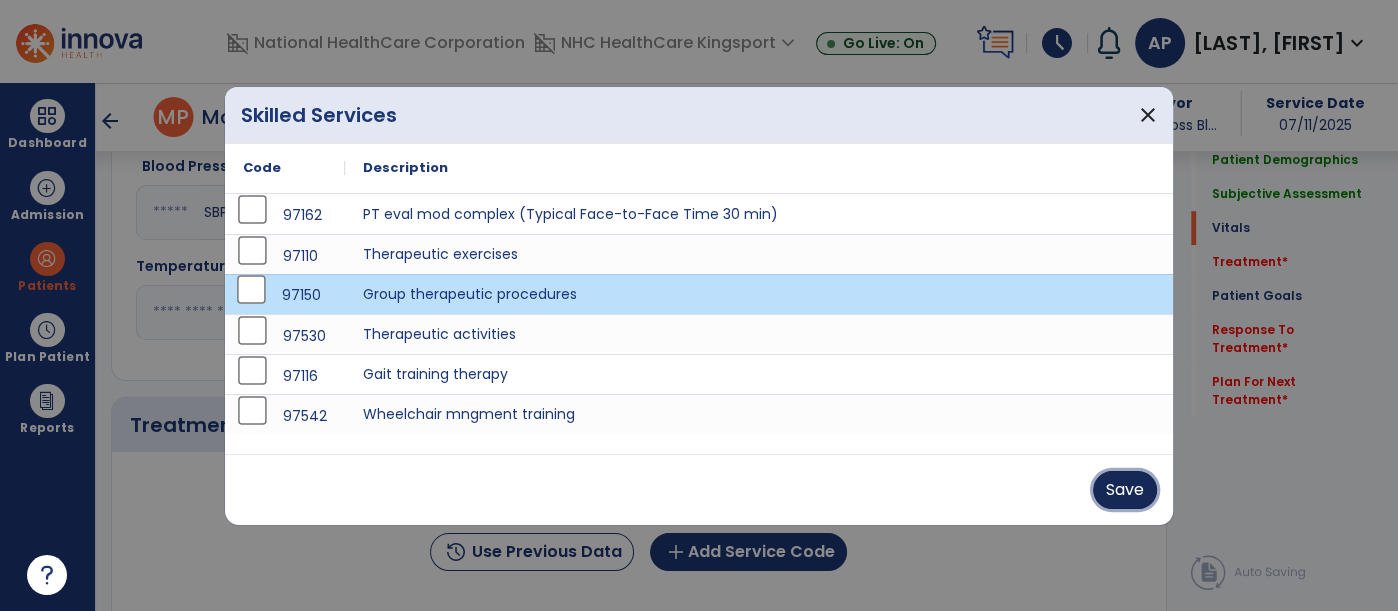 click on "Save" at bounding box center [1125, 490] 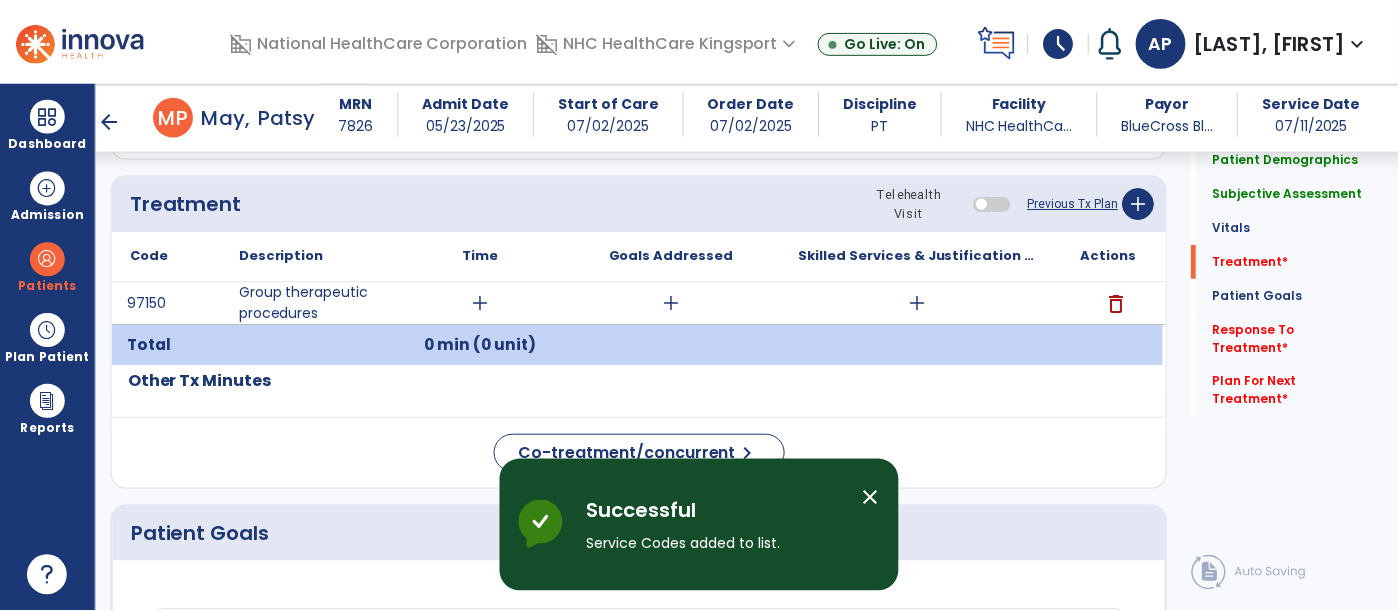 scroll, scrollTop: 1194, scrollLeft: 0, axis: vertical 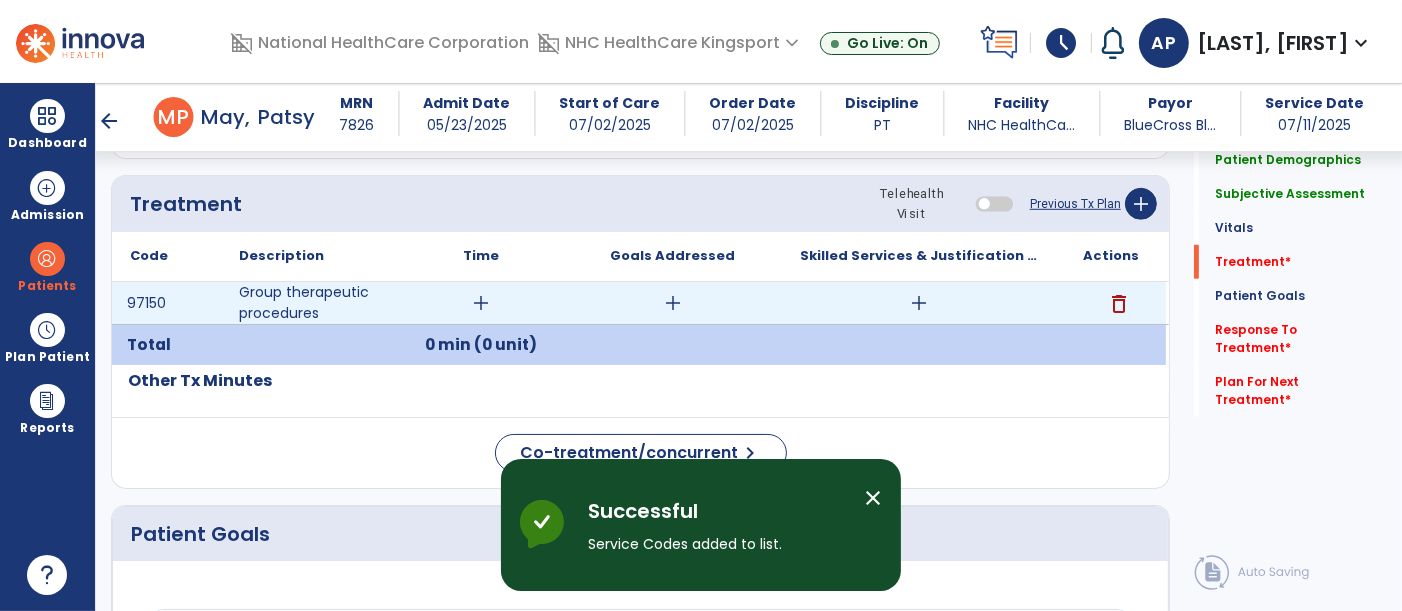 click on "add" at bounding box center (481, 303) 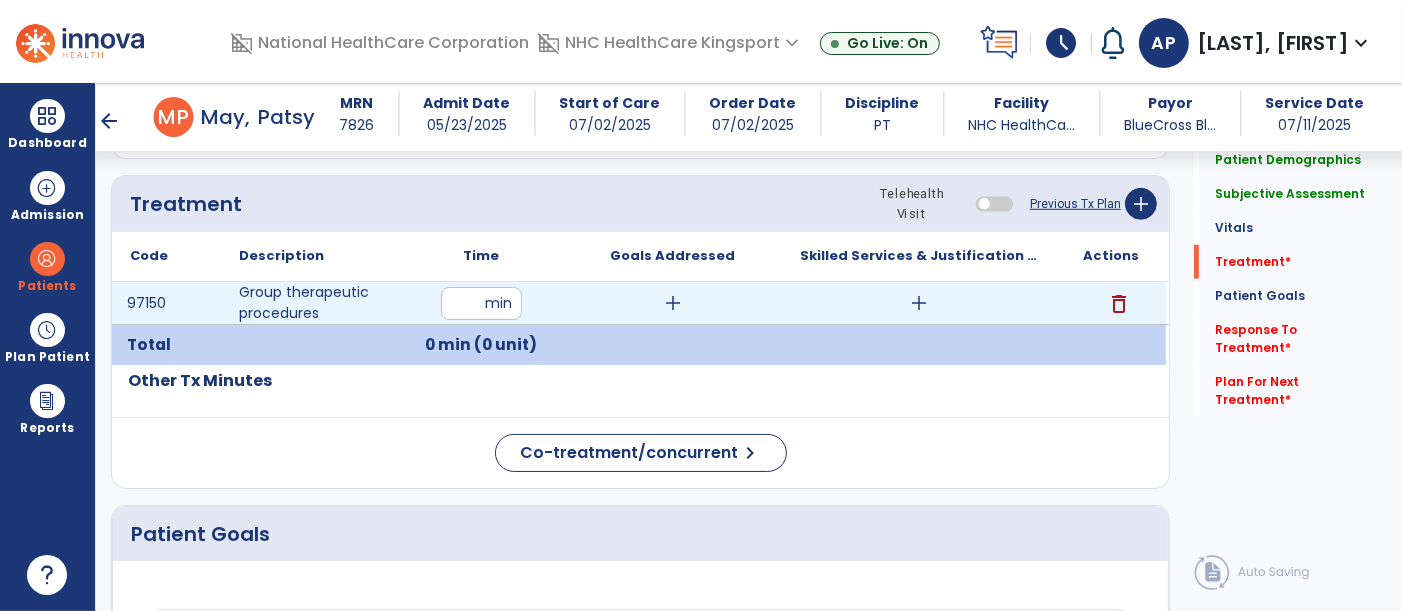 type on "**" 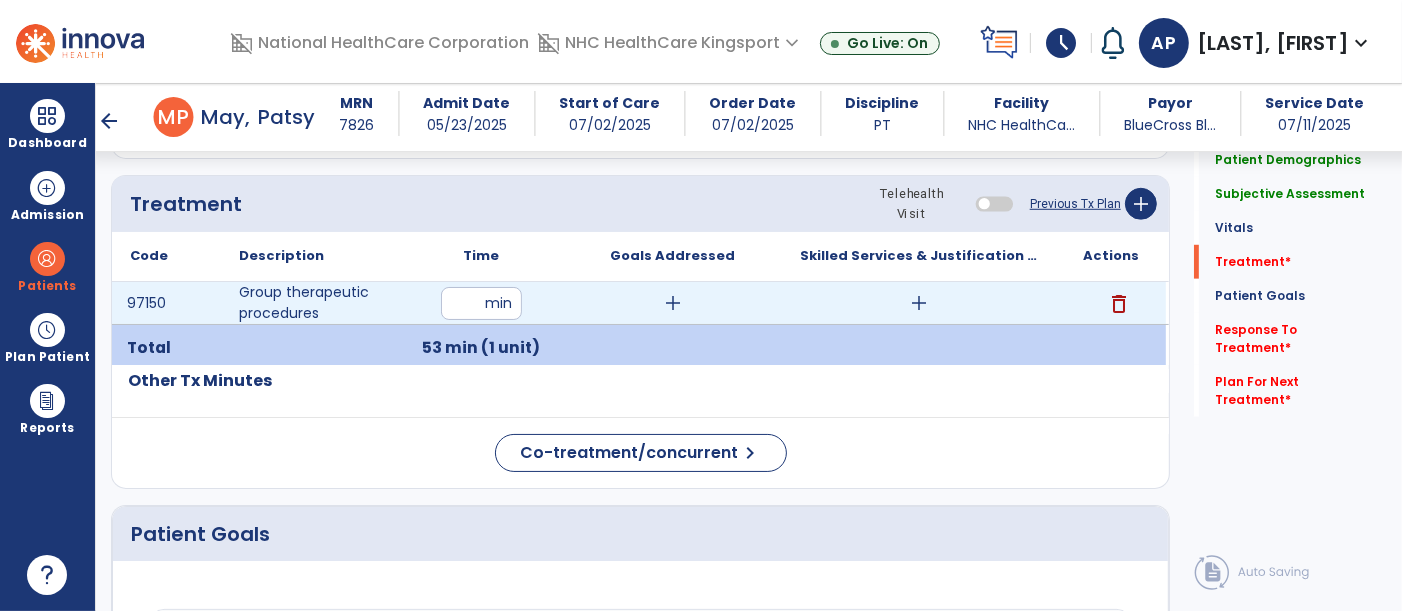 click on "add" at bounding box center (673, 303) 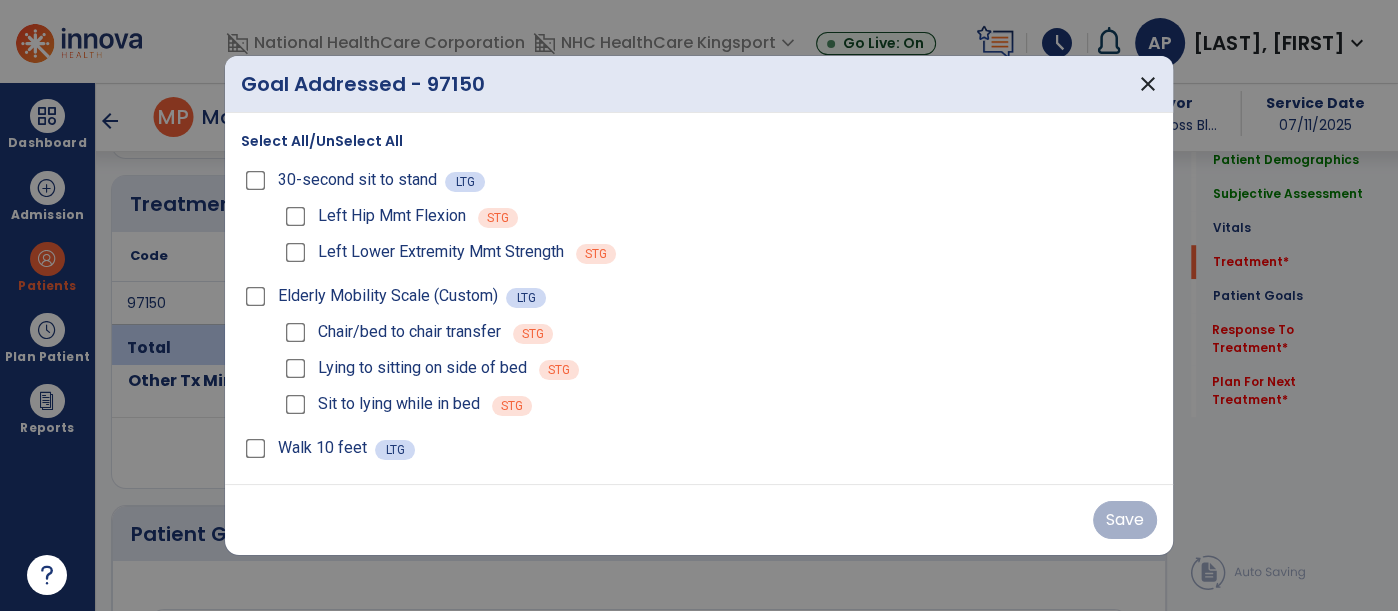 scroll, scrollTop: 1194, scrollLeft: 0, axis: vertical 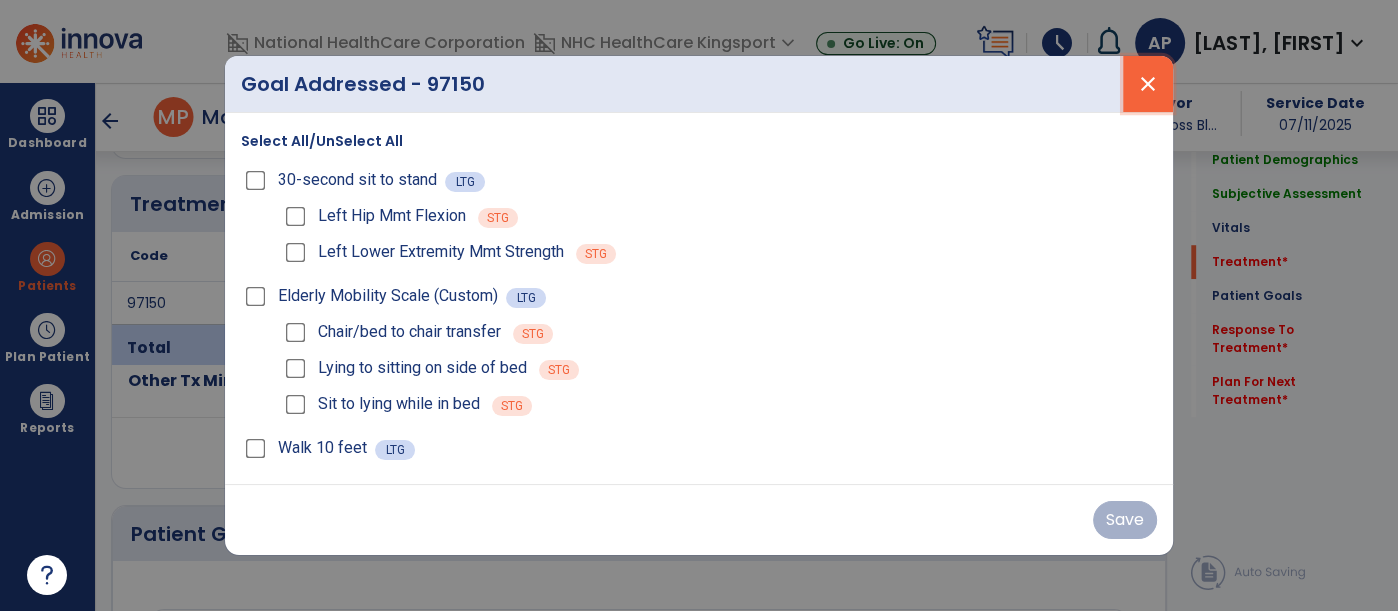 click on "close" at bounding box center [1148, 84] 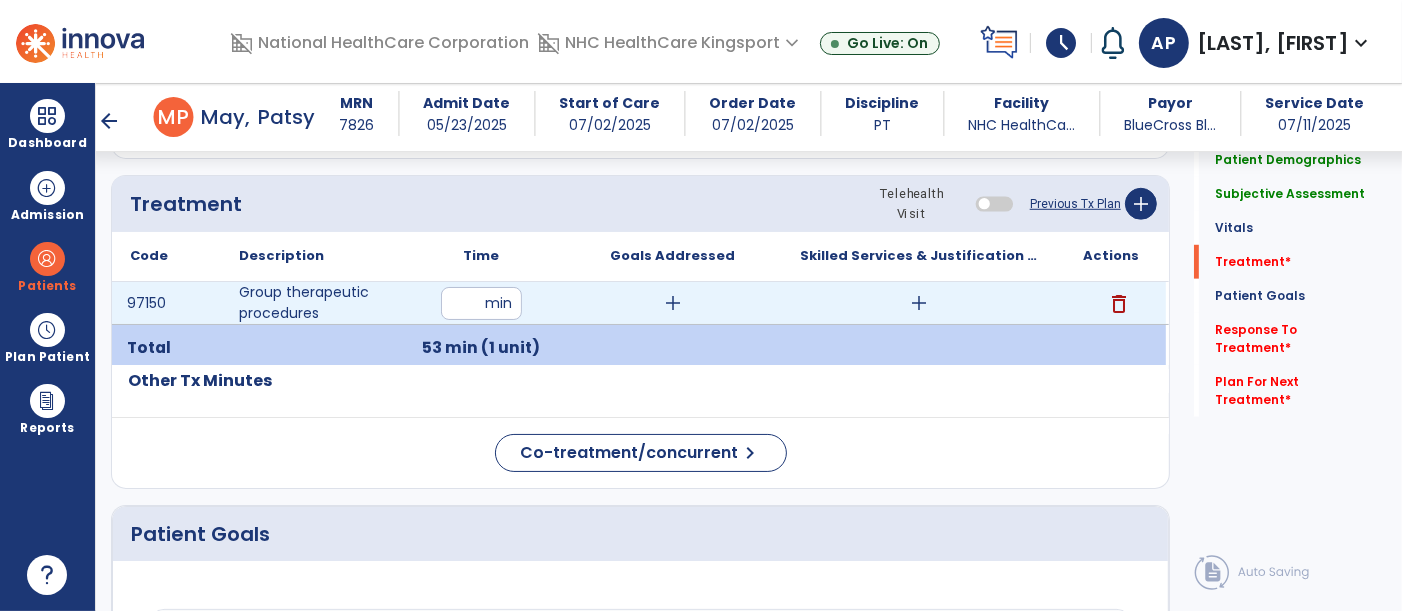 click on "add" at bounding box center [919, 303] 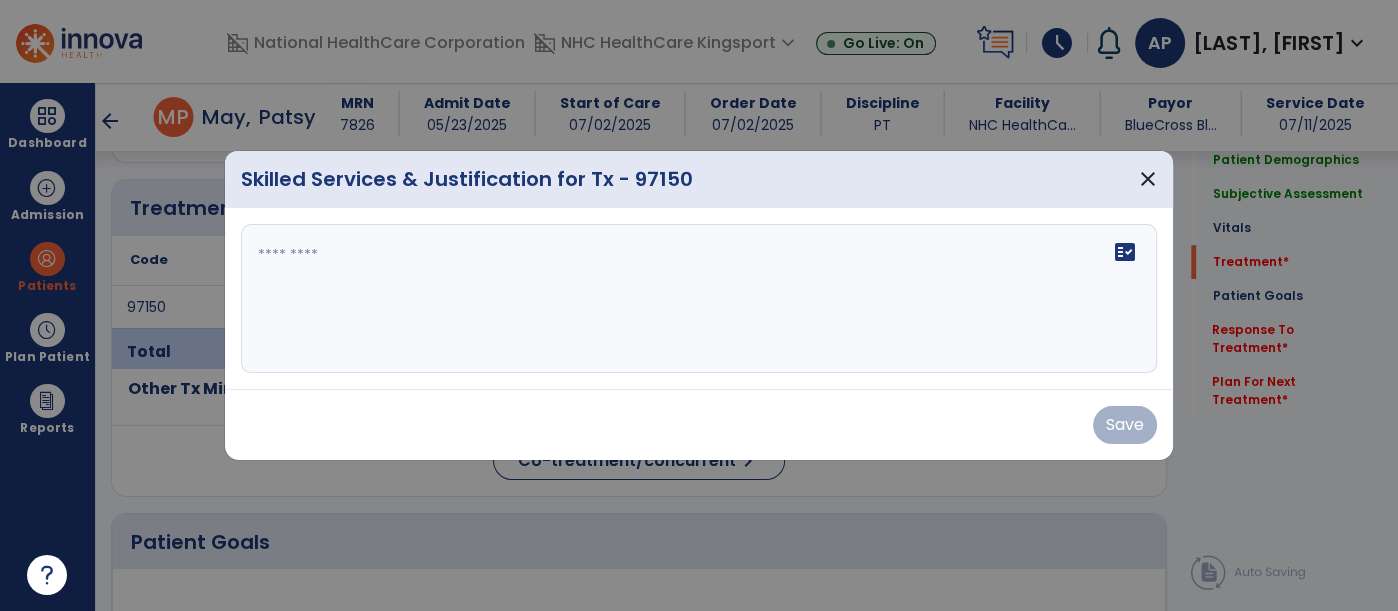 scroll, scrollTop: 1194, scrollLeft: 0, axis: vertical 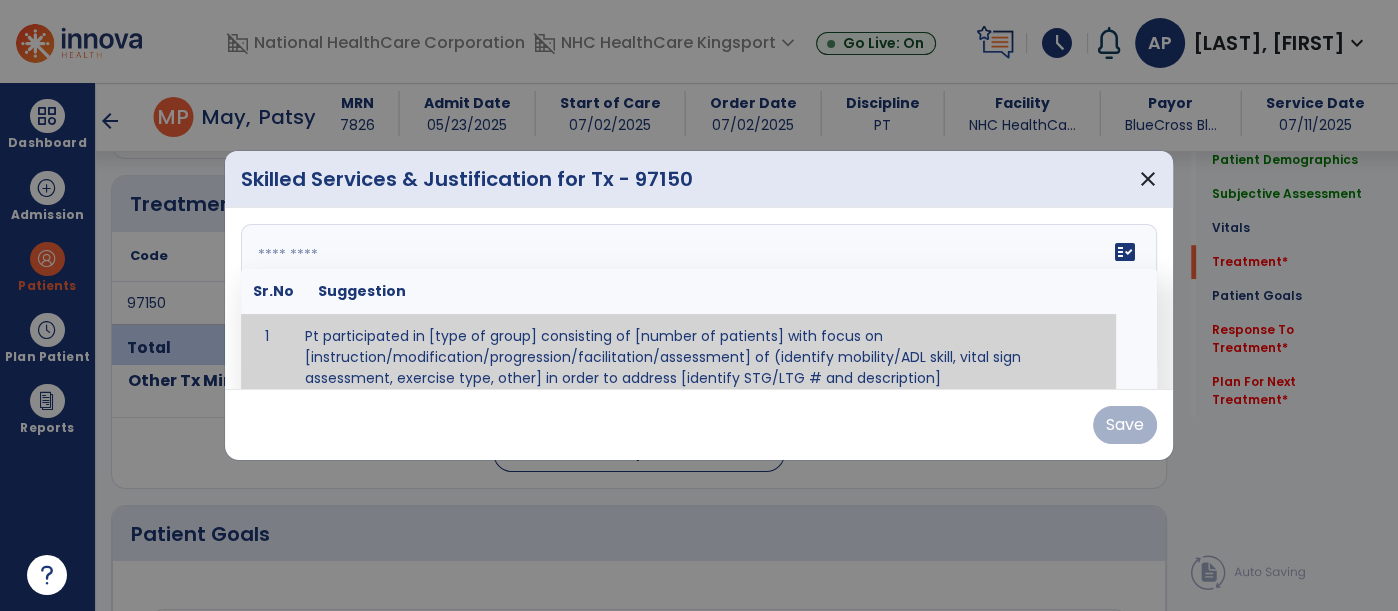 paste on "**********" 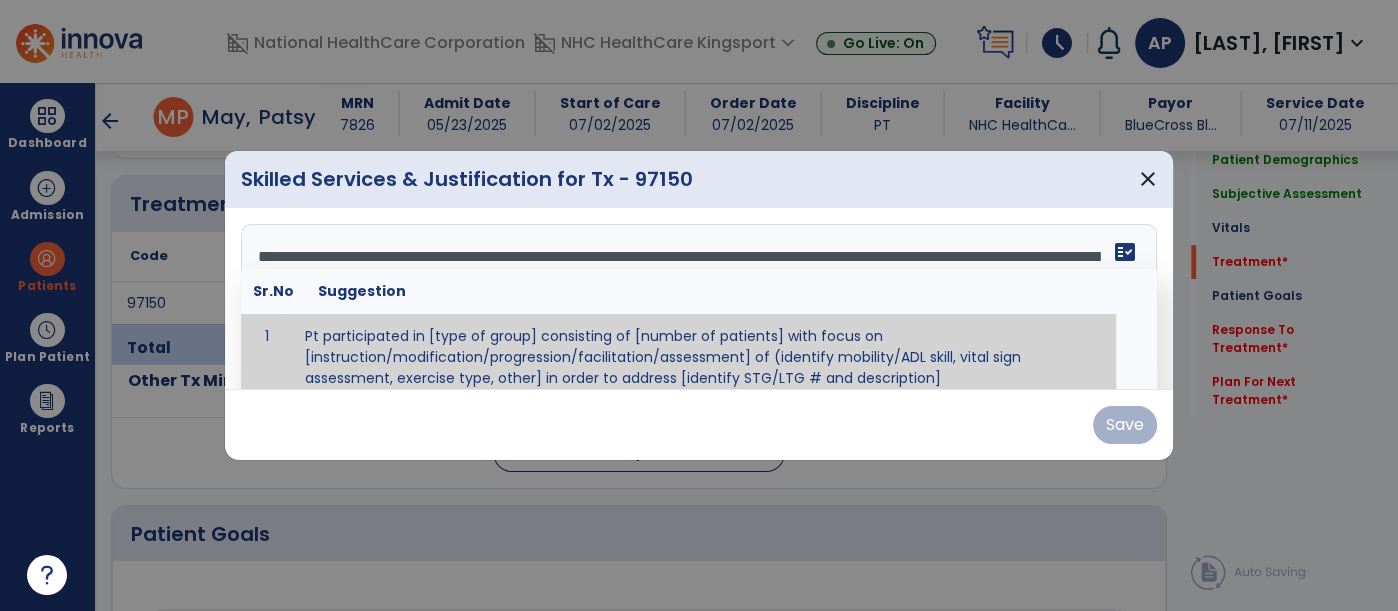 scroll, scrollTop: 207, scrollLeft: 0, axis: vertical 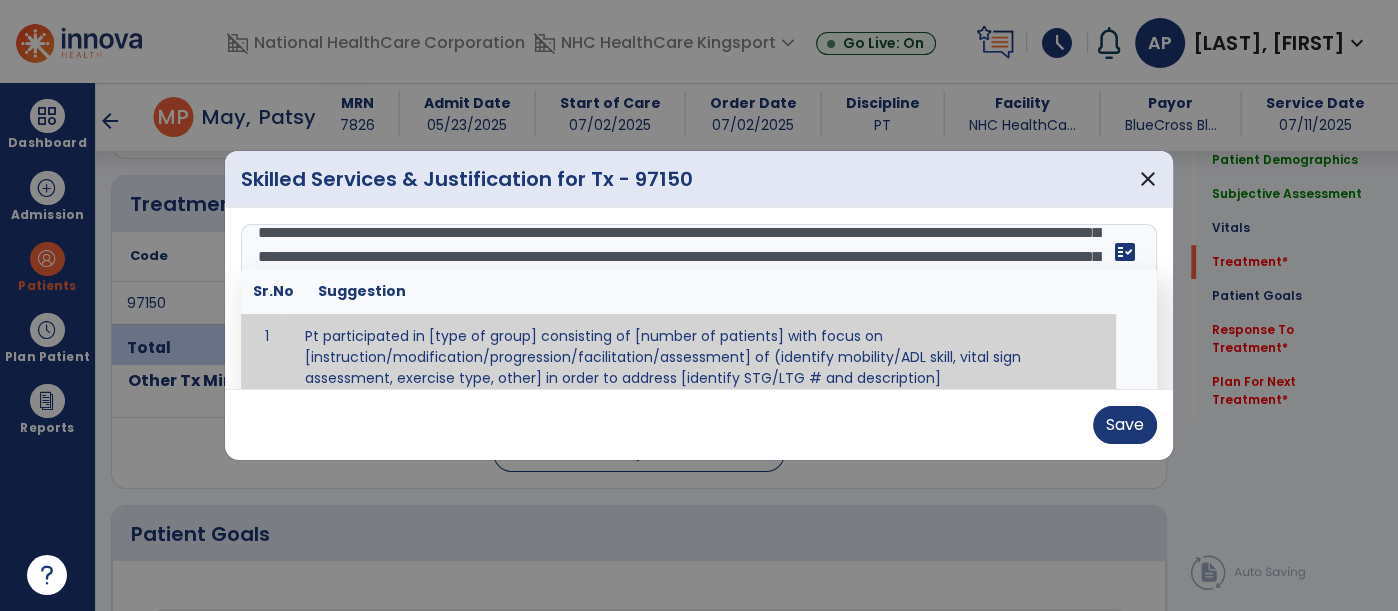 click at bounding box center (697, 299) 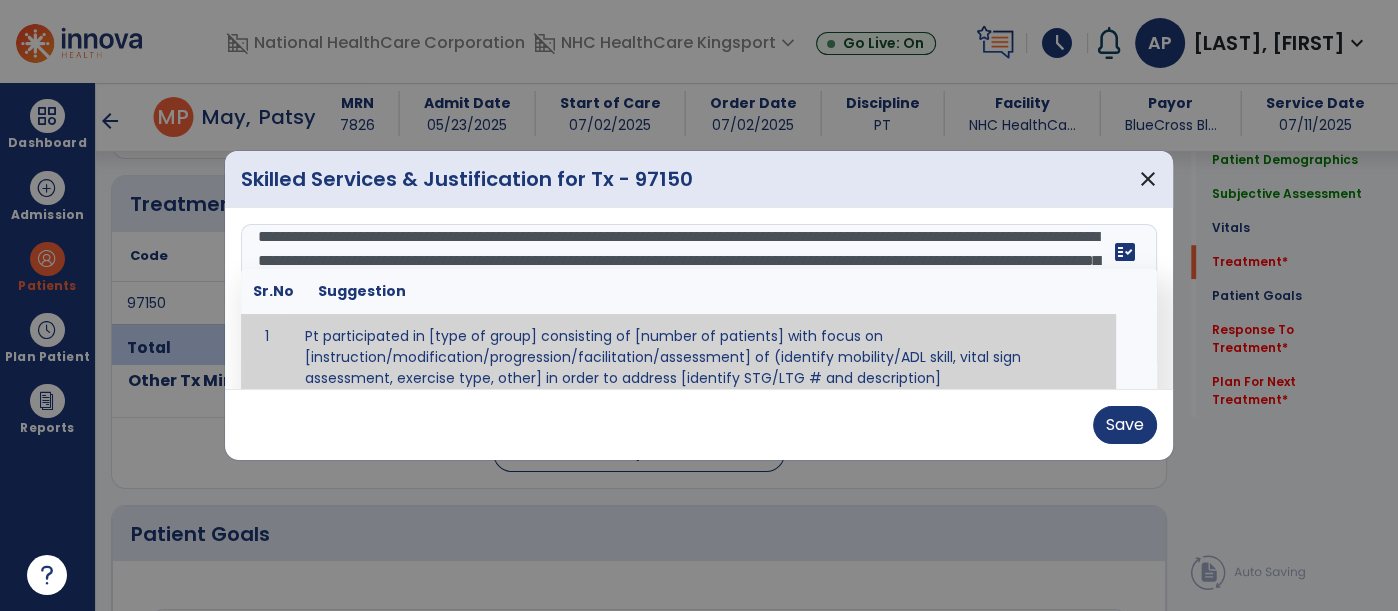 scroll, scrollTop: 0, scrollLeft: 0, axis: both 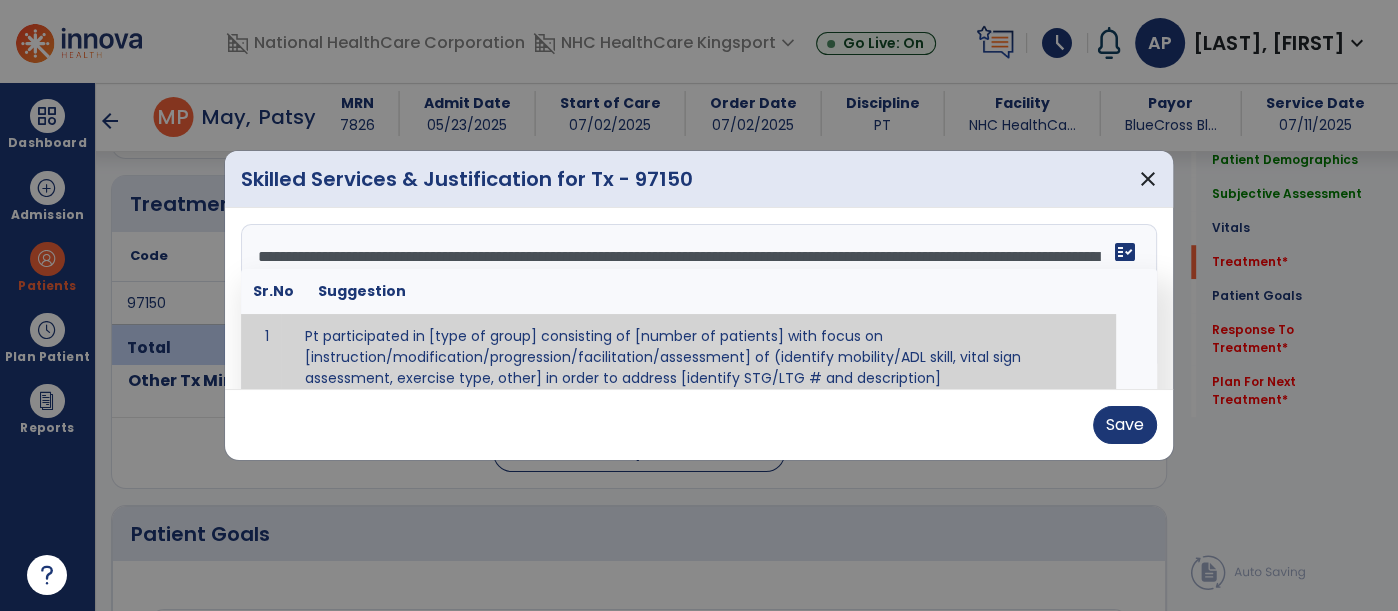 click at bounding box center (697, 299) 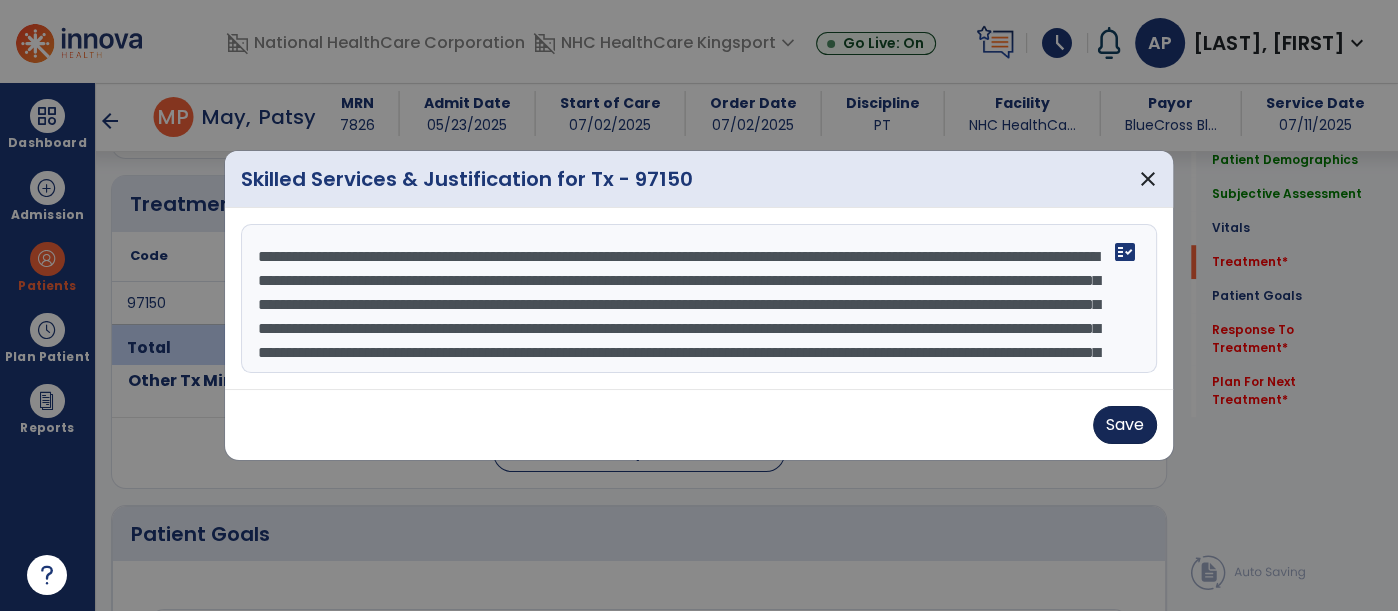 type on "**********" 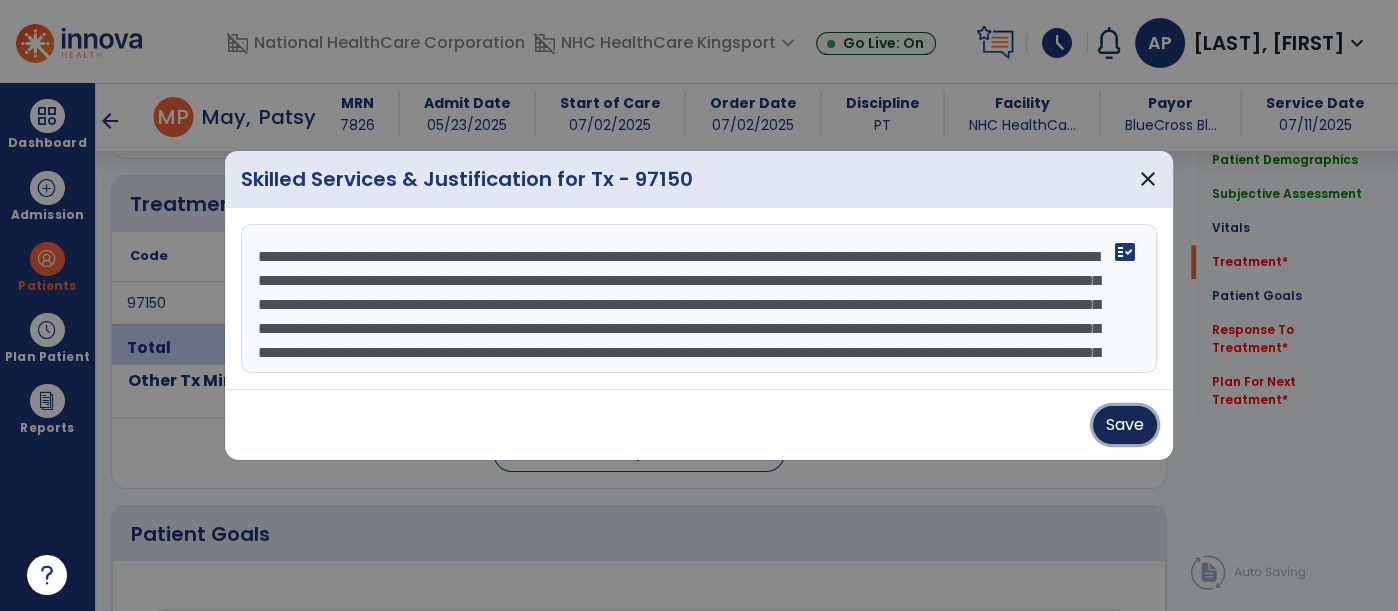 click on "Save" at bounding box center (1125, 425) 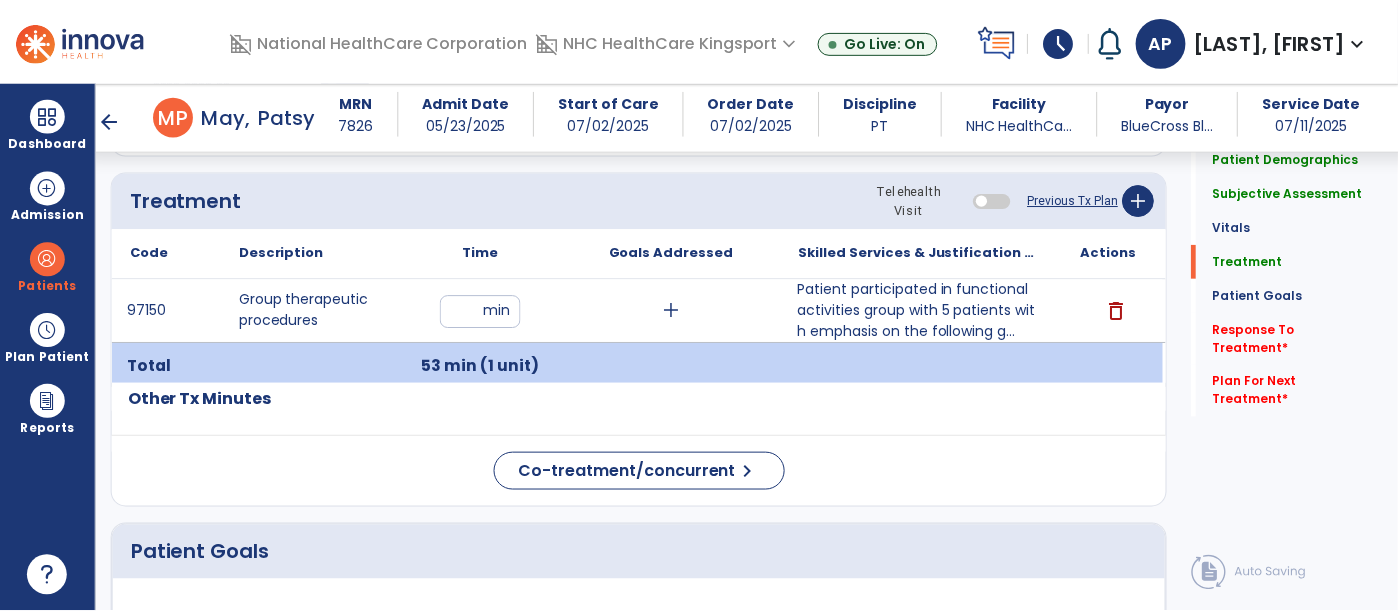 scroll, scrollTop: 1194, scrollLeft: 0, axis: vertical 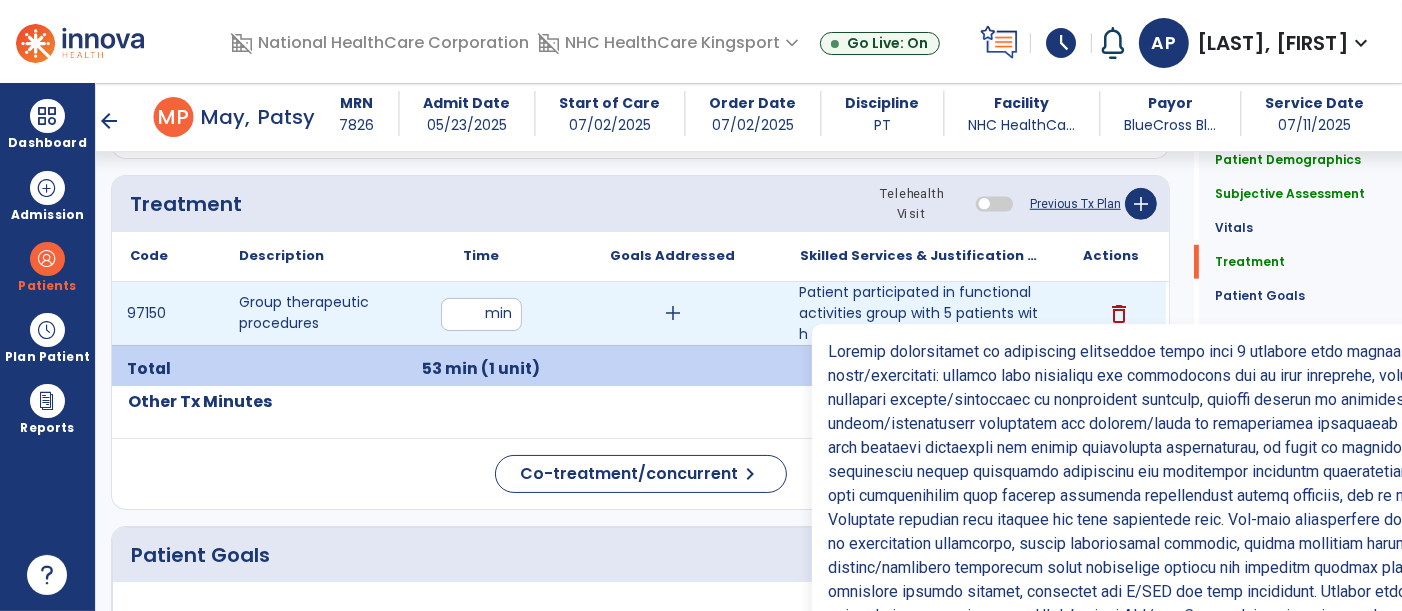 click on "Patient participated in functional activities group with 5 patients with emphasis on the following g..." at bounding box center [919, 313] 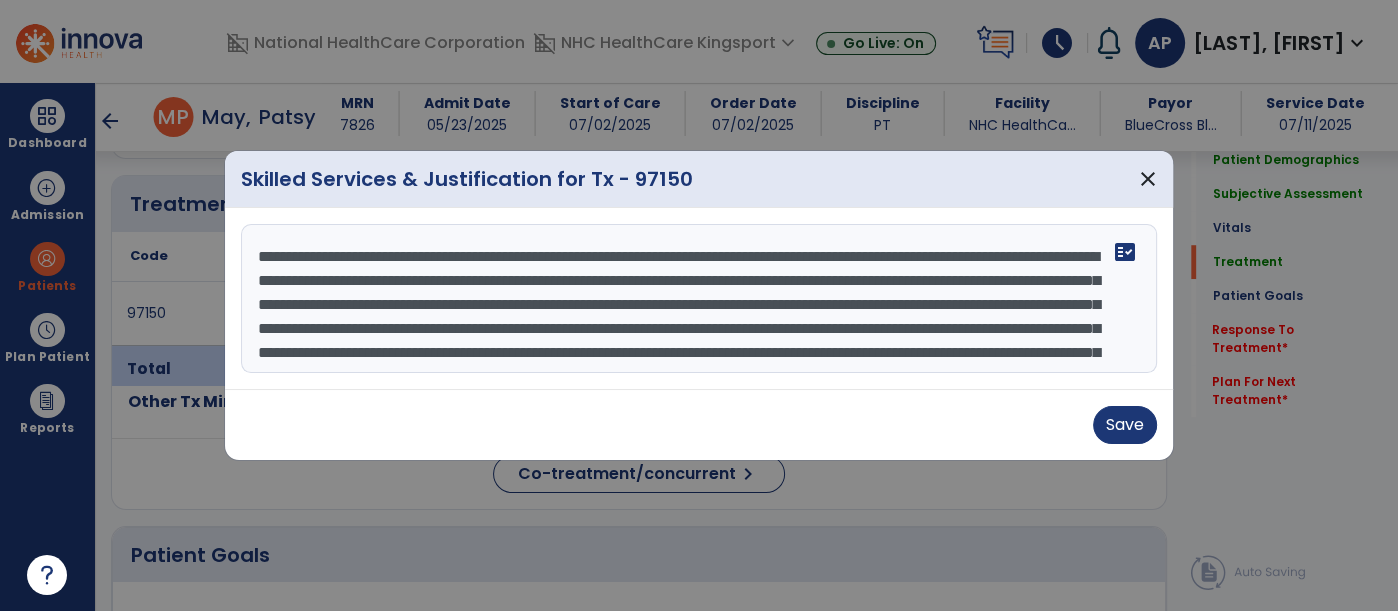 scroll, scrollTop: 1194, scrollLeft: 0, axis: vertical 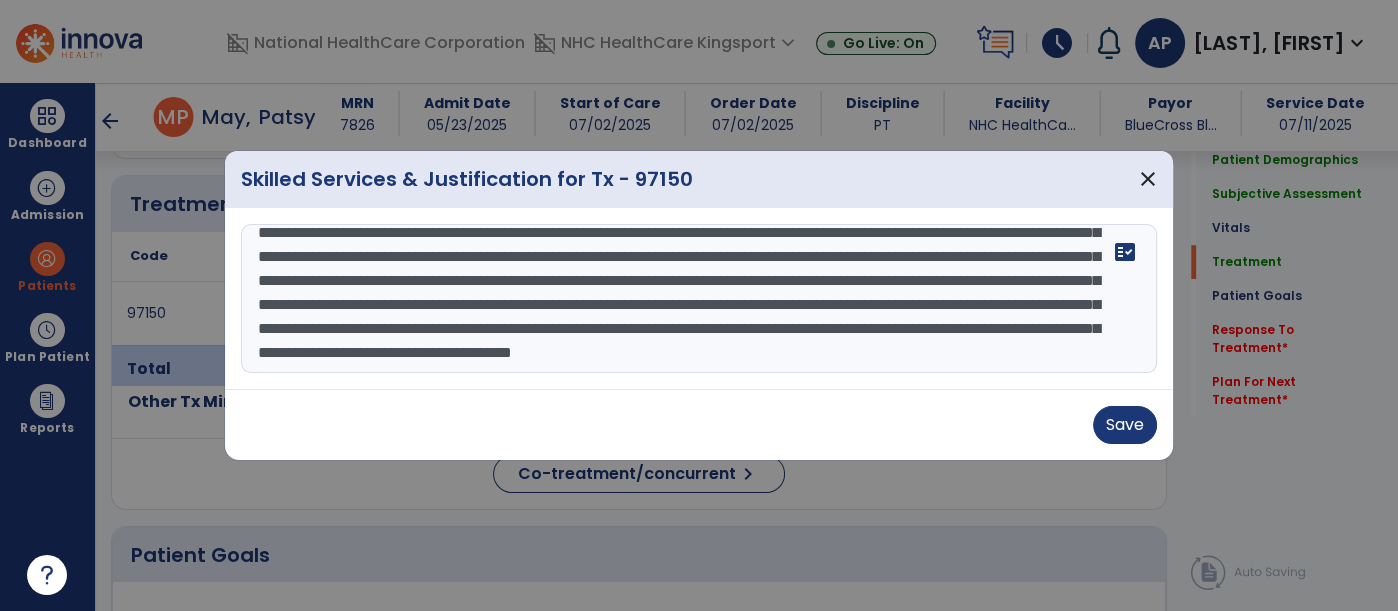 drag, startPoint x: 977, startPoint y: 276, endPoint x: 893, endPoint y: 275, distance: 84.00595 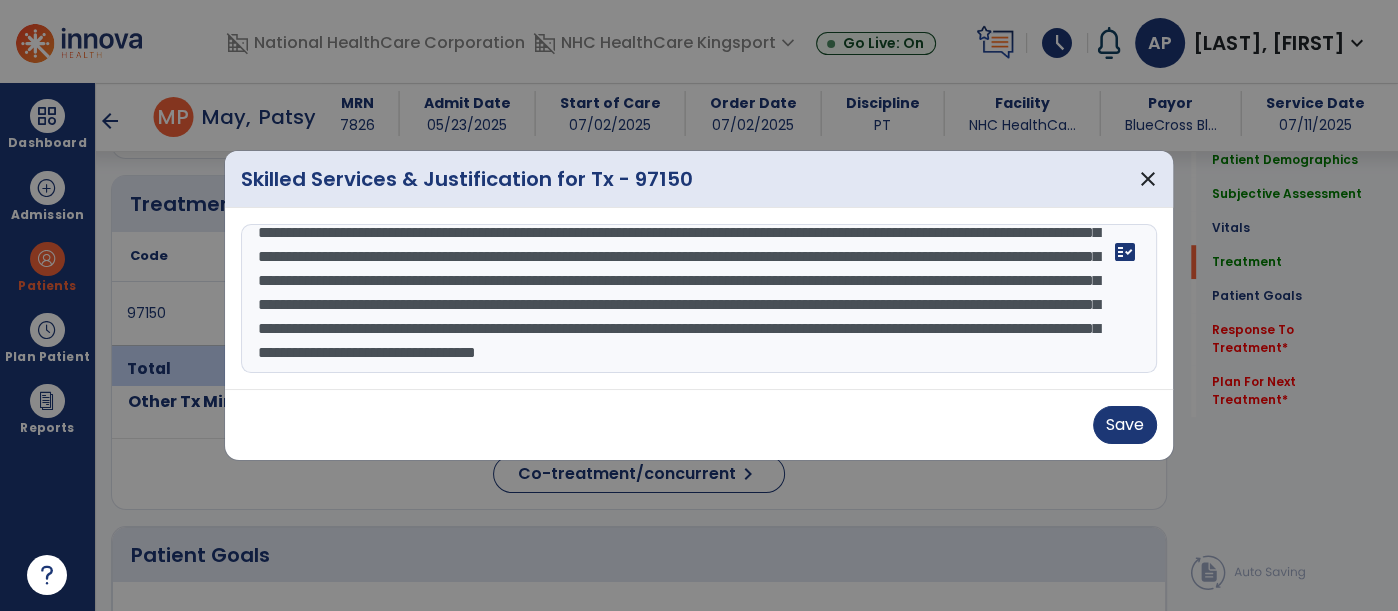 scroll, scrollTop: 104, scrollLeft: 0, axis: vertical 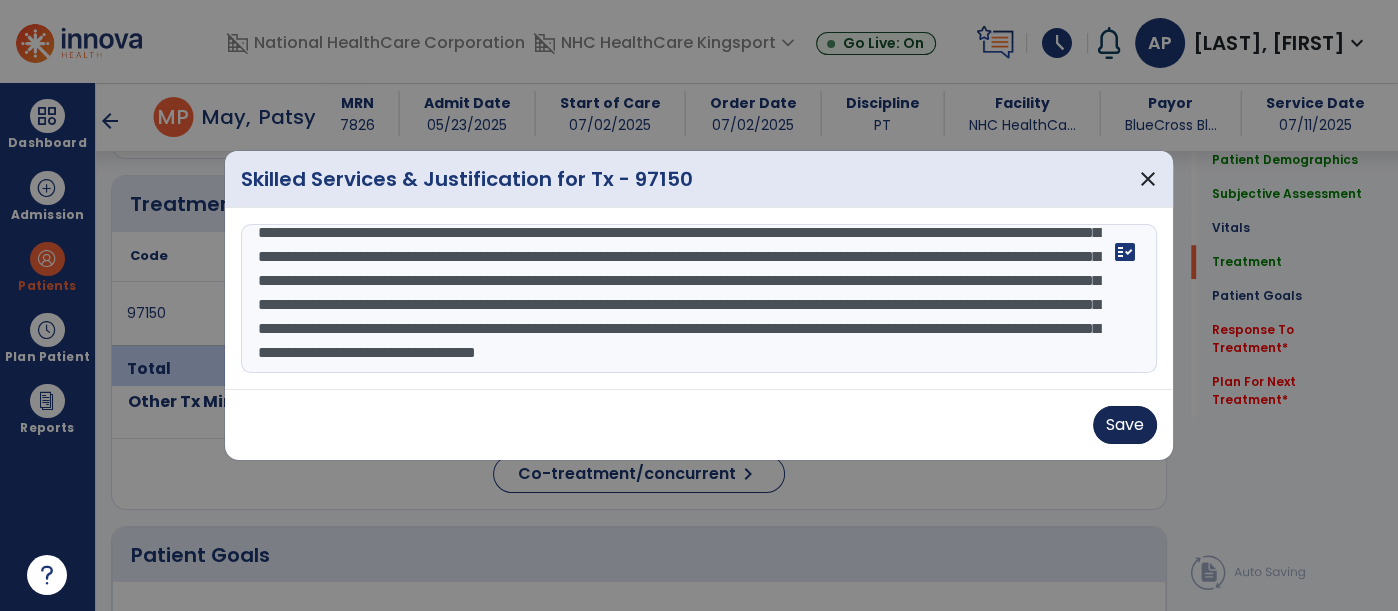 type on "**********" 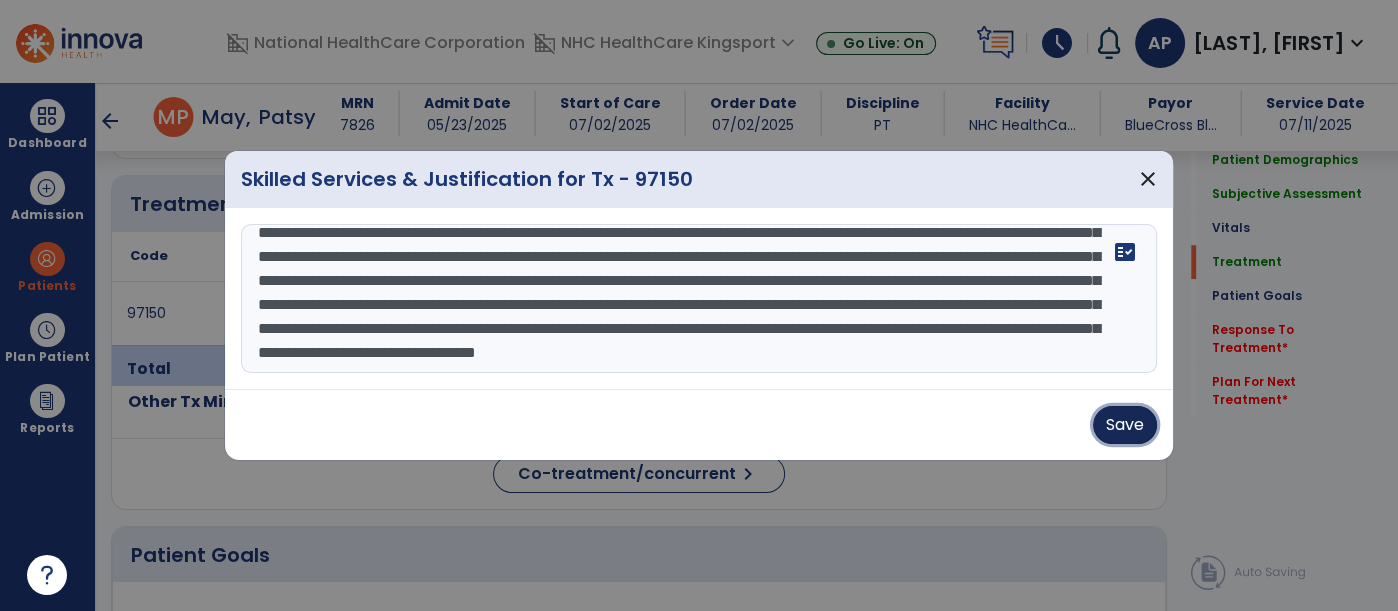 click on "Save" at bounding box center [1125, 425] 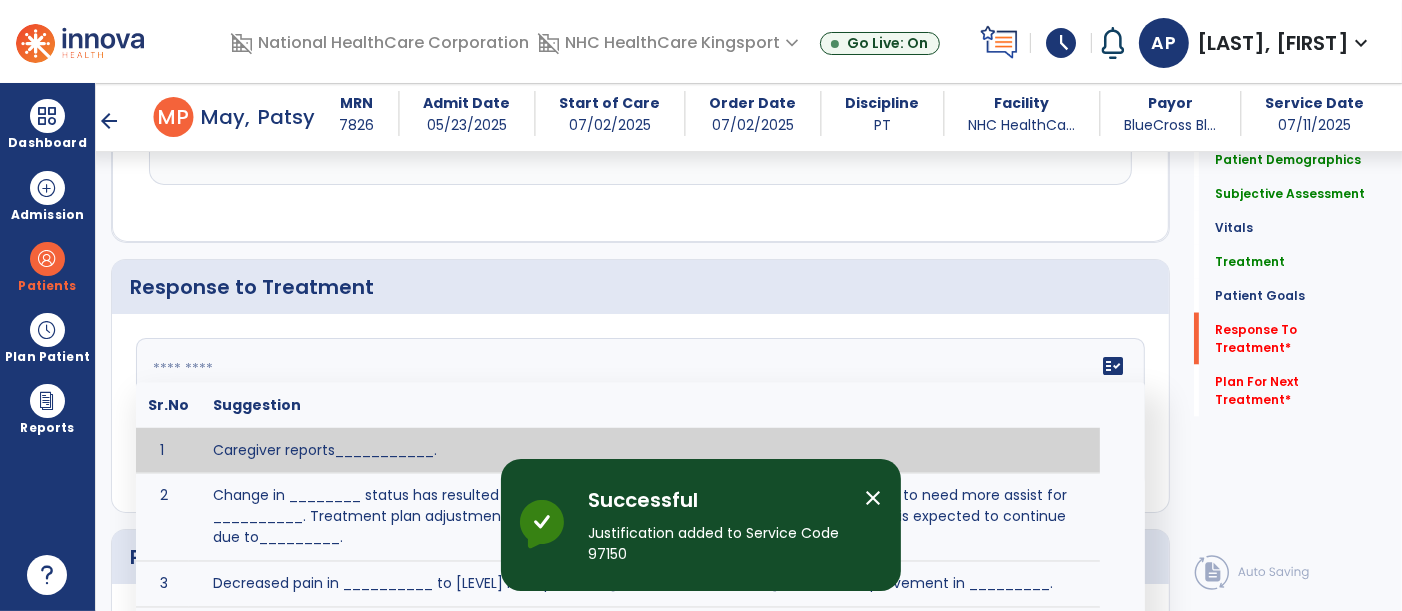 click 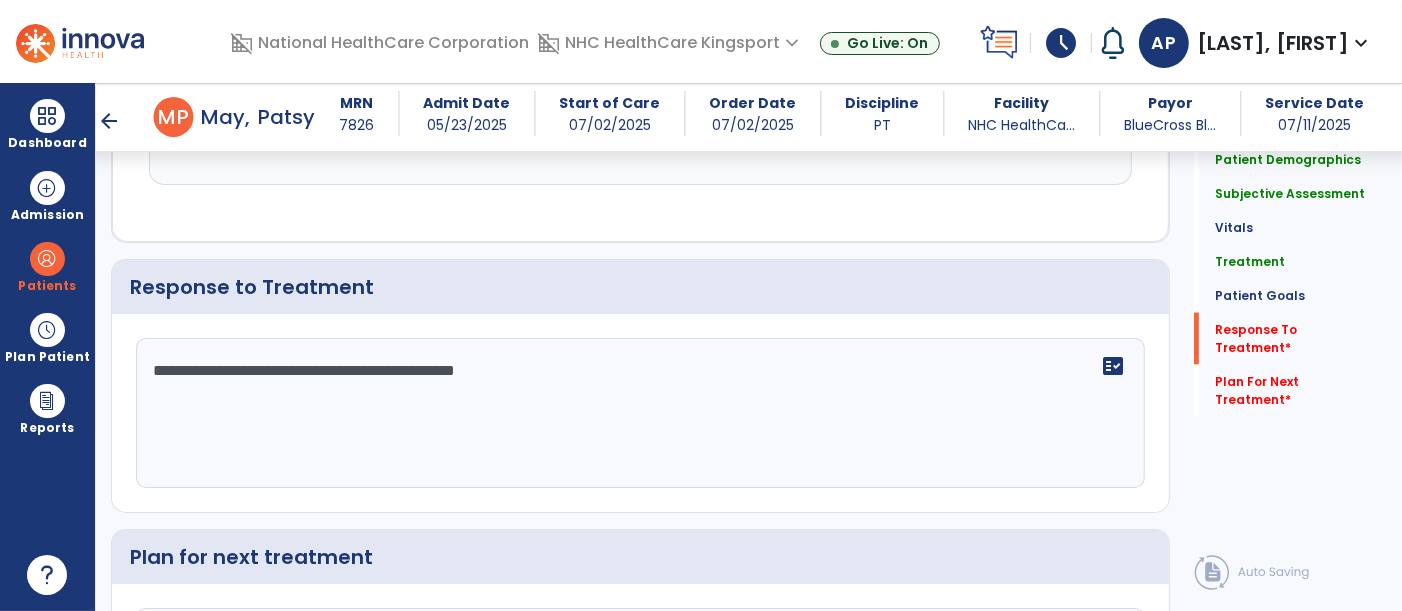 type on "**********" 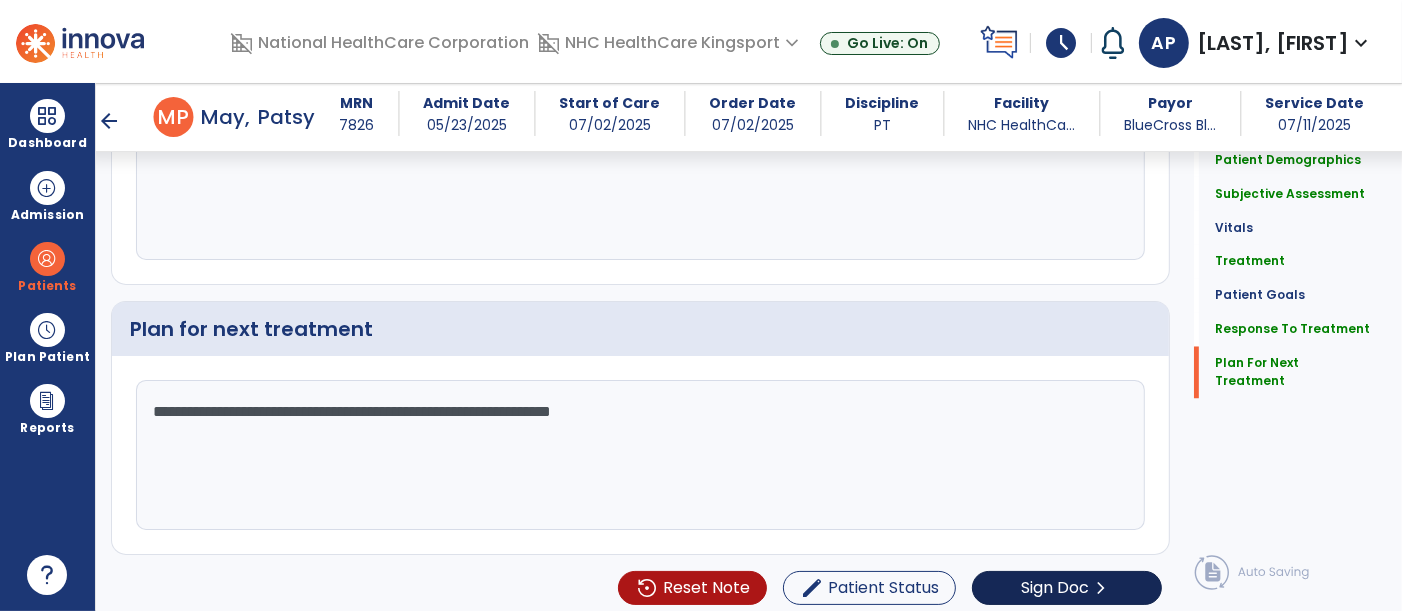 type on "**********" 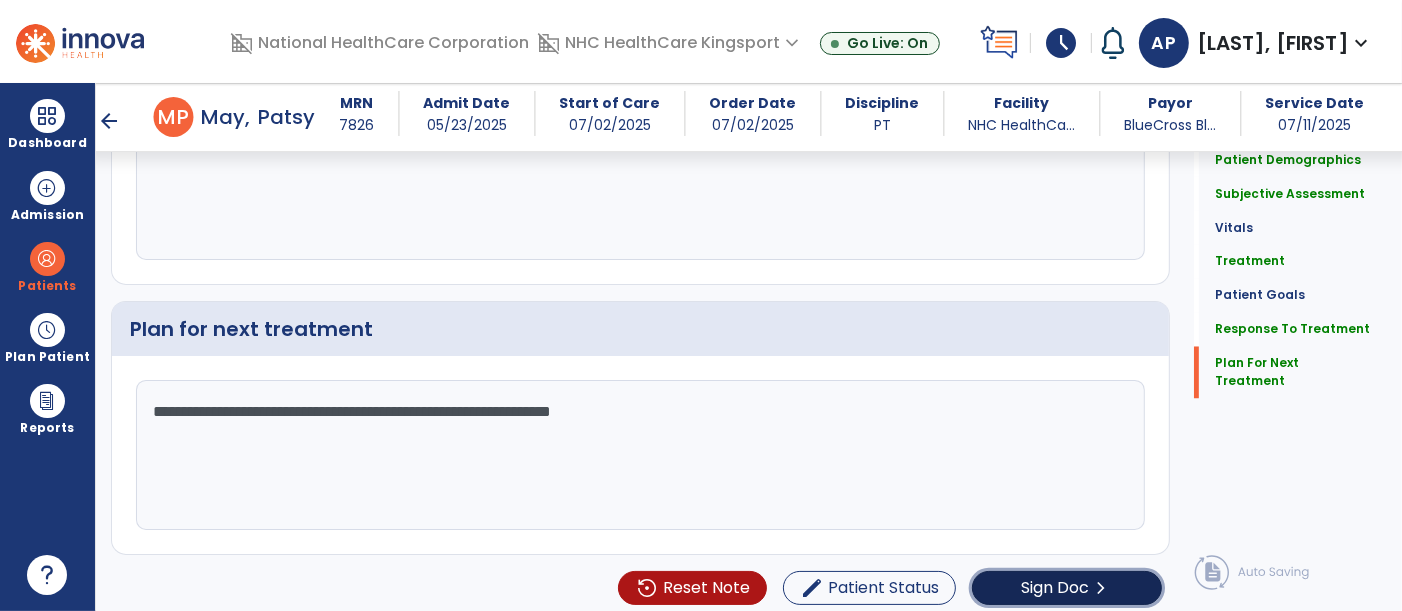 click on "Sign Doc  chevron_right" 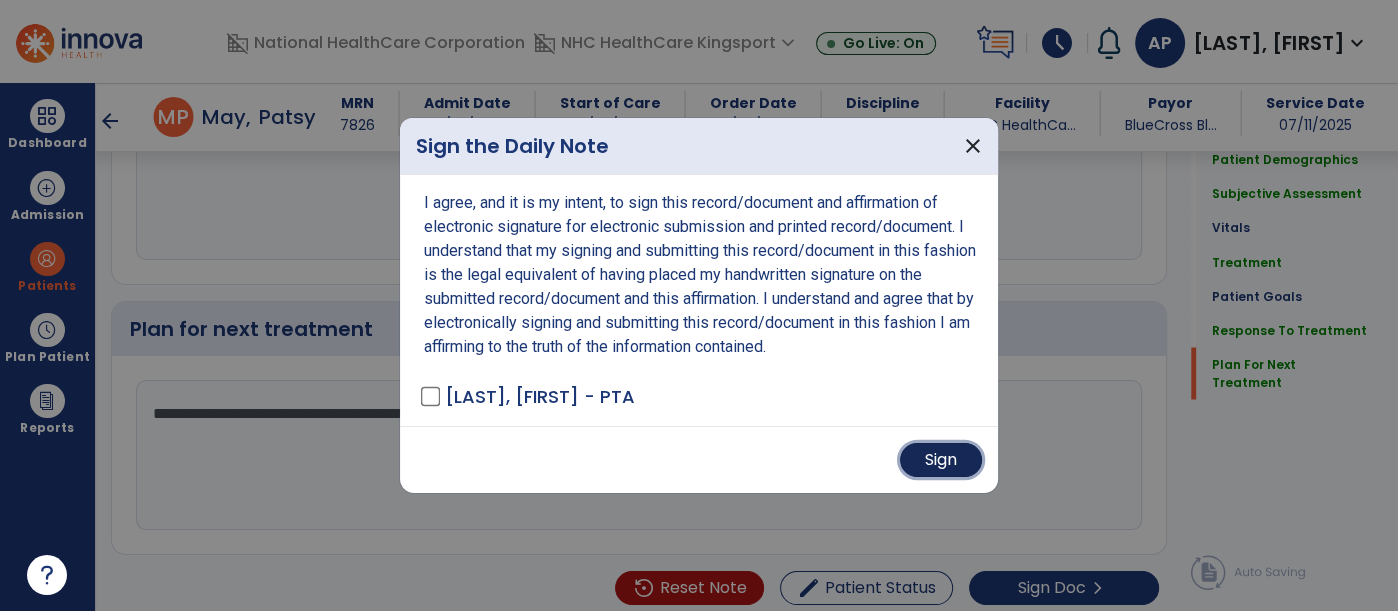 click on "Sign" at bounding box center (941, 460) 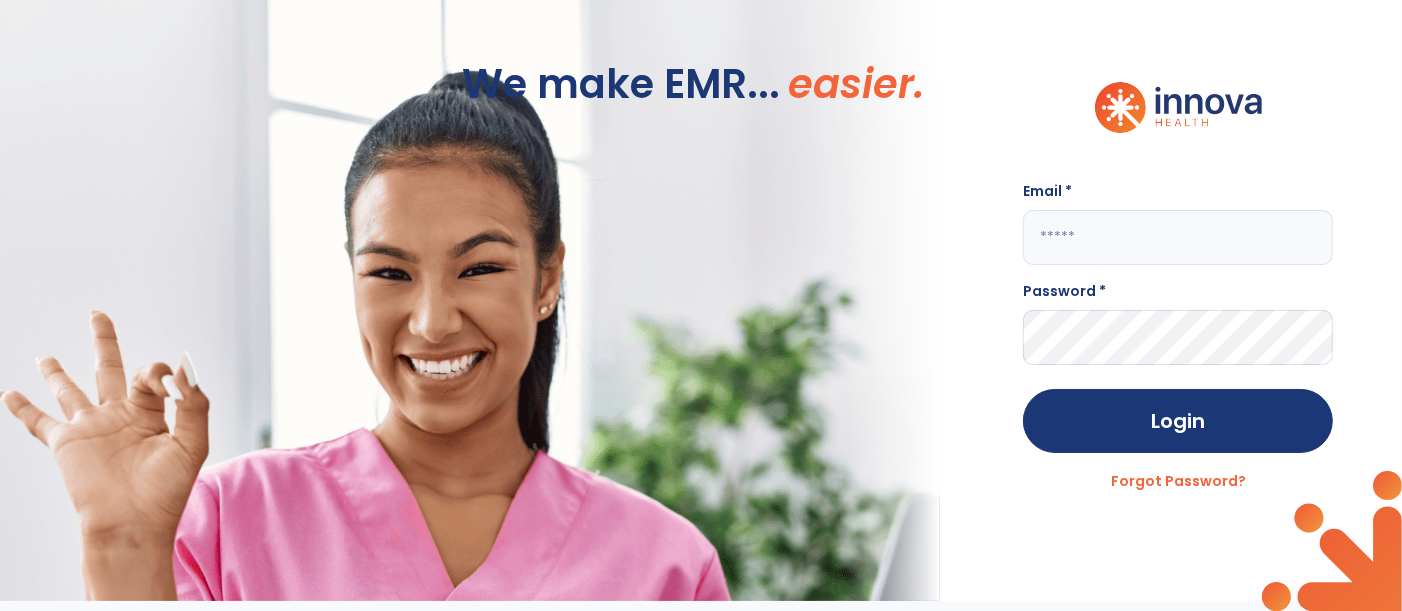 type on "**********" 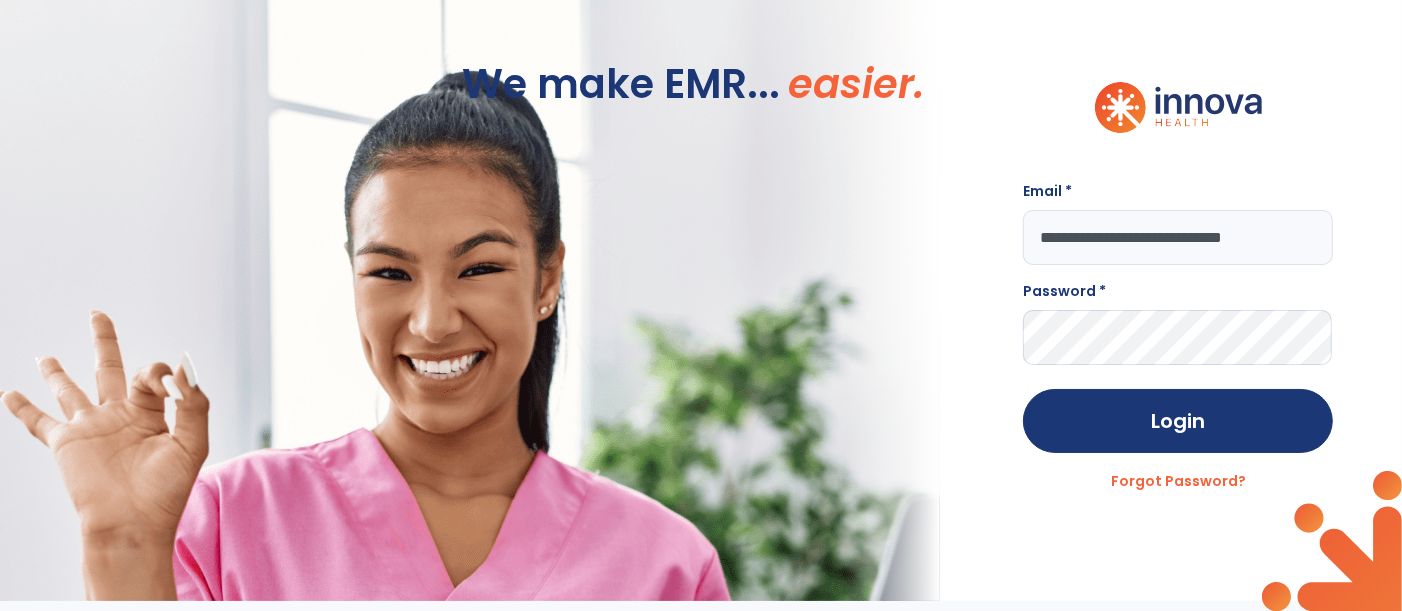 scroll, scrollTop: 0, scrollLeft: 0, axis: both 